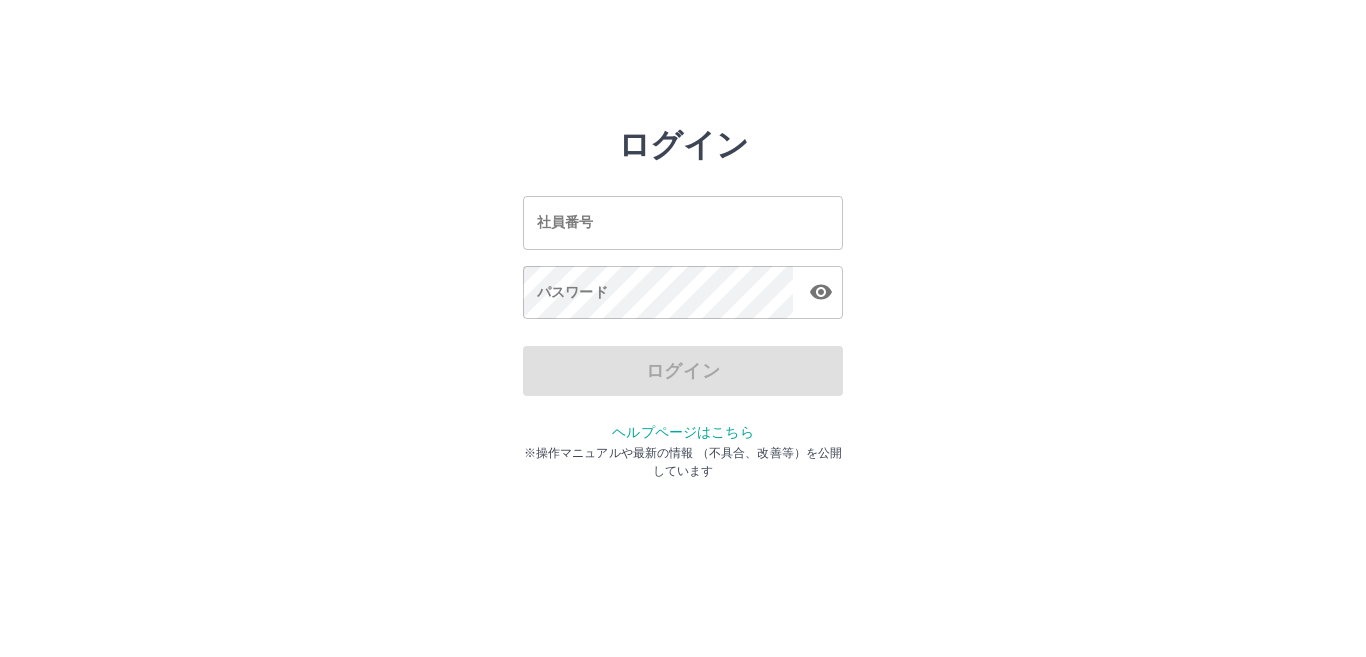 scroll, scrollTop: 0, scrollLeft: 0, axis: both 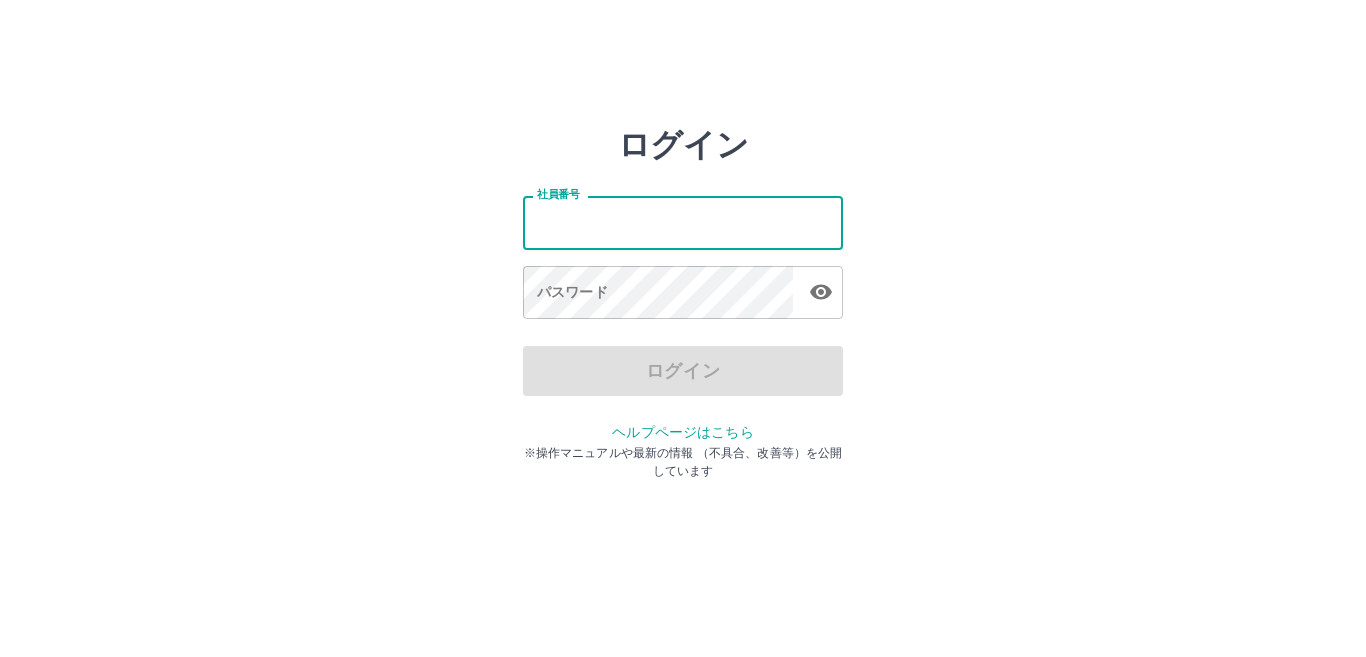 type on "*******" 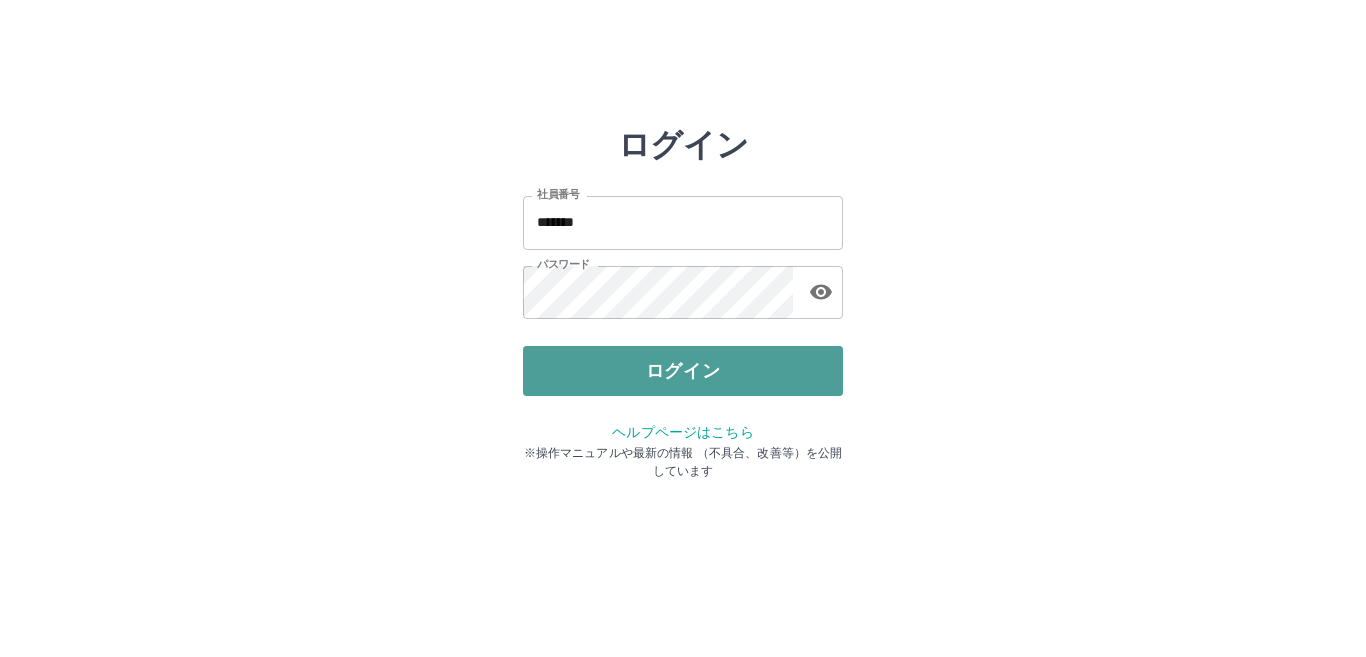 click on "ログイン" at bounding box center [683, 371] 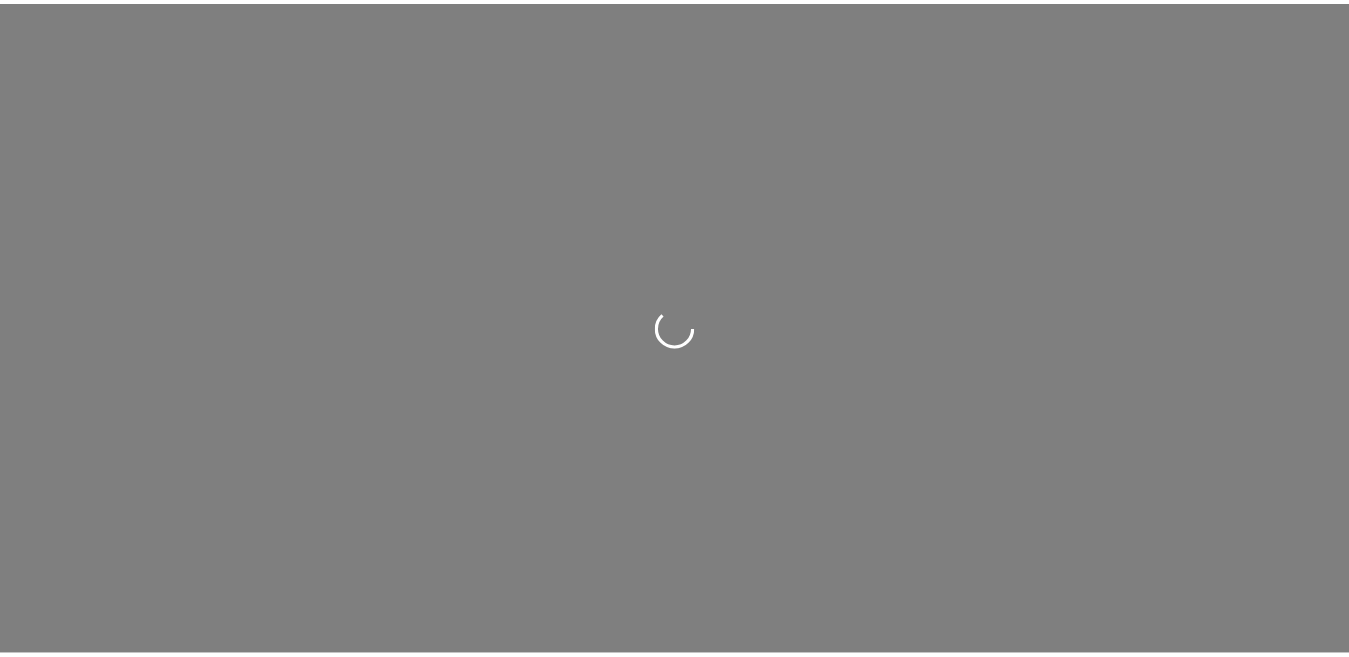 scroll, scrollTop: 0, scrollLeft: 0, axis: both 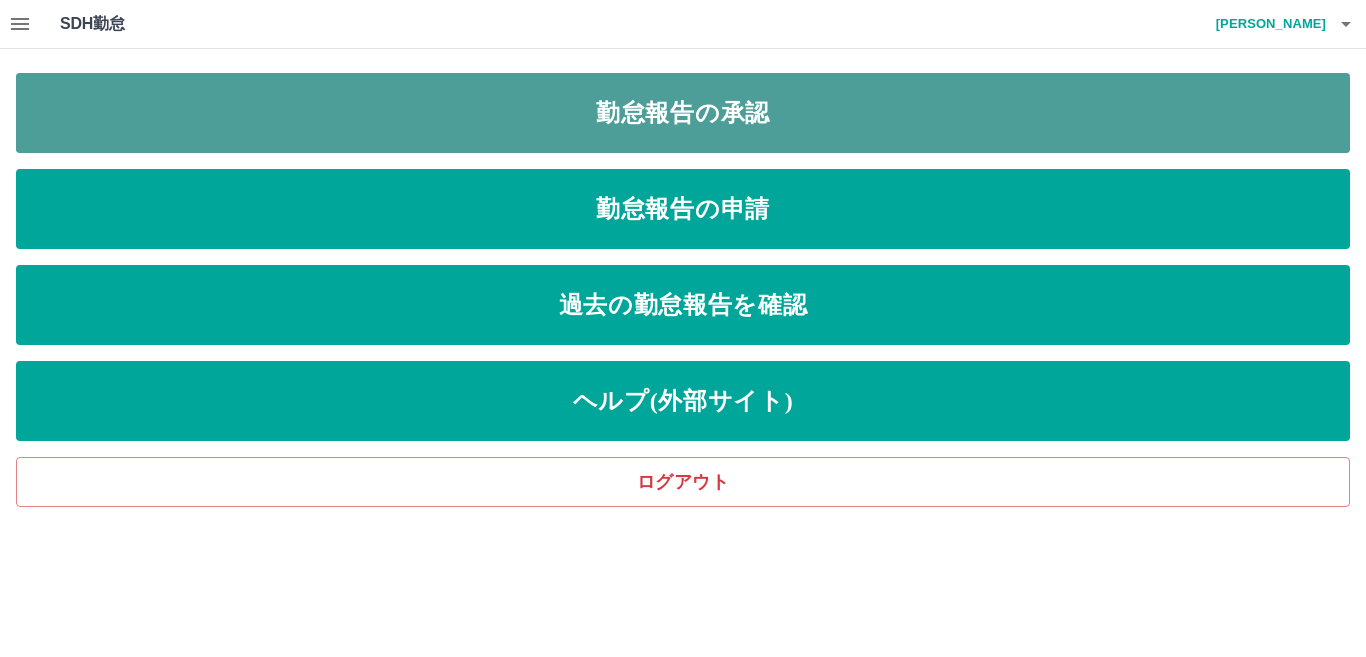 click on "勤怠報告の承認" at bounding box center (683, 113) 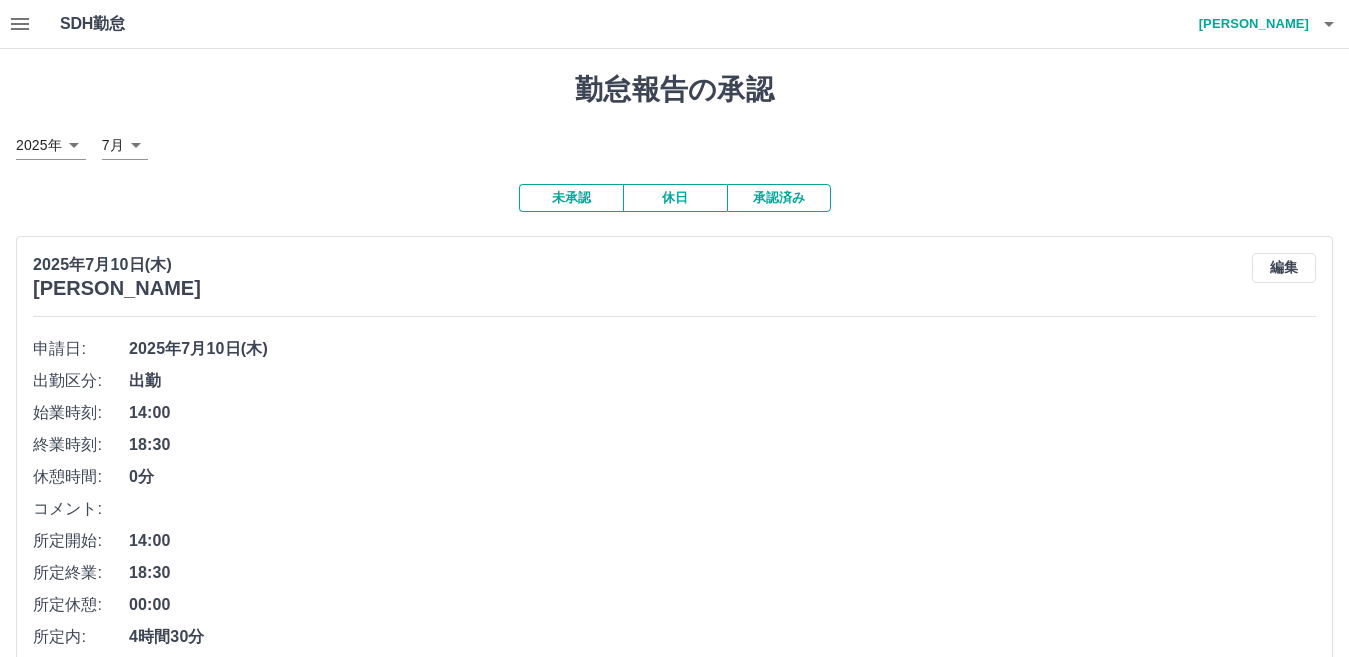 click on "未承認" at bounding box center (571, 198) 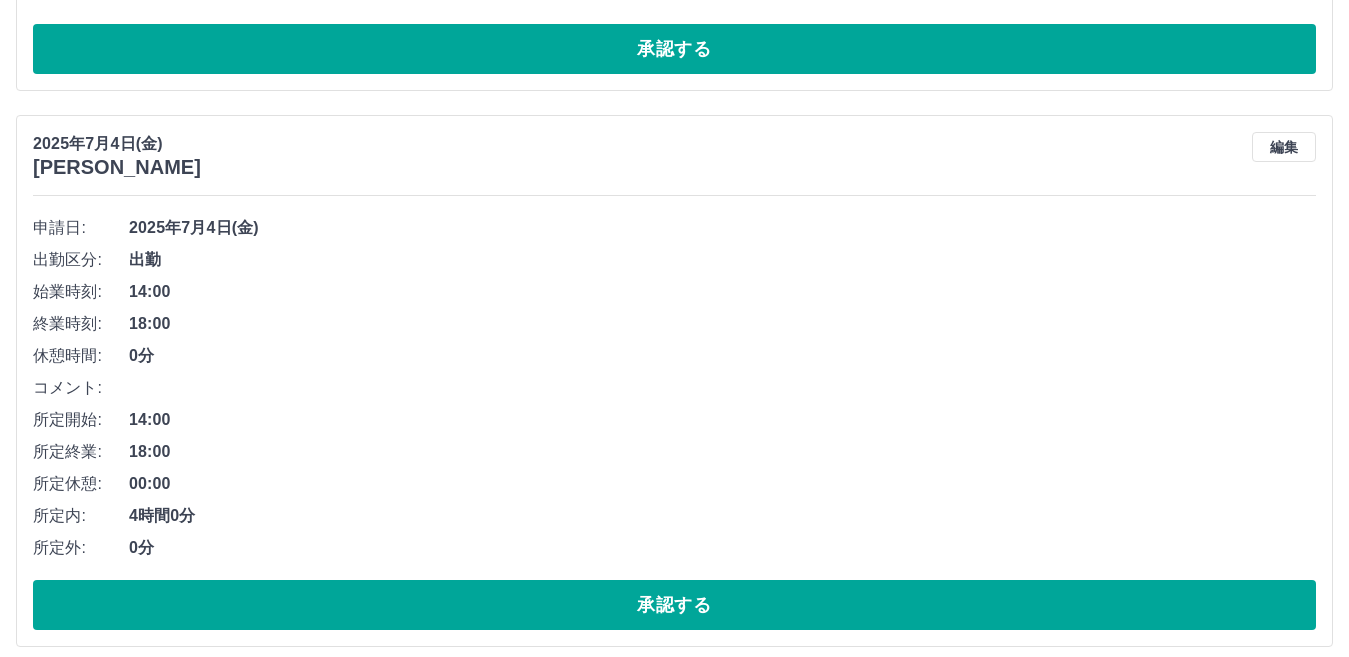 scroll, scrollTop: 10681, scrollLeft: 0, axis: vertical 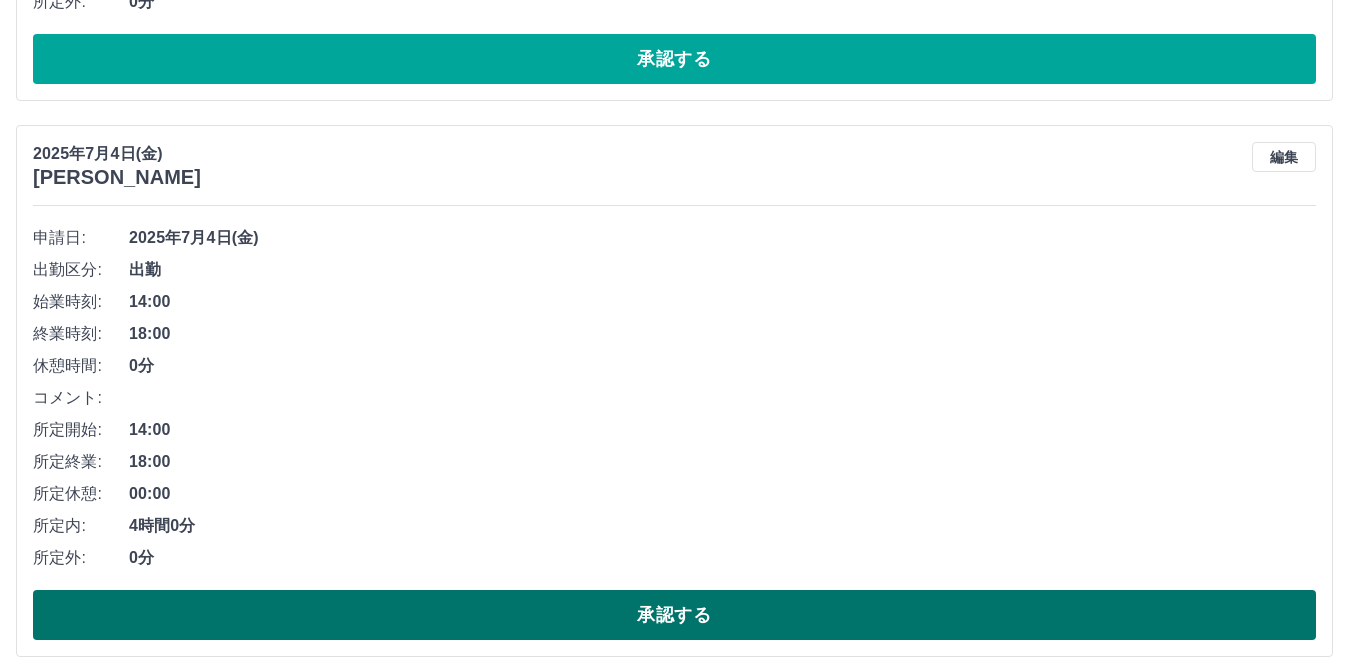 click on "承認する" at bounding box center [674, 615] 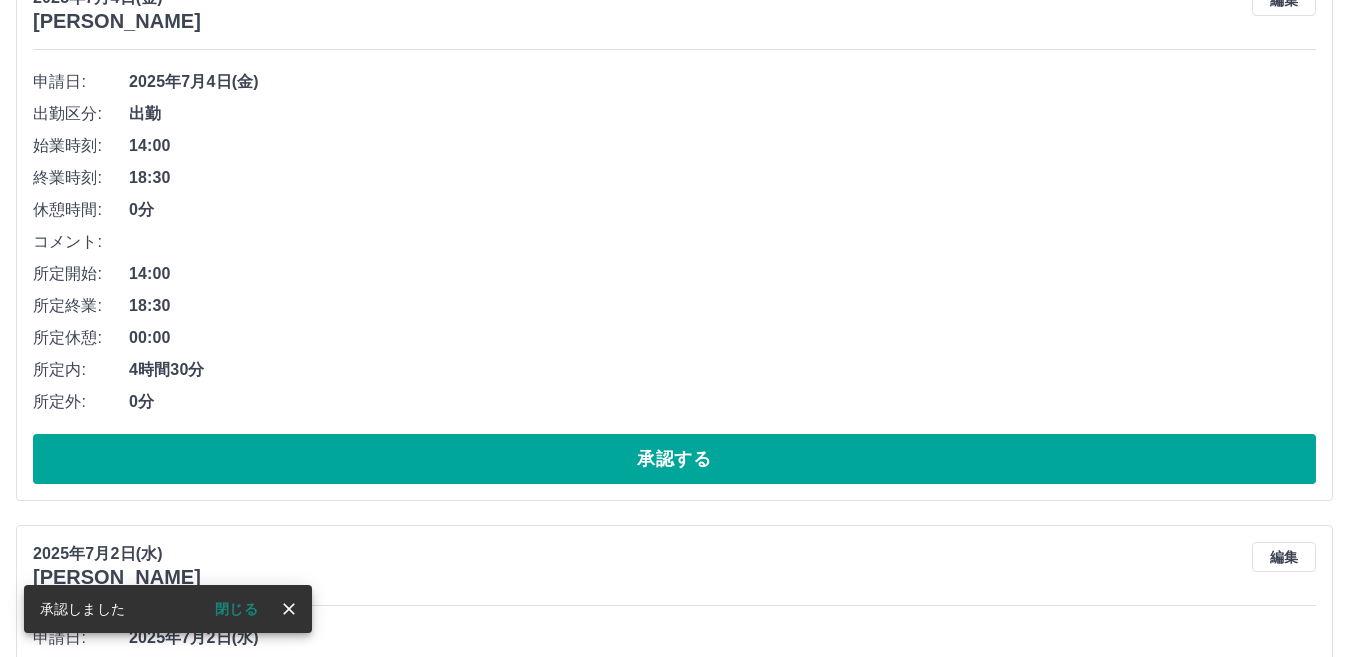 scroll, scrollTop: 10181, scrollLeft: 0, axis: vertical 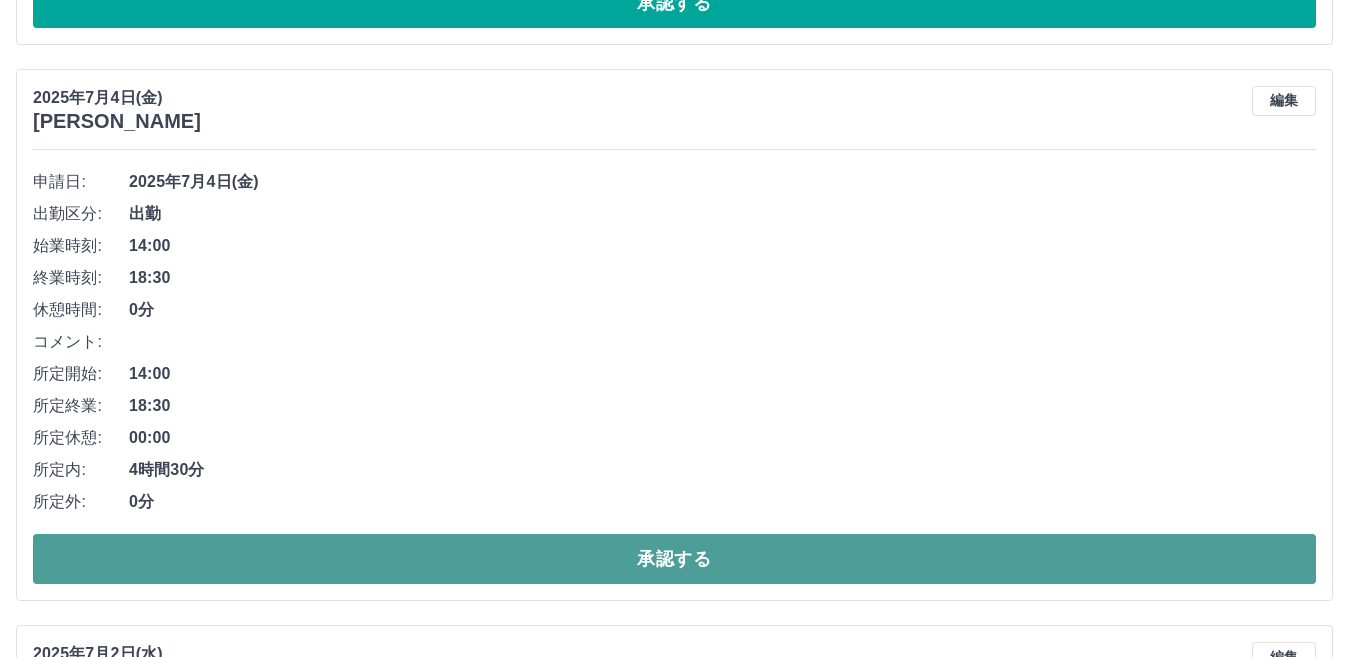 click on "承認する" at bounding box center [674, 559] 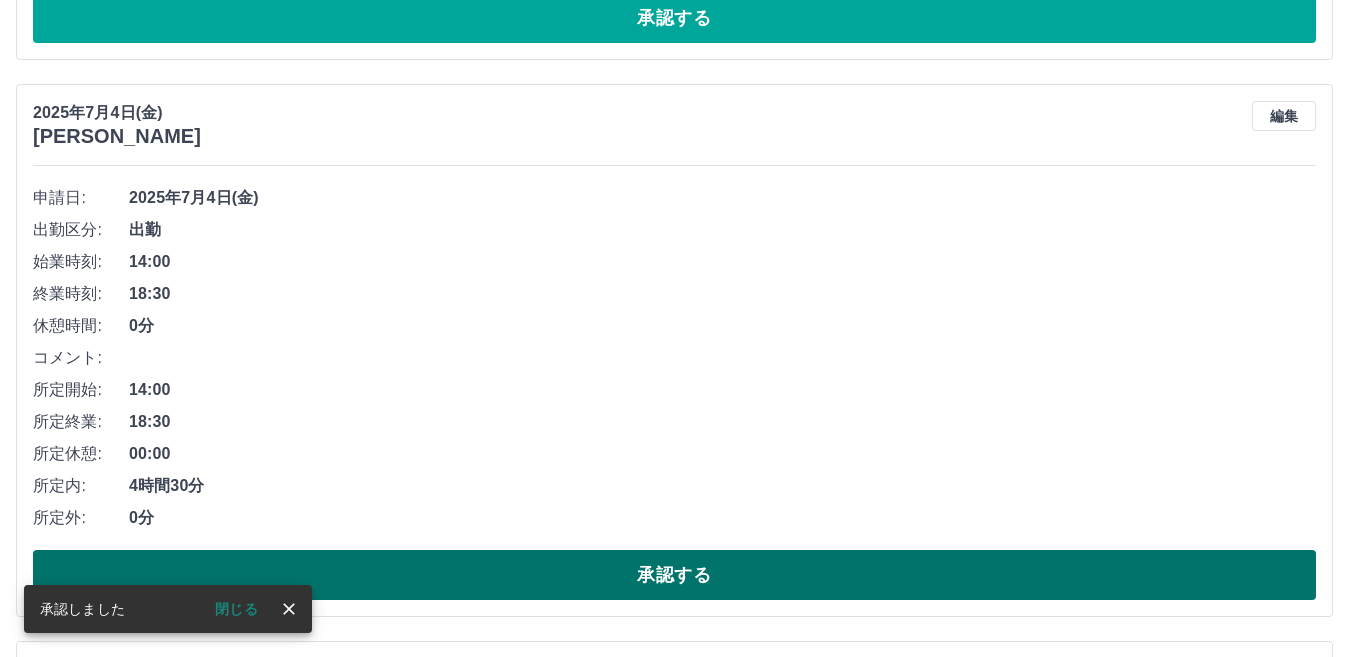 scroll, scrollTop: 9581, scrollLeft: 0, axis: vertical 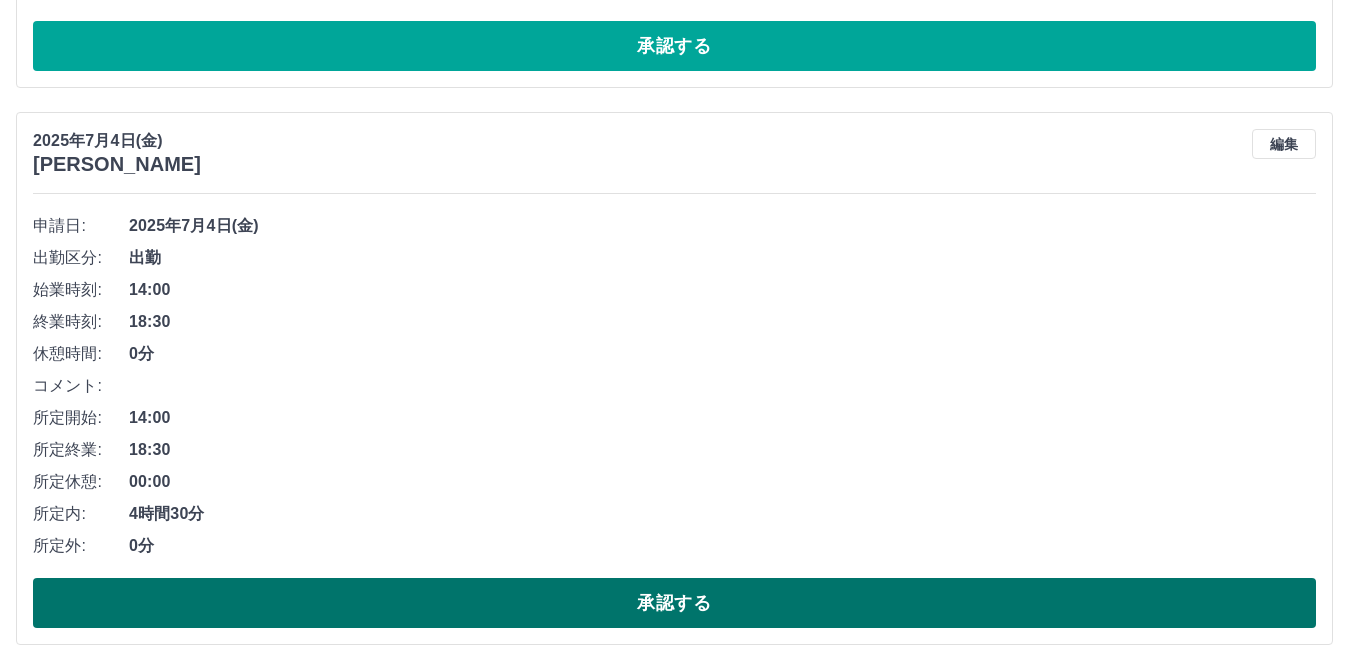 click on "承認する" at bounding box center (674, 603) 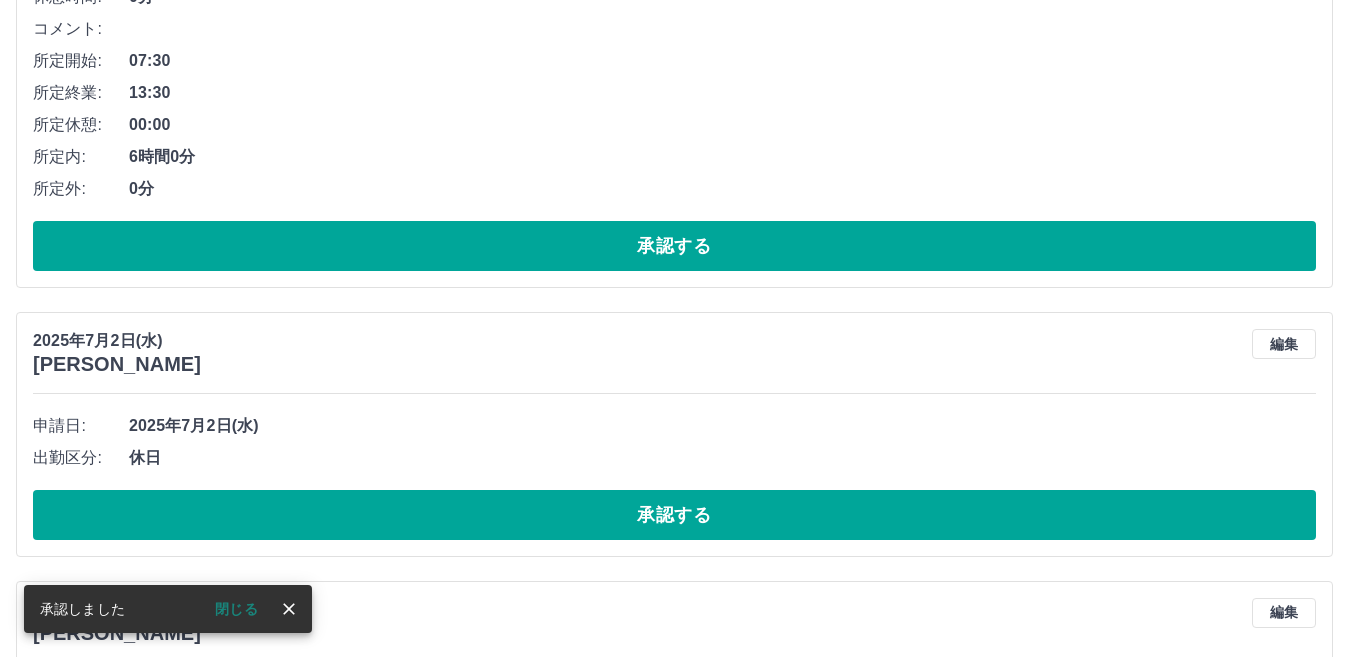 scroll, scrollTop: 9081, scrollLeft: 0, axis: vertical 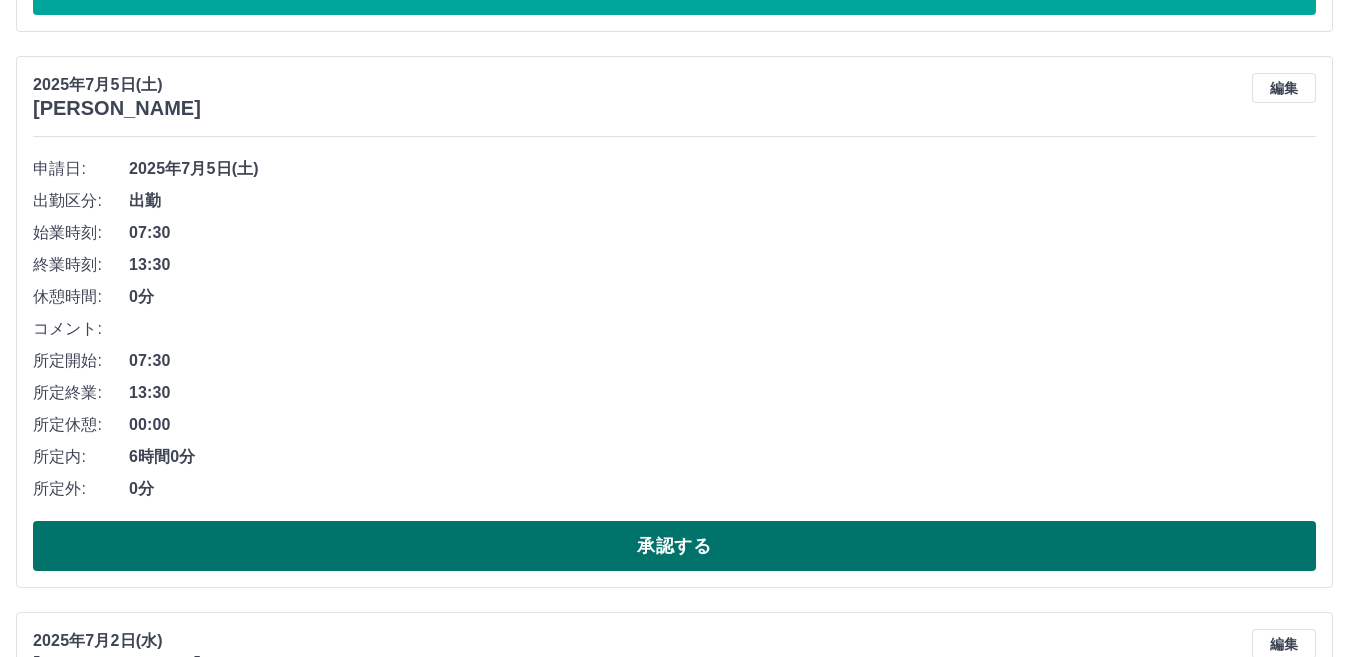 click on "承認する" at bounding box center (674, 546) 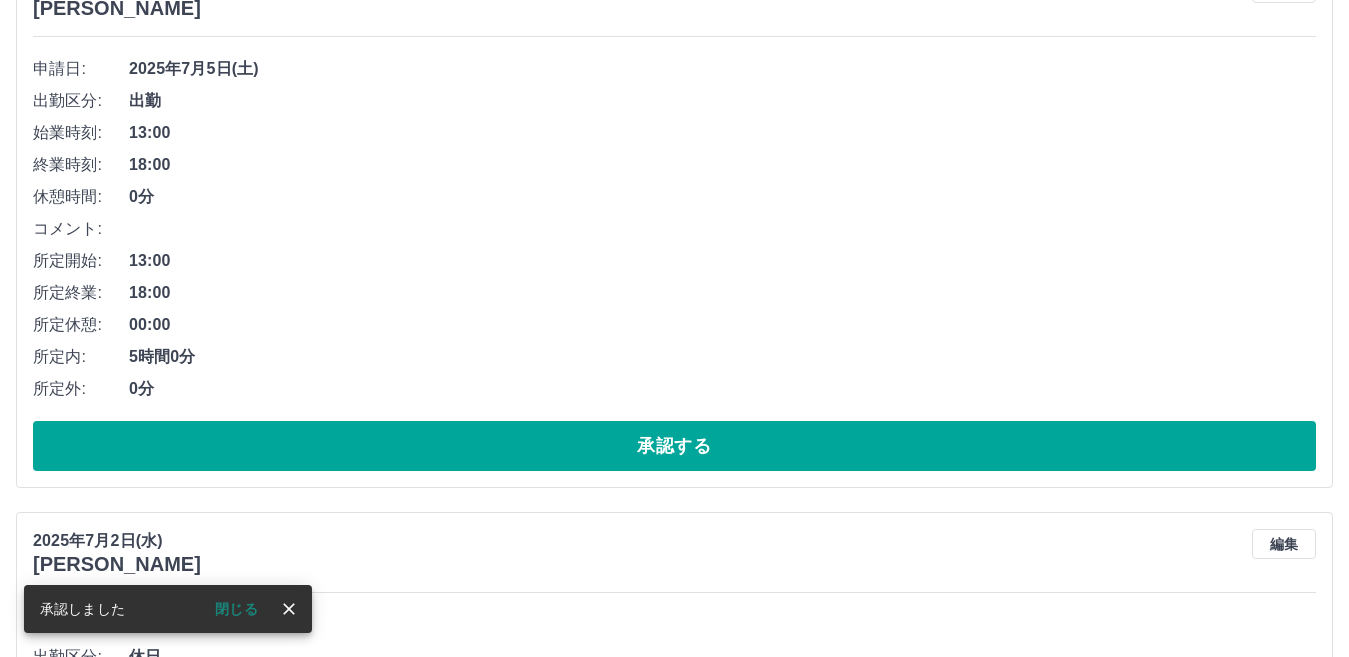 scroll, scrollTop: 8481, scrollLeft: 0, axis: vertical 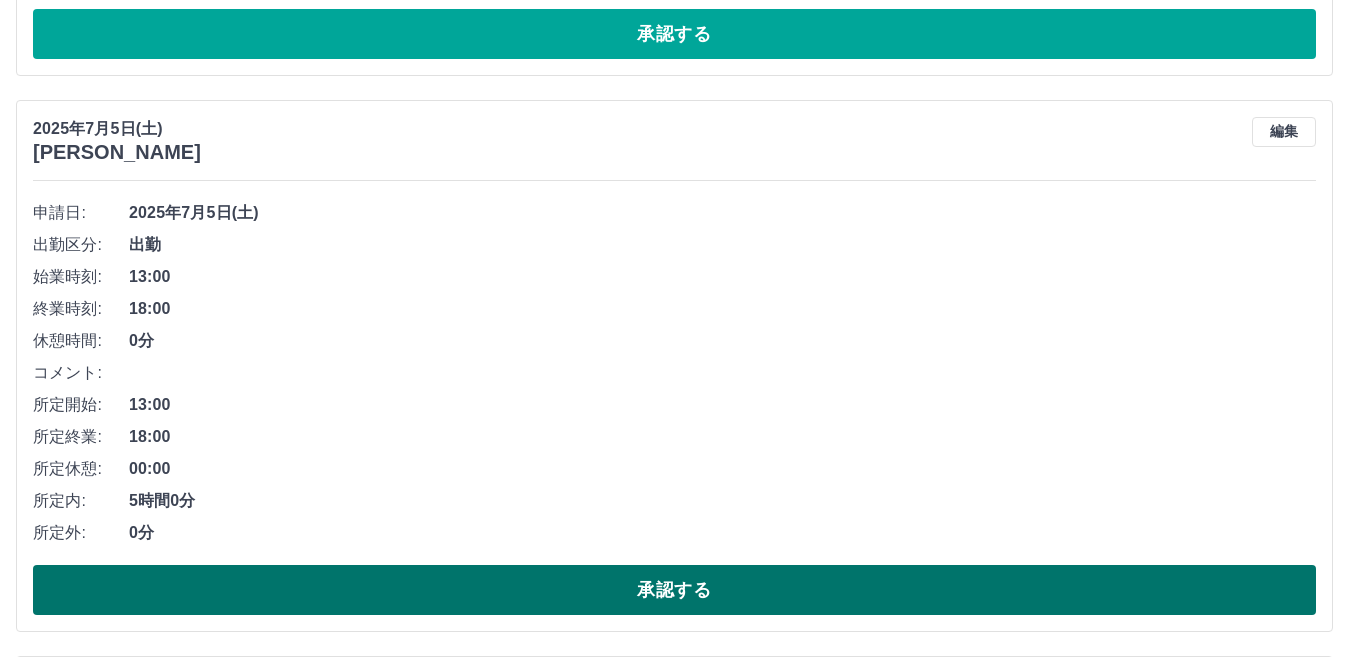 click on "承認する" at bounding box center (674, 590) 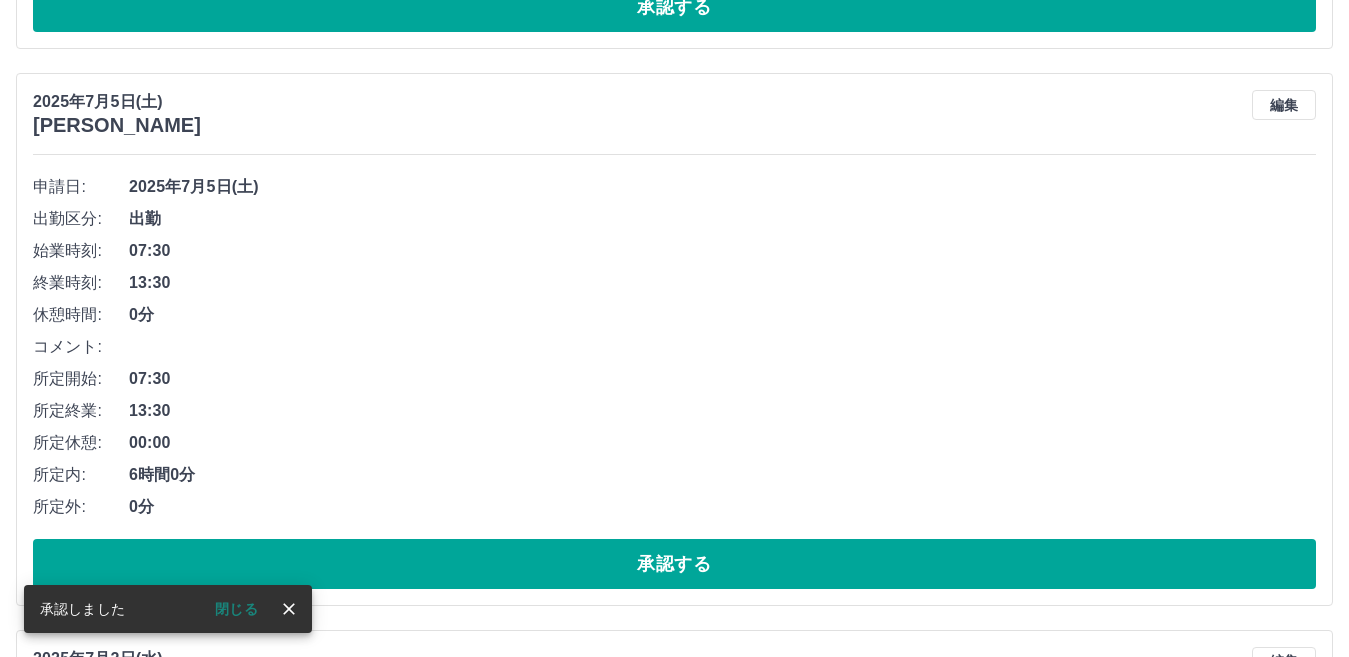 scroll, scrollTop: 7981, scrollLeft: 0, axis: vertical 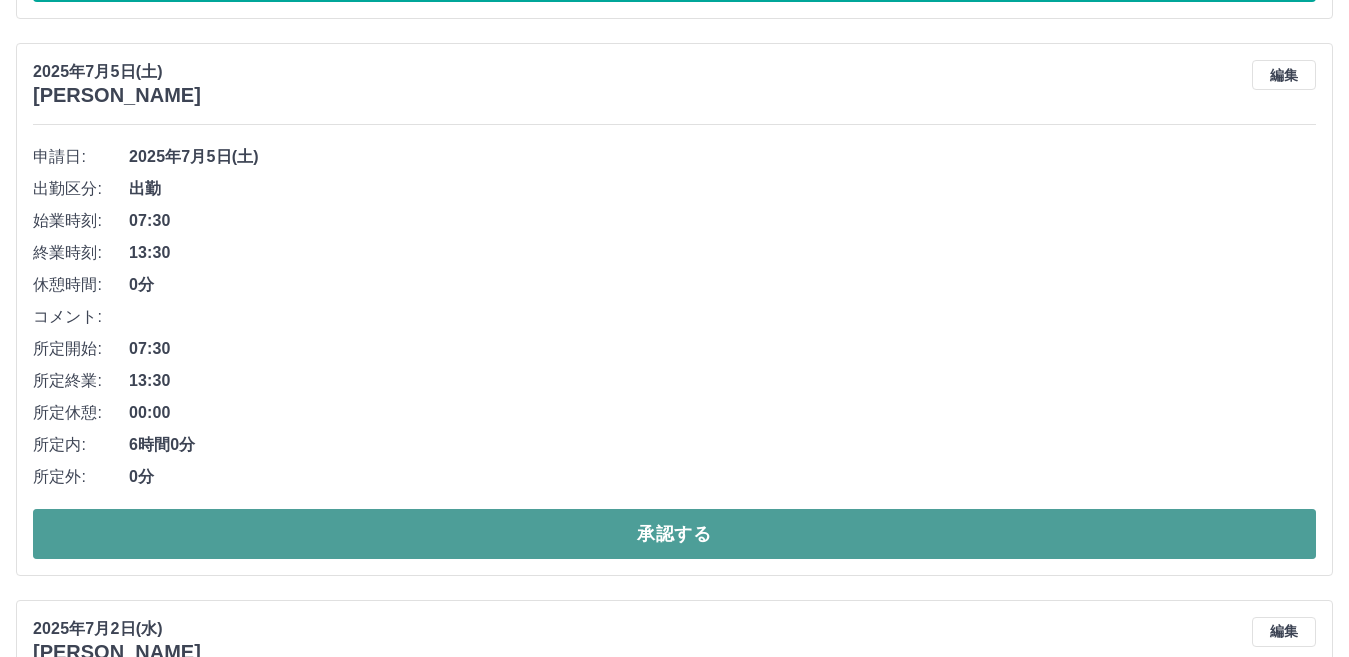 click on "承認する" at bounding box center (674, 534) 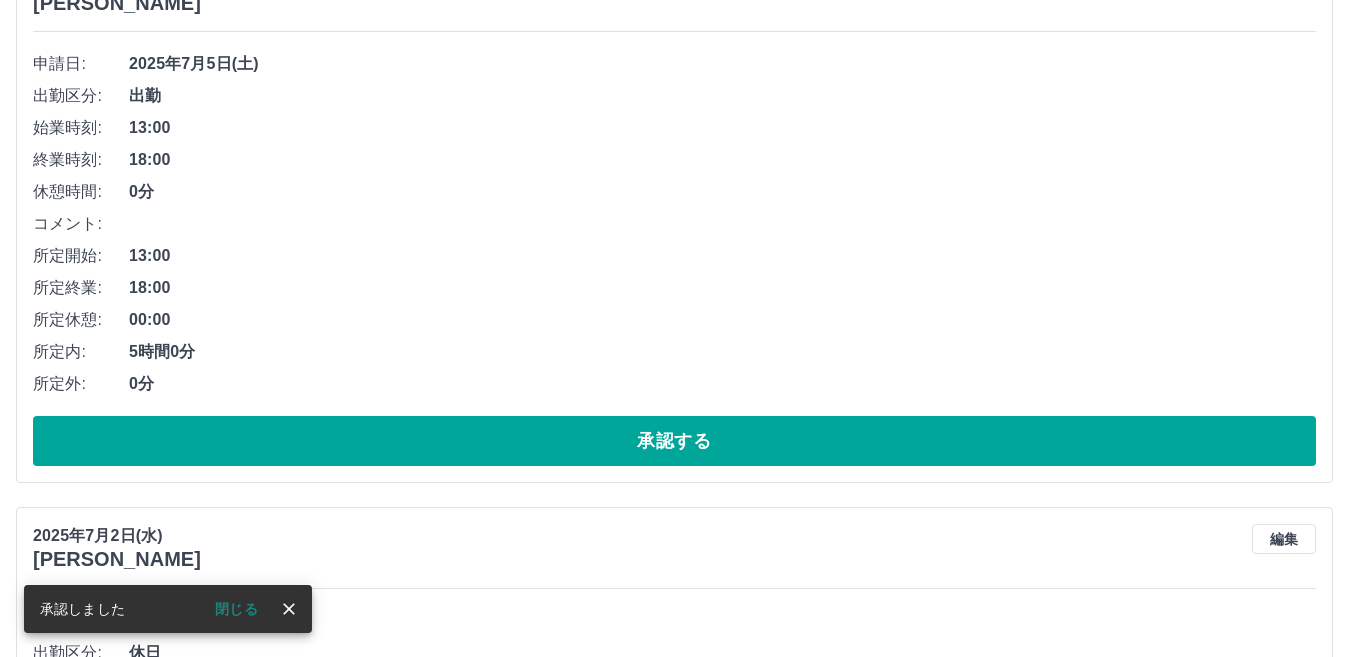 scroll, scrollTop: 7481, scrollLeft: 0, axis: vertical 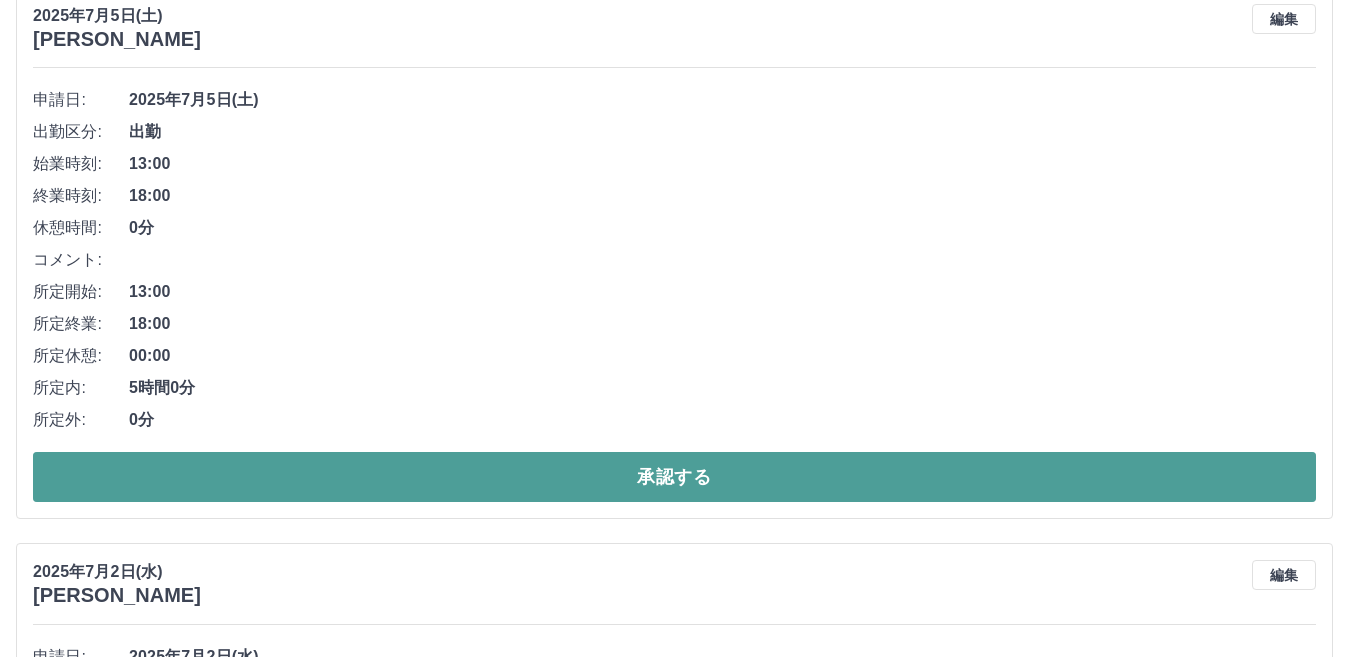 click on "承認する" at bounding box center (674, 477) 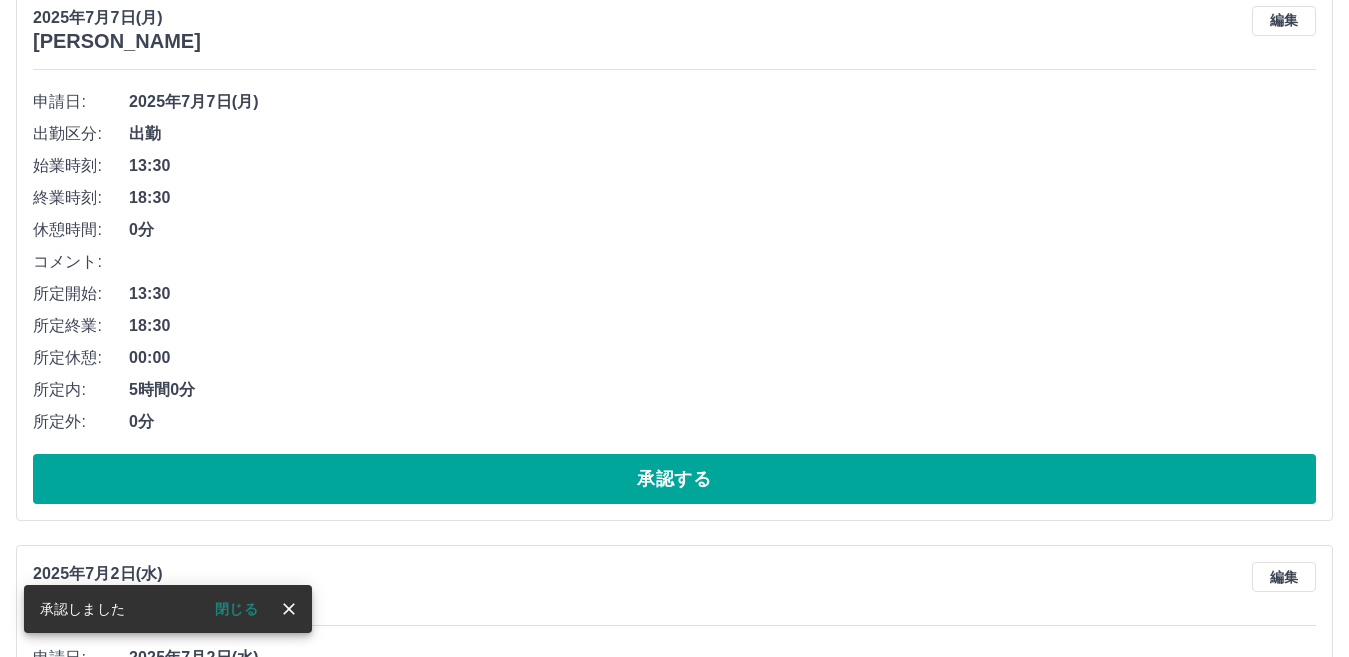 scroll, scrollTop: 6925, scrollLeft: 0, axis: vertical 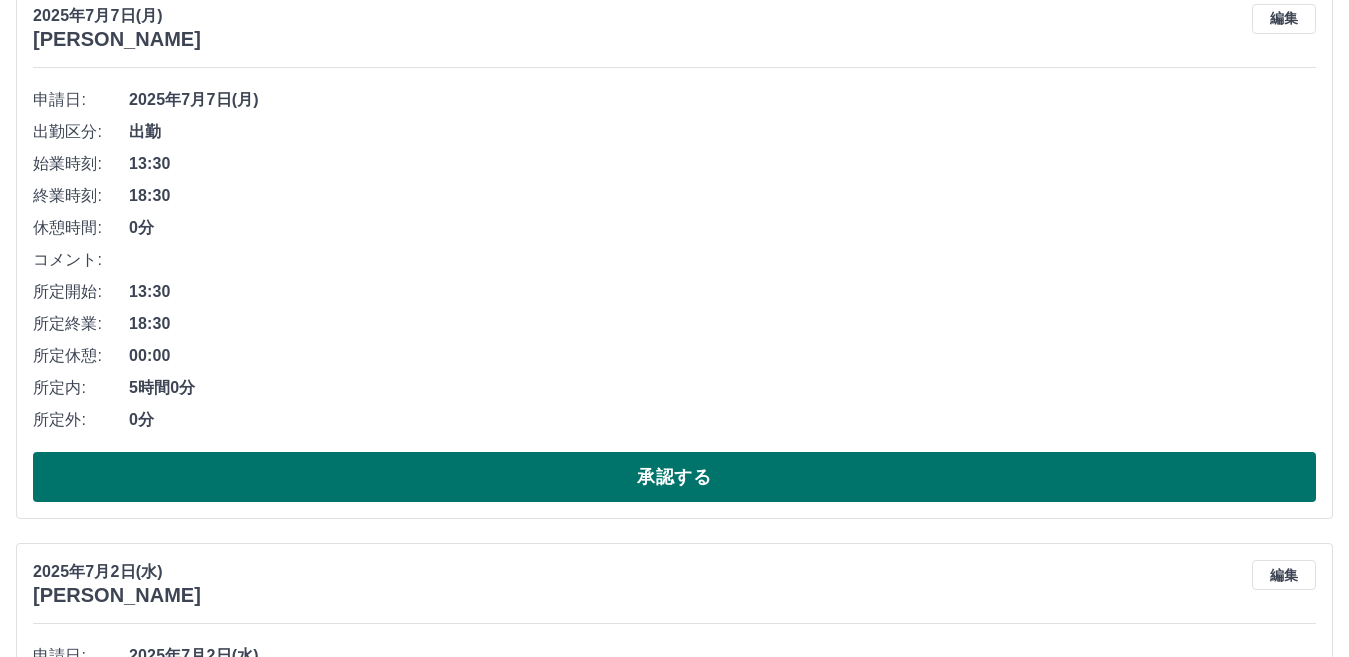 click on "承認する" at bounding box center (674, 477) 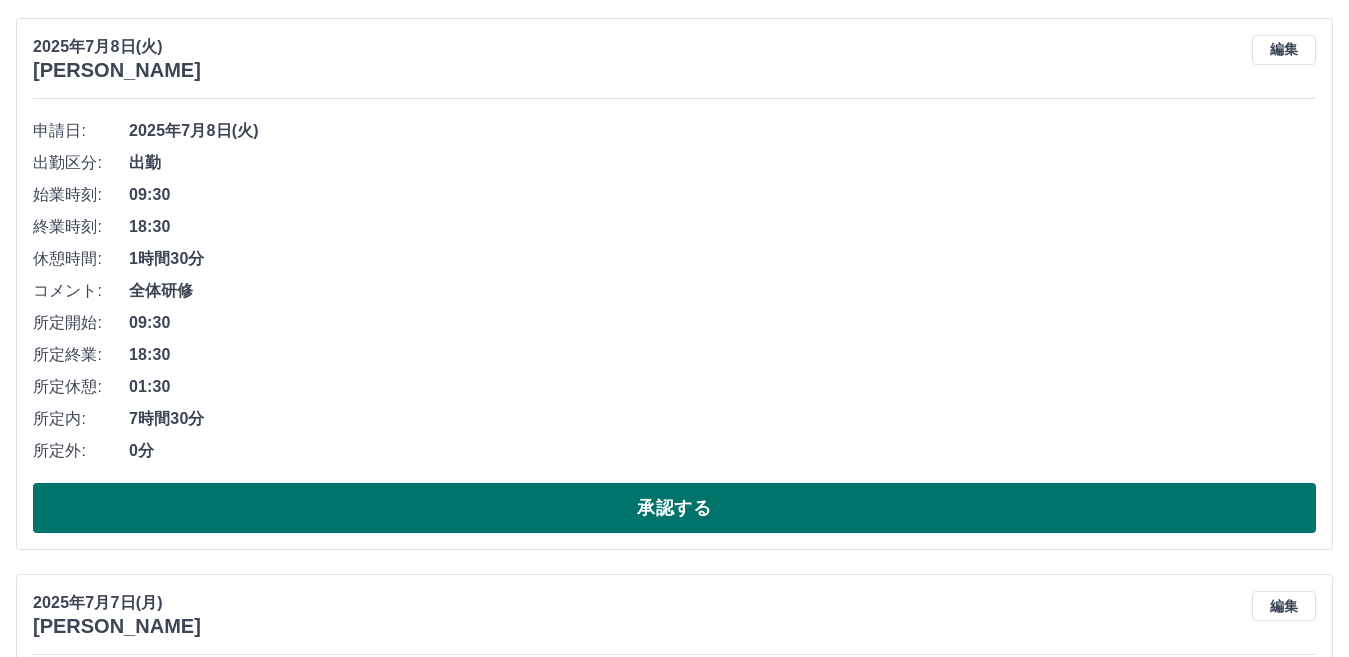 scroll, scrollTop: 5125, scrollLeft: 0, axis: vertical 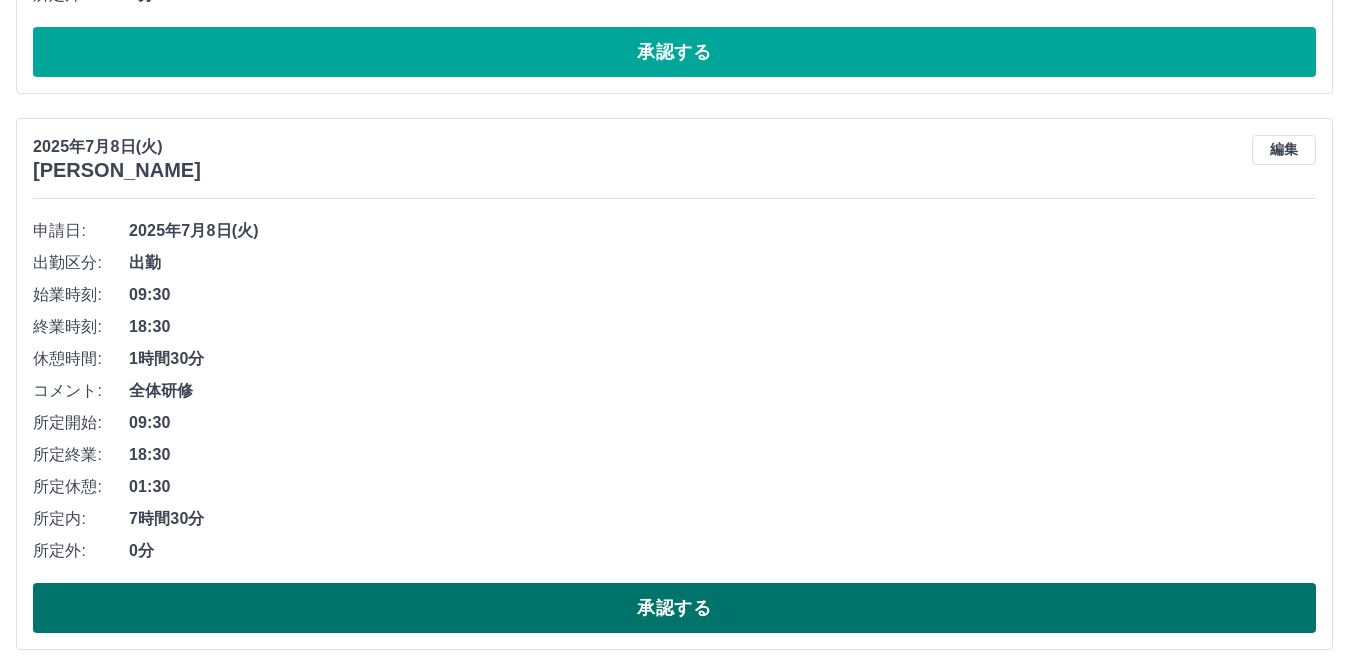 drag, startPoint x: 649, startPoint y: 614, endPoint x: 657, endPoint y: 599, distance: 17 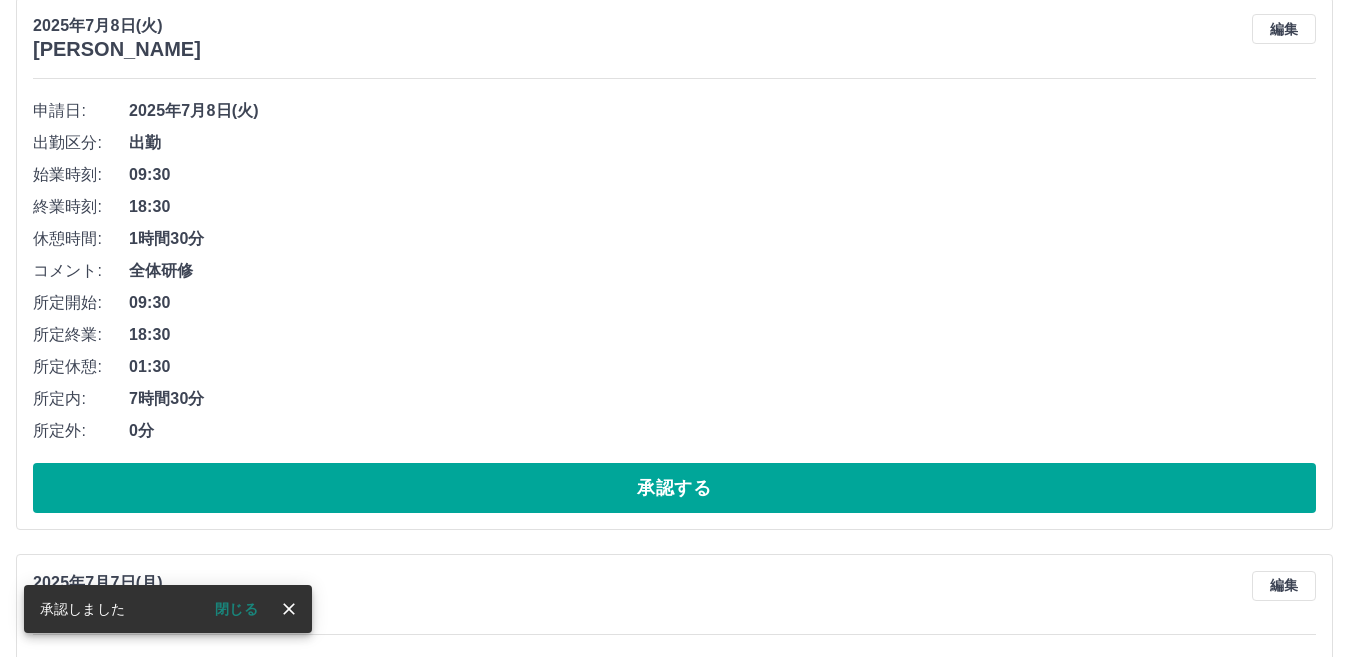 scroll, scrollTop: 4725, scrollLeft: 0, axis: vertical 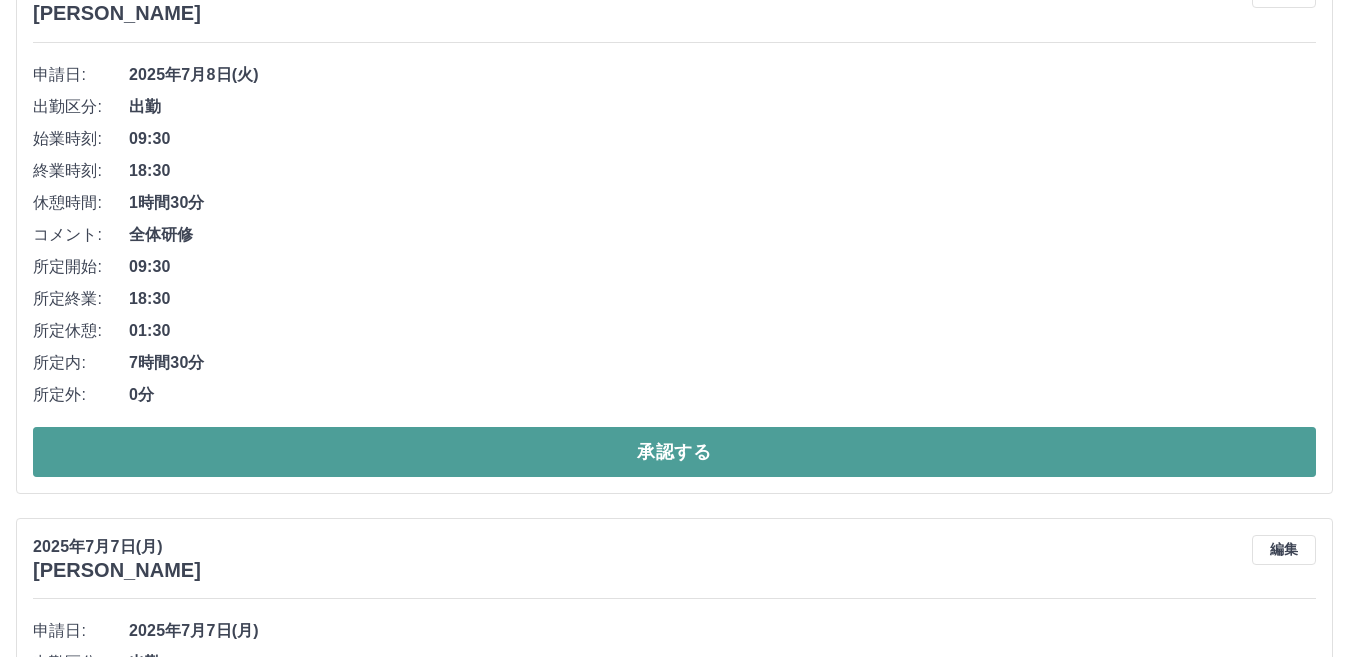 click on "承認する" at bounding box center (674, 452) 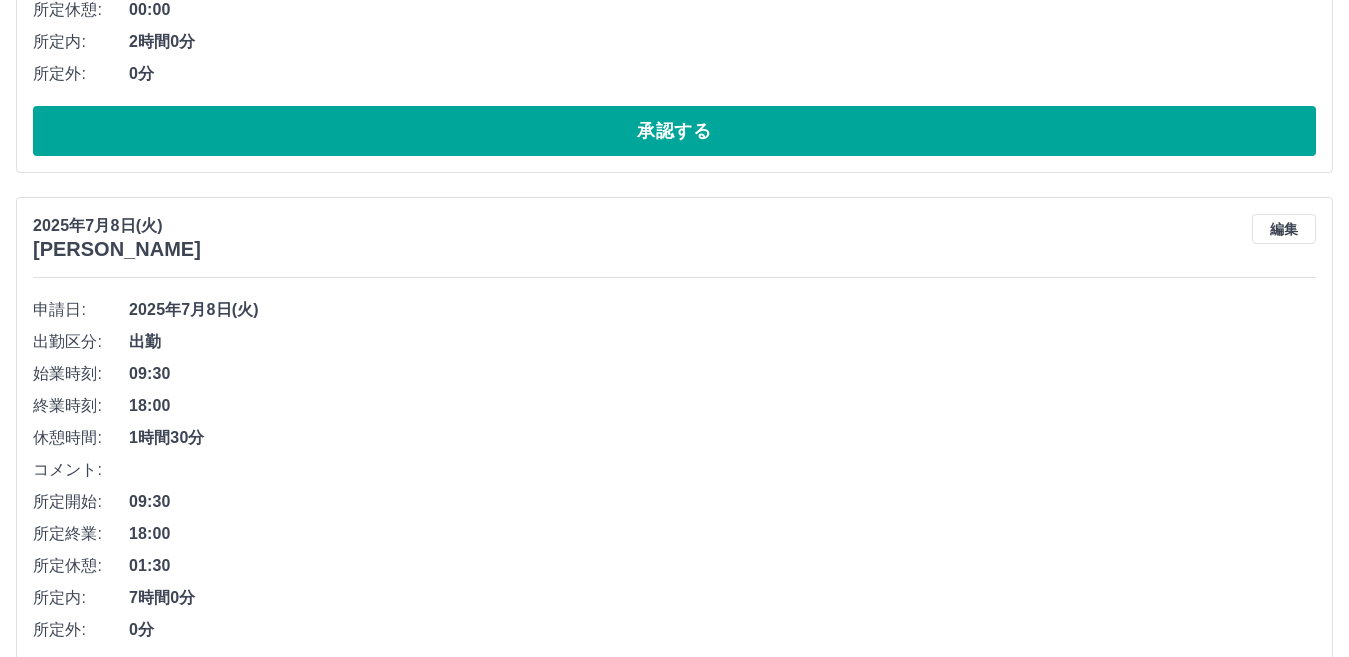 scroll, scrollTop: 3968, scrollLeft: 0, axis: vertical 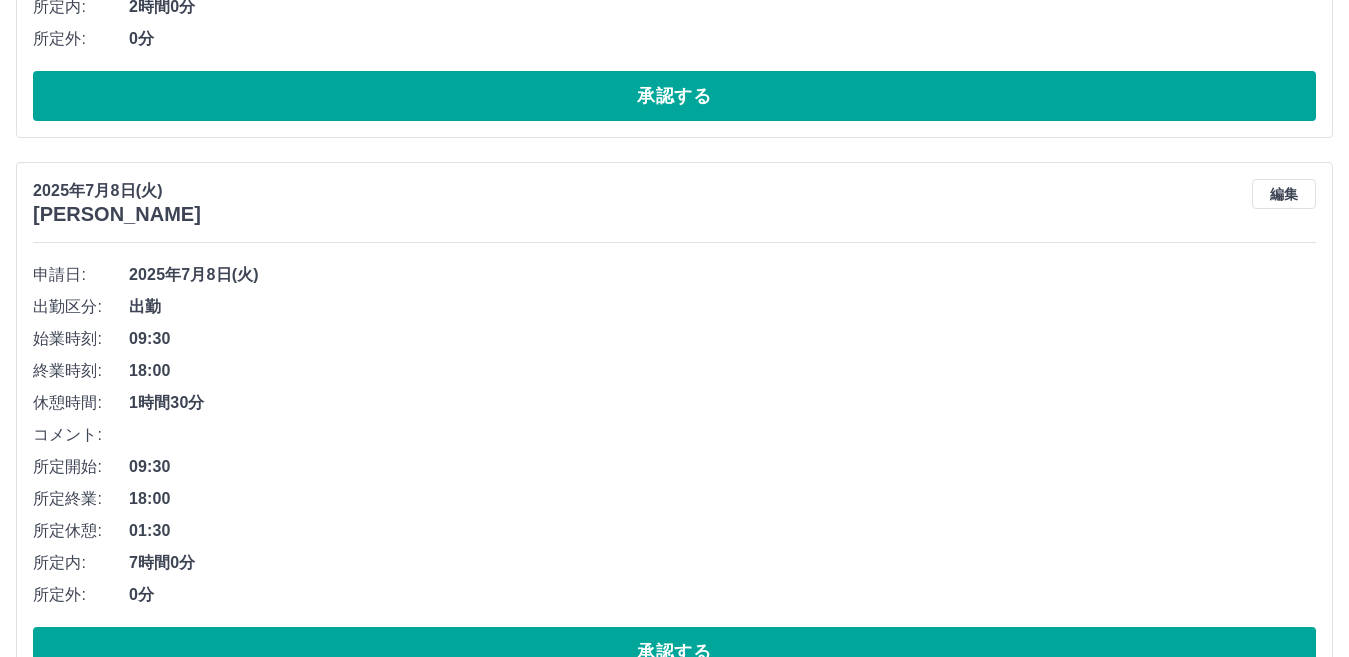 click on "編集" at bounding box center (1284, 194) 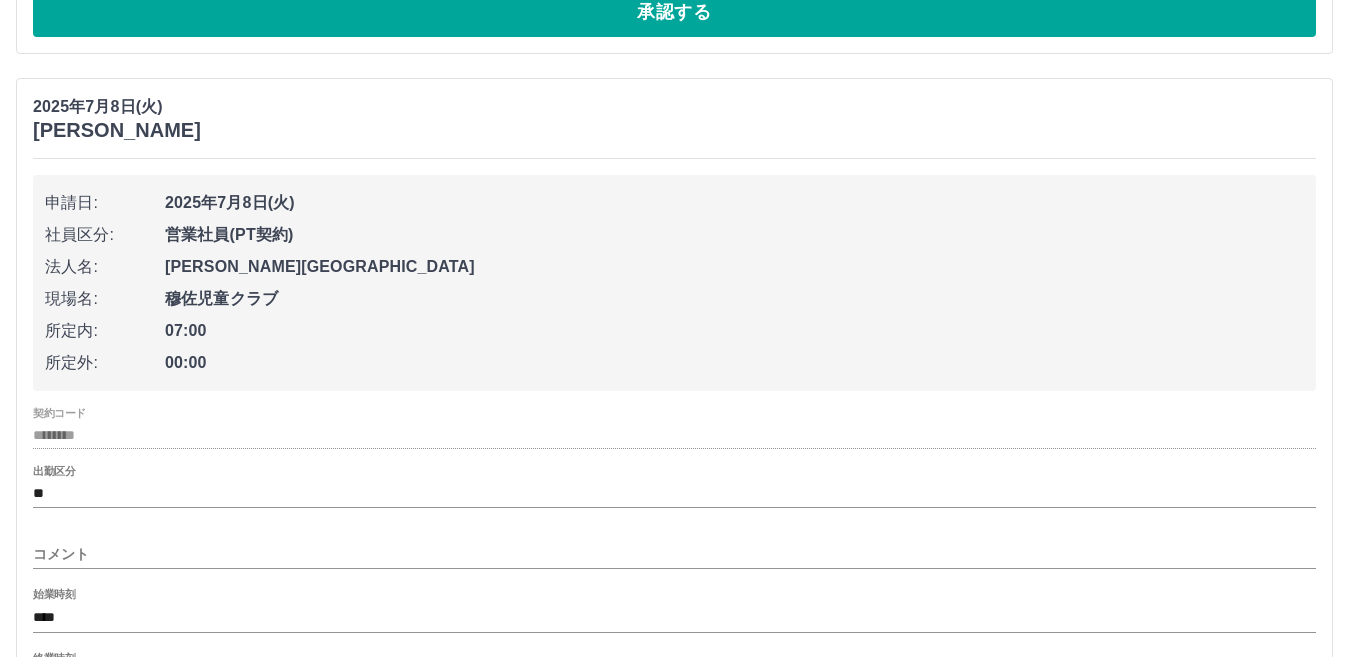 scroll, scrollTop: 4168, scrollLeft: 0, axis: vertical 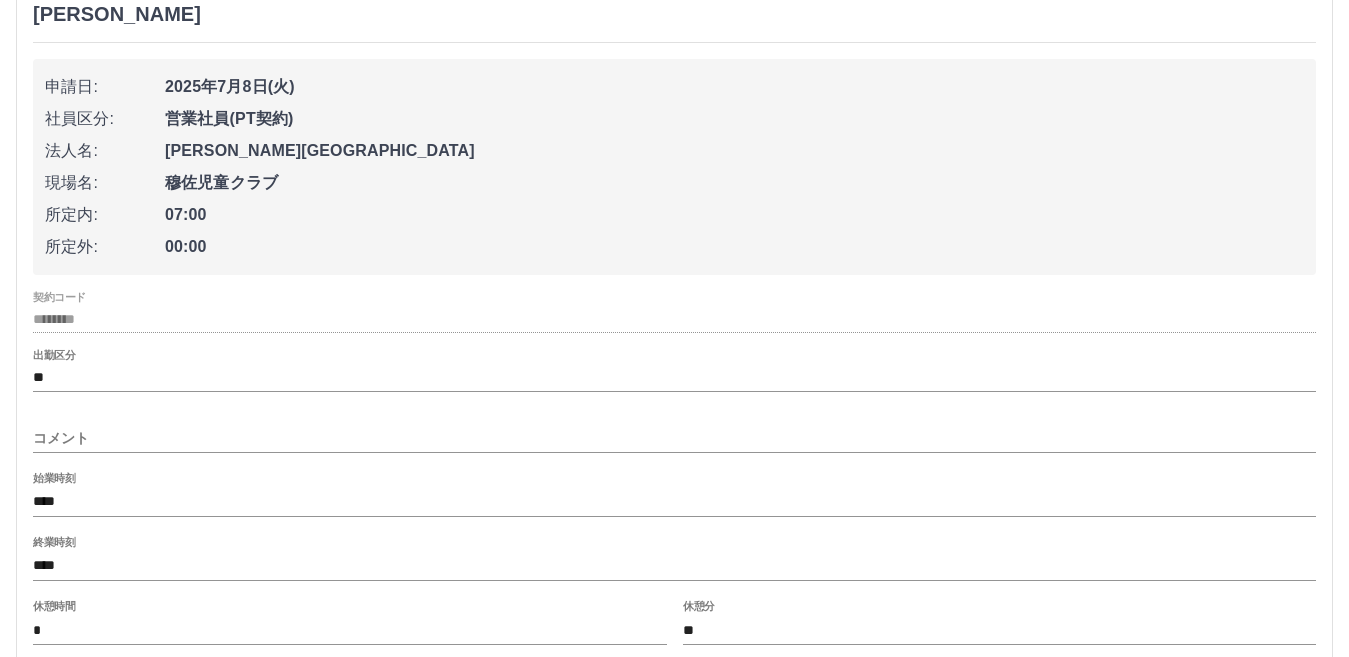 drag, startPoint x: 36, startPoint y: 440, endPoint x: 71, endPoint y: 404, distance: 50.20956 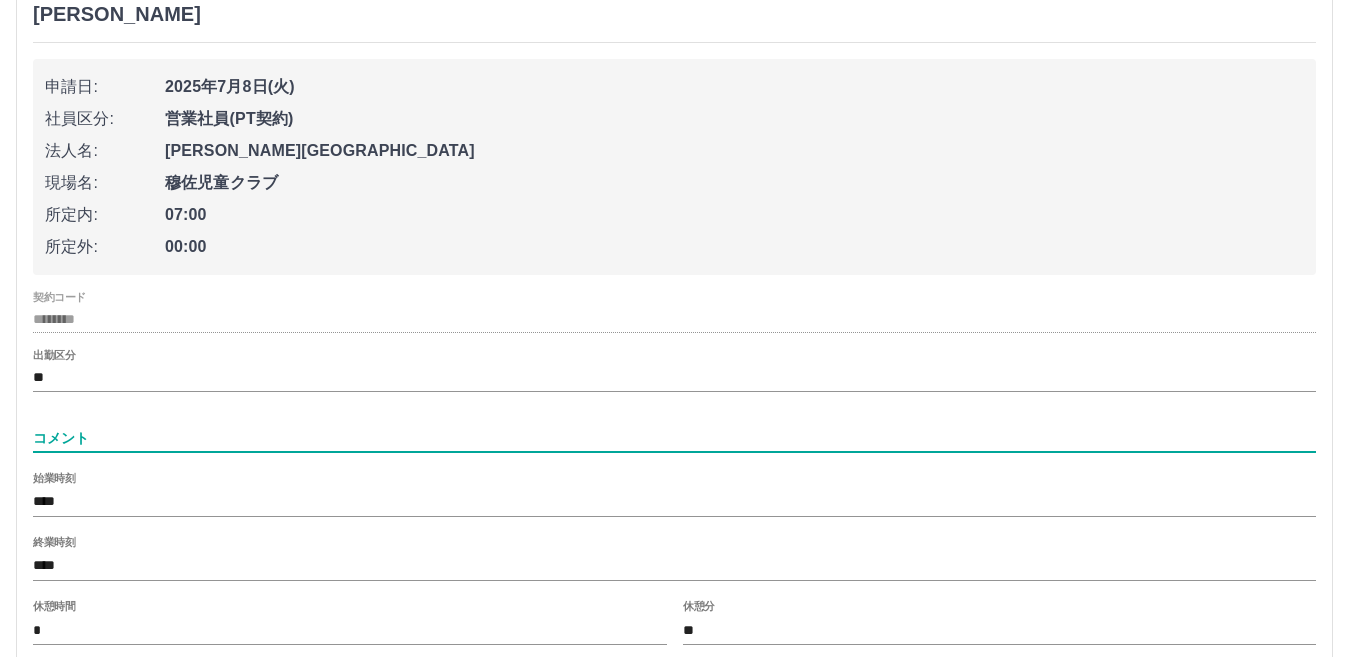 click on "コメント" at bounding box center (674, 438) 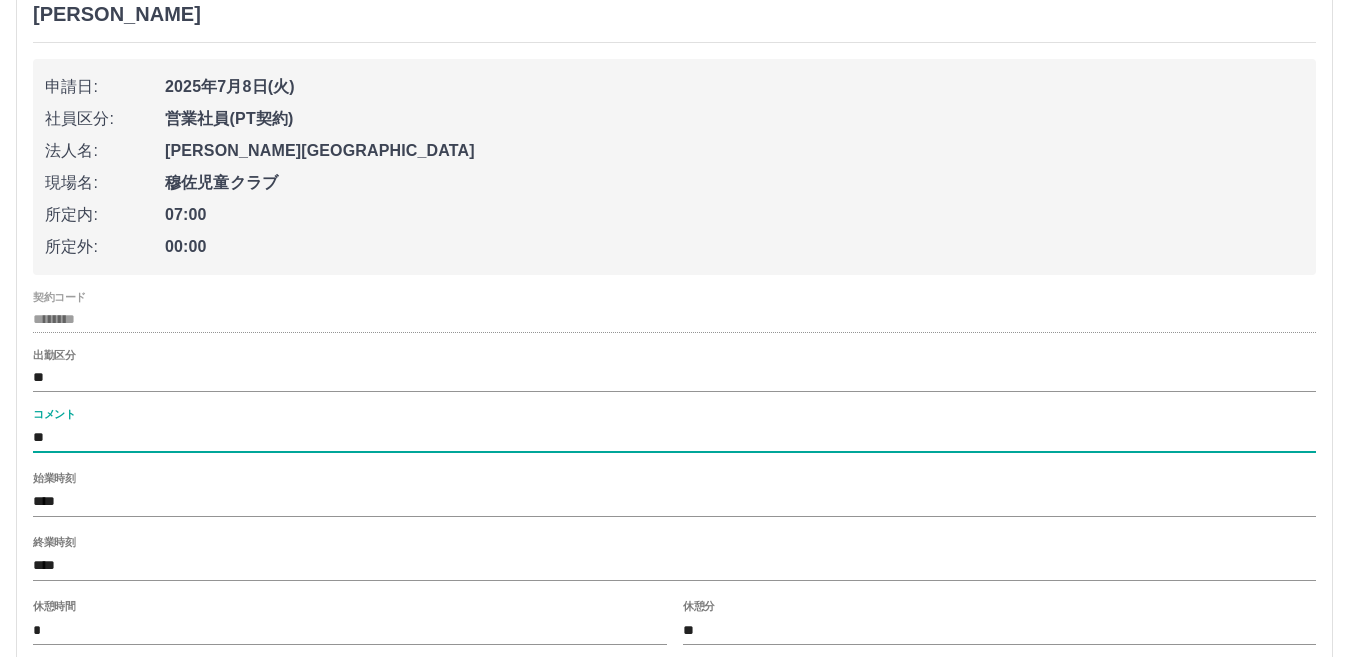 type on "*" 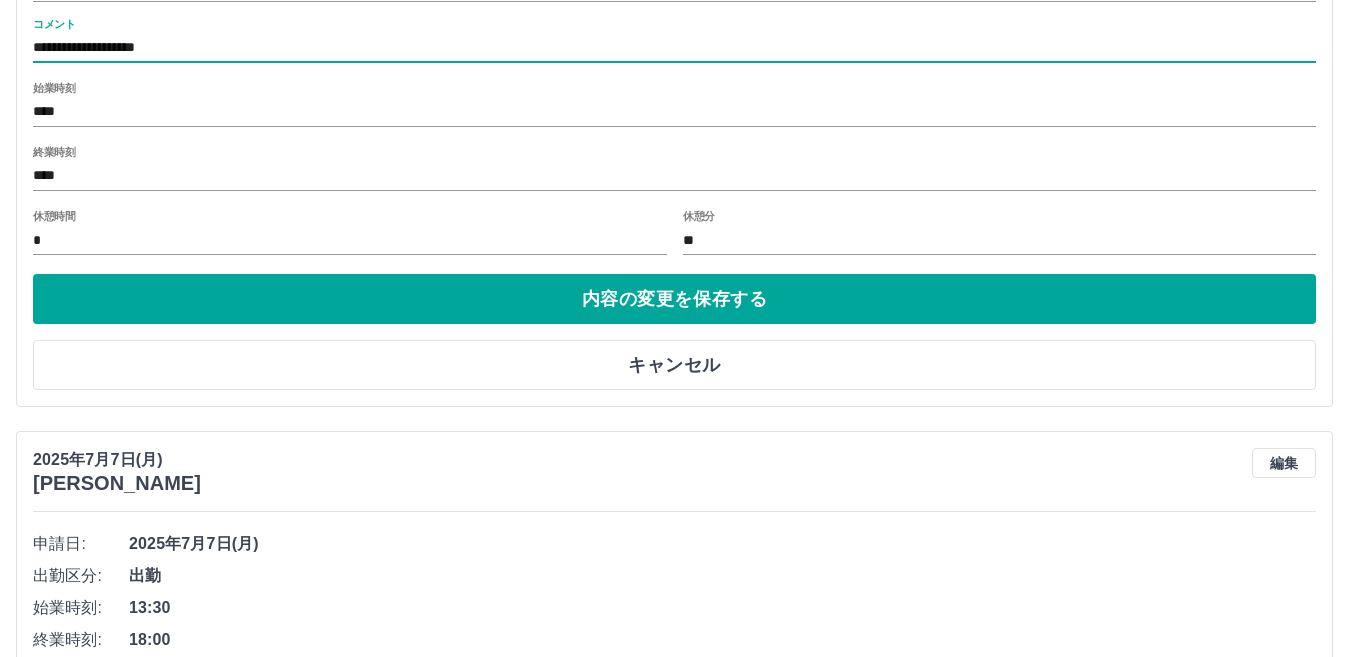 scroll, scrollTop: 4568, scrollLeft: 0, axis: vertical 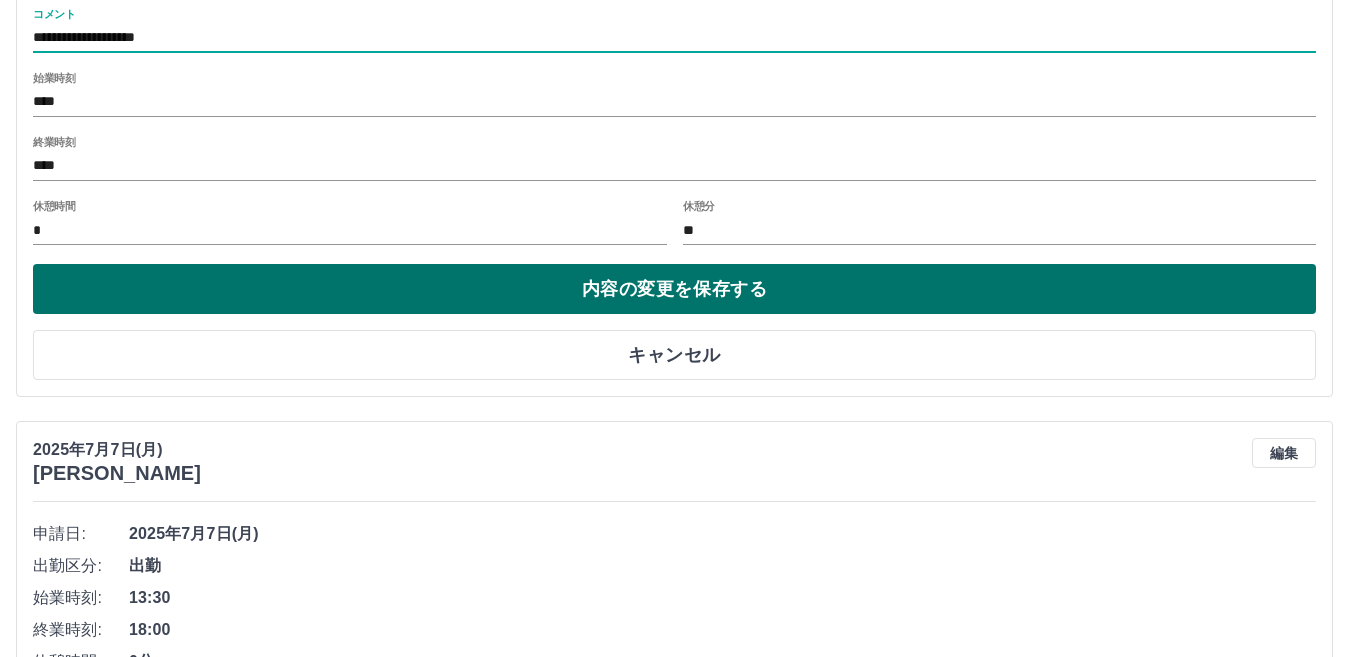 type on "**********" 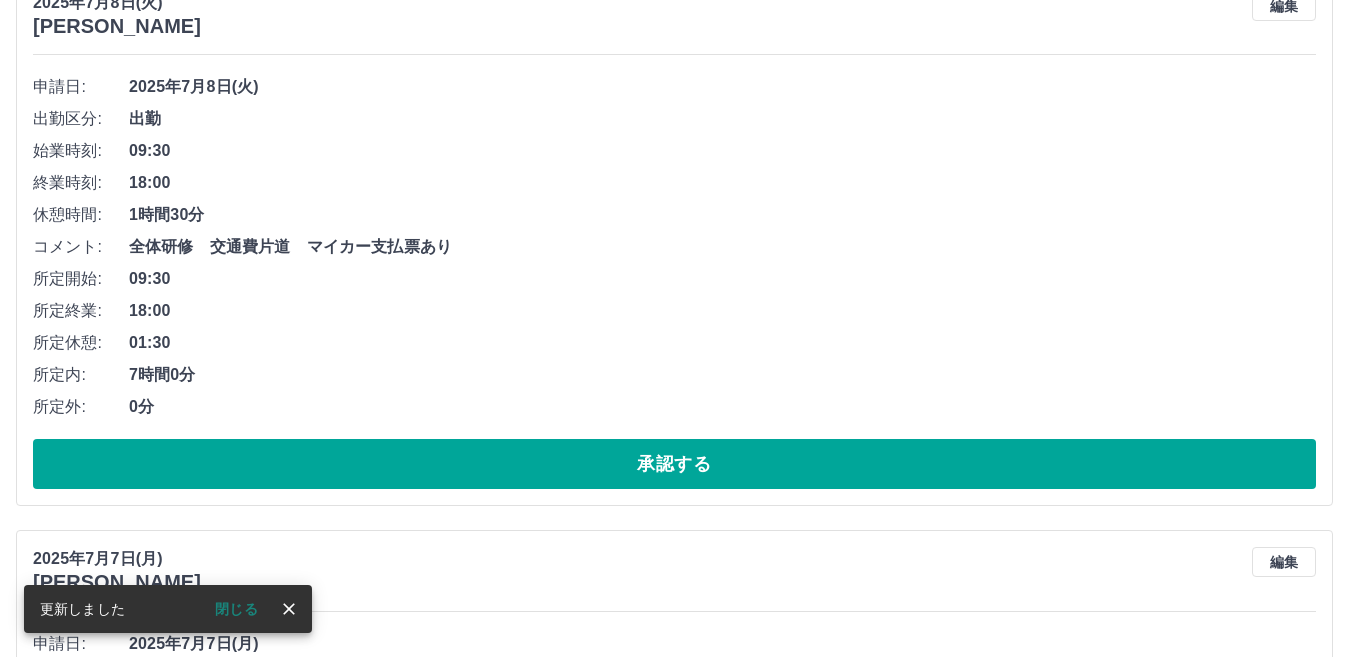 scroll, scrollTop: 4068, scrollLeft: 0, axis: vertical 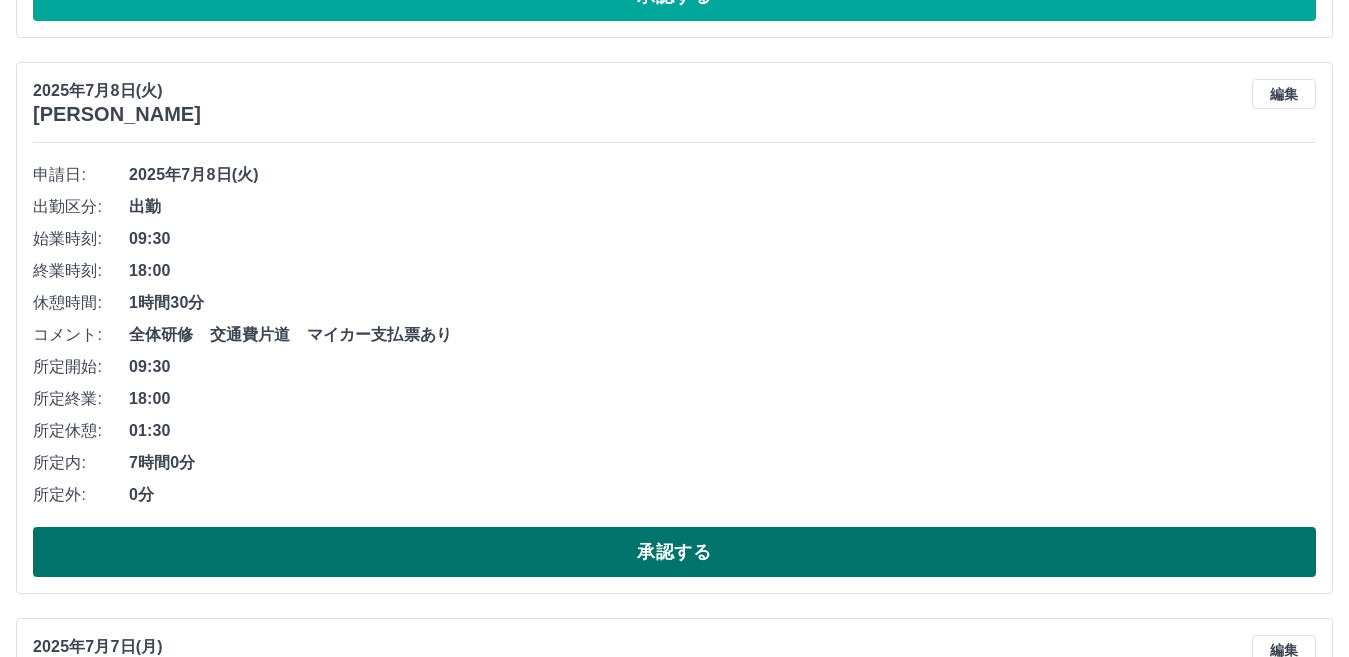 click on "承認する" at bounding box center [674, 552] 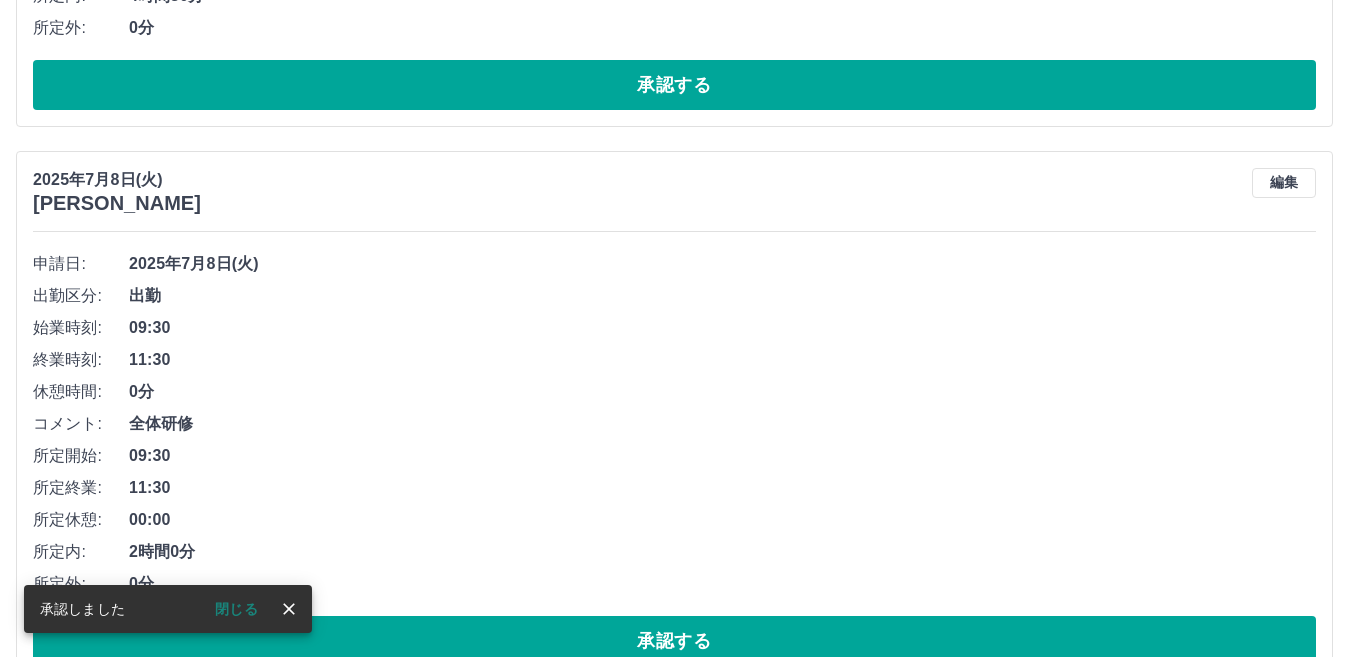 scroll, scrollTop: 3468, scrollLeft: 0, axis: vertical 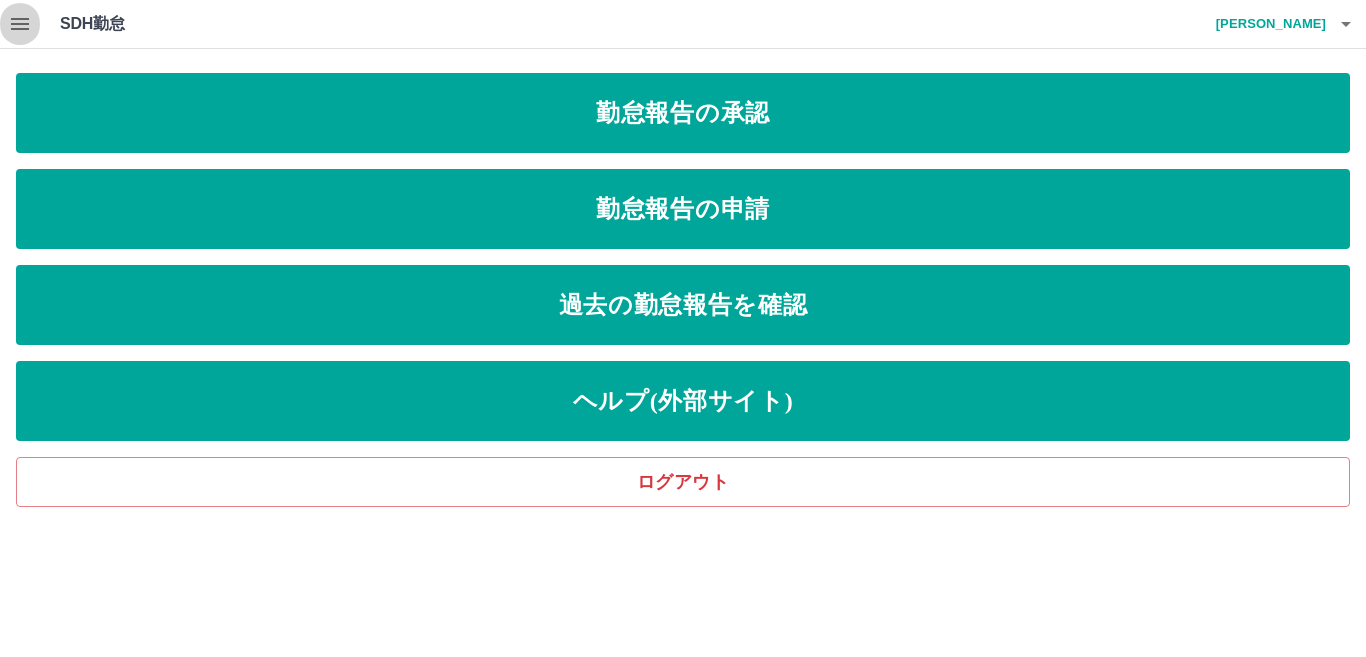 click 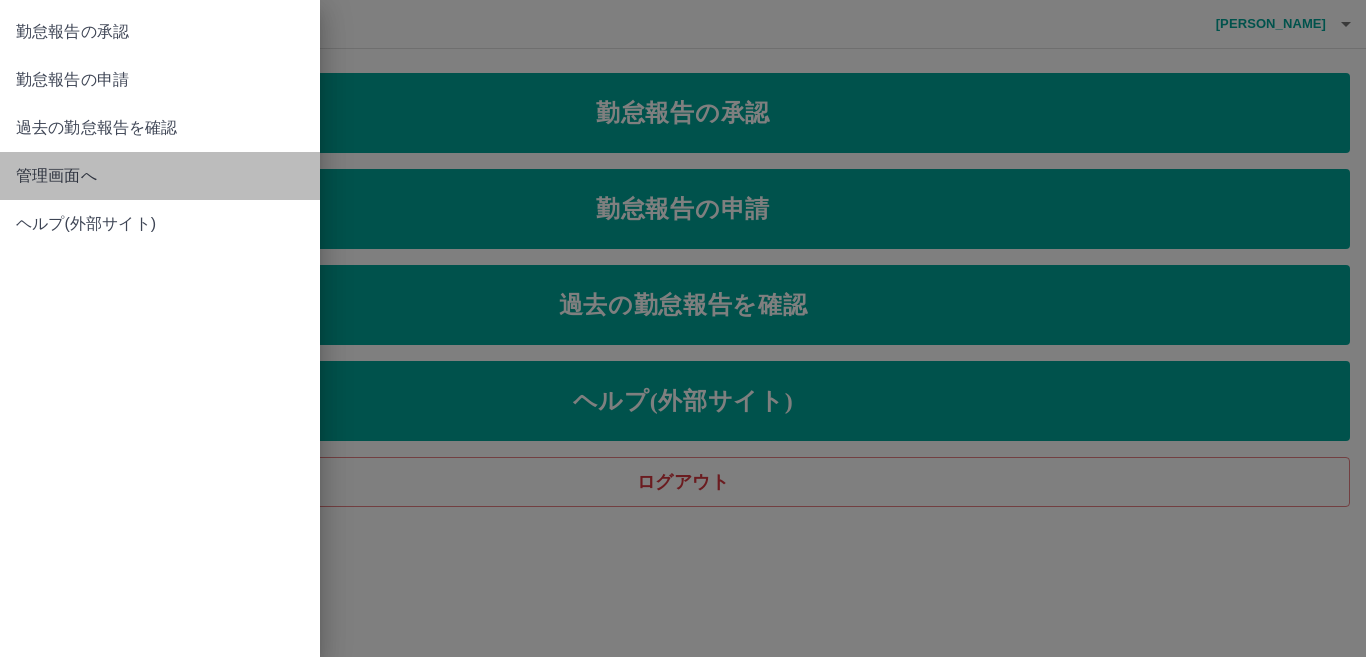 click on "管理画面へ" at bounding box center (160, 176) 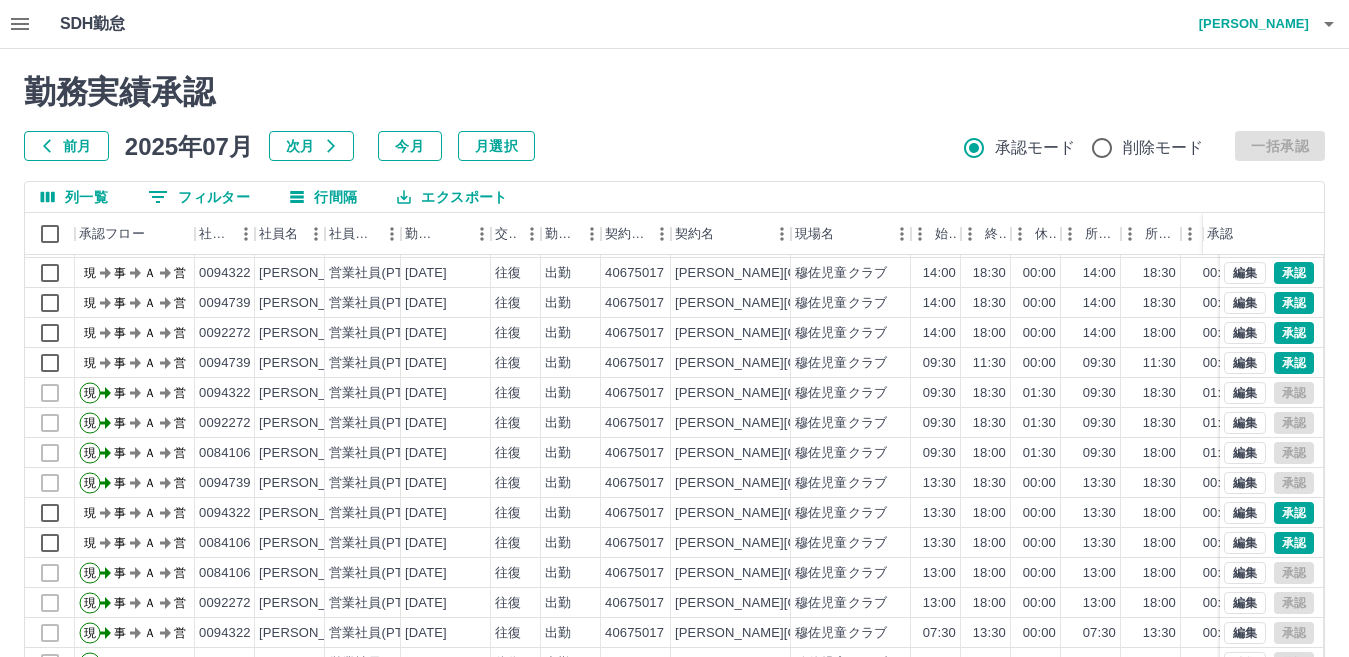scroll, scrollTop: 104, scrollLeft: 0, axis: vertical 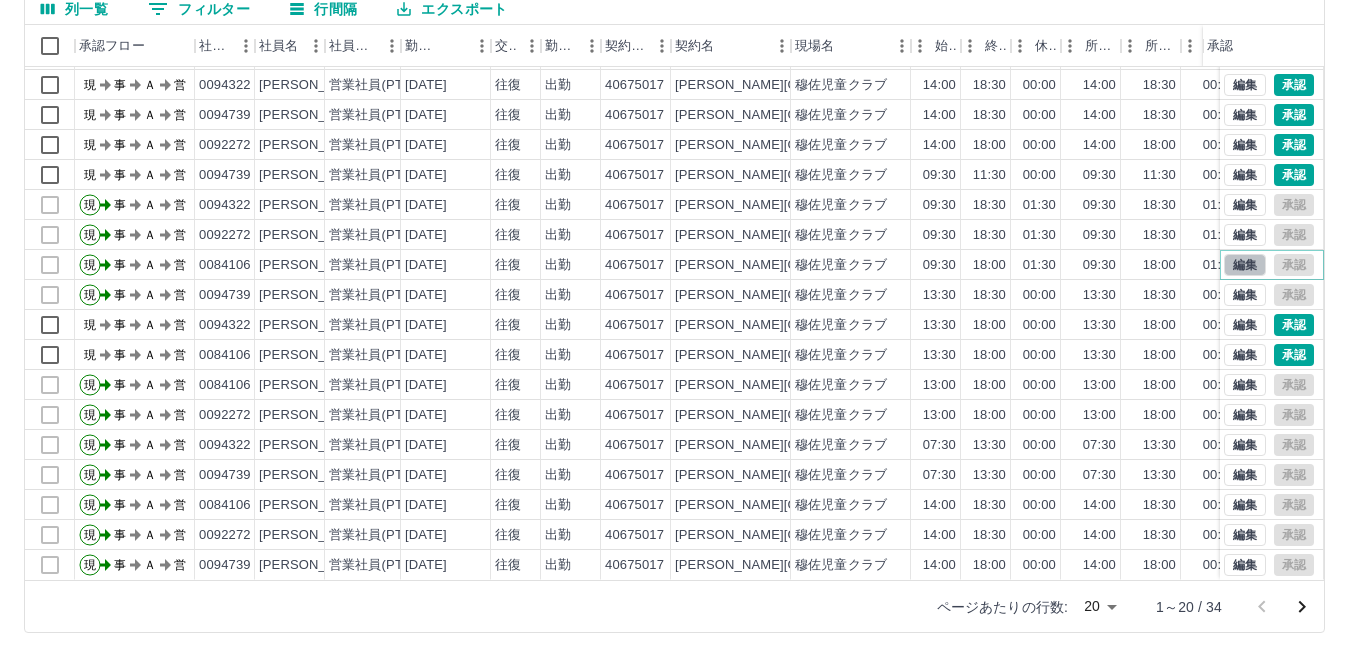 click on "編集" at bounding box center [1245, 265] 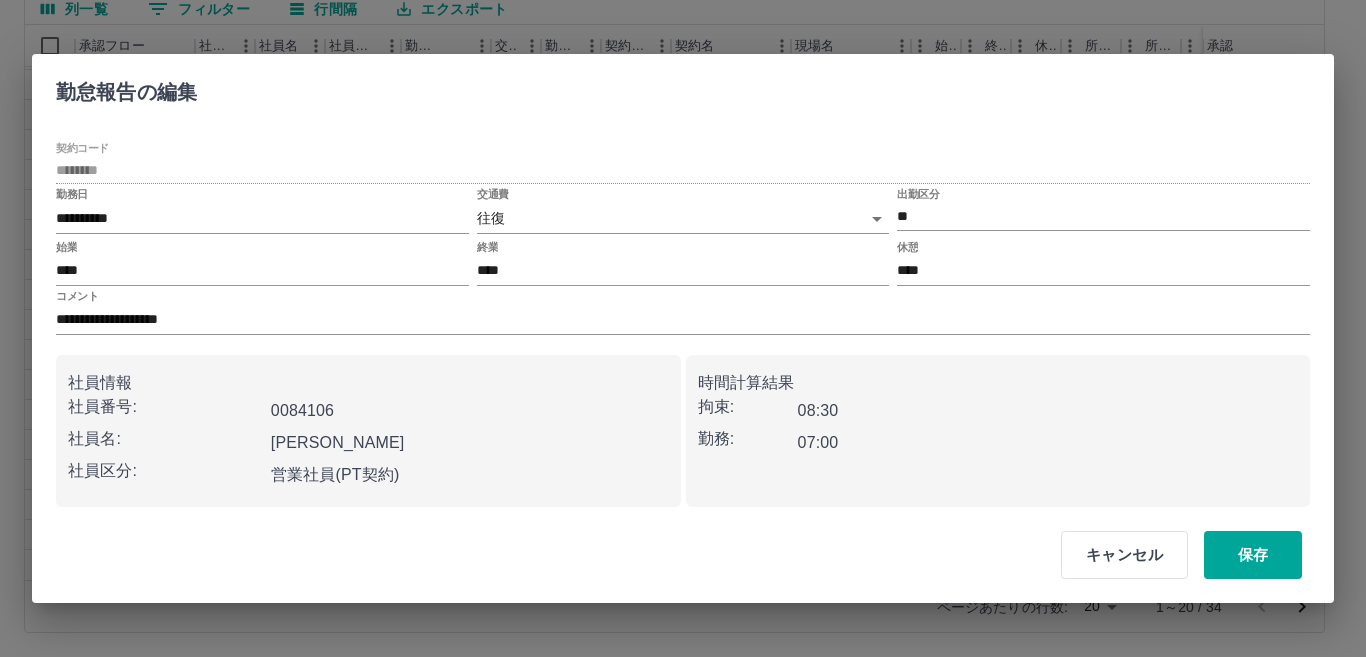 click on "SDH勤怠 [PERSON_NAME] 勤務実績承認 前月 [DATE] 次月 今月 月選択 承認モード 削除モード 一括承認 列一覧 0 フィルター 行間隔 エクスポート 承認フロー 社員番号 社員名 社員区分 勤務日 交通費 勤務区分 契約コード 契約名 現場名 始業 終業 休憩 所定開始 所定終業 所定休憩 拘束 勤務 遅刻等 コメント ステータス 承認 現 事 Ａ 営 0094739 [PERSON_NAME] 営業社員(PT契約) [DATE] 往復 出勤 40675017 [PERSON_NAME][GEOGRAPHIC_DATA] 穆佐児童クラブ 14:00 18:30 00:00 14:00 18:30 00:00 04:30 04:30 00:00 現場責任者承認待 現 事 Ａ 営 0084106 [PERSON_NAME] 営業社員(PT契約) [DATE] 往復 出勤 40675017 [PERSON_NAME][GEOGRAPHIC_DATA] 穆佐児童クラブ 14:00 18:00 00:00 14:00 18:00 00:00 04:00 04:00 00:00 現場責任者承認待 現 事 Ａ 営 0094322 [PERSON_NAME] 営業社員(PT契約) [DATE] 往復 出勤 40675017 [PERSON_NAME][GEOGRAPHIC_DATA] 穆佐児童クラブ 14:00 18:30 00:00 14:00 18:30 00:00 04:30 20" at bounding box center [683, 234] 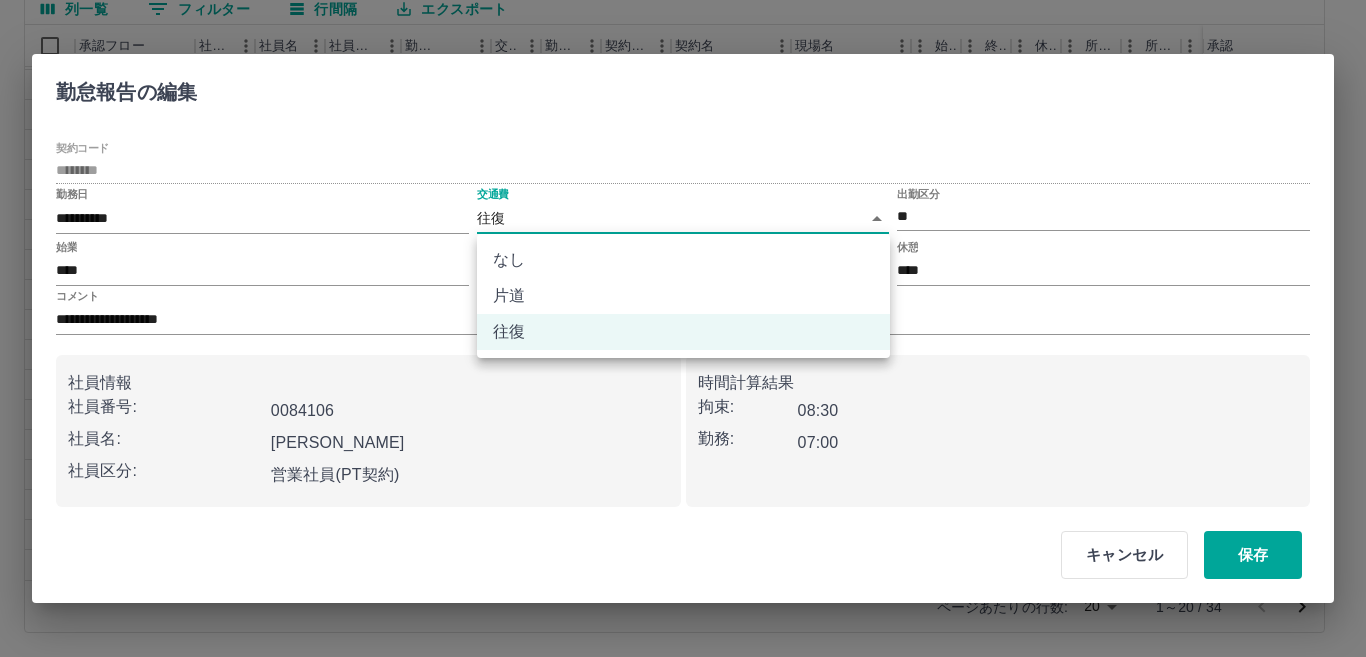 click on "片道" at bounding box center [683, 296] 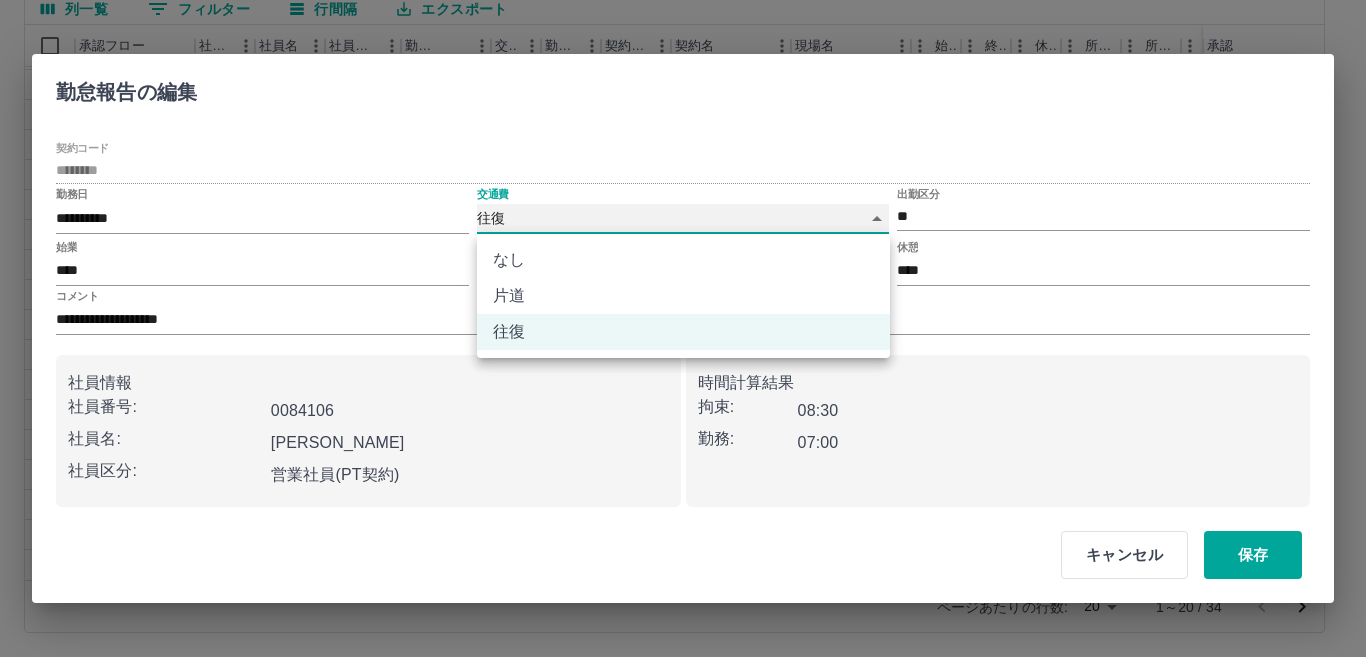 type on "******" 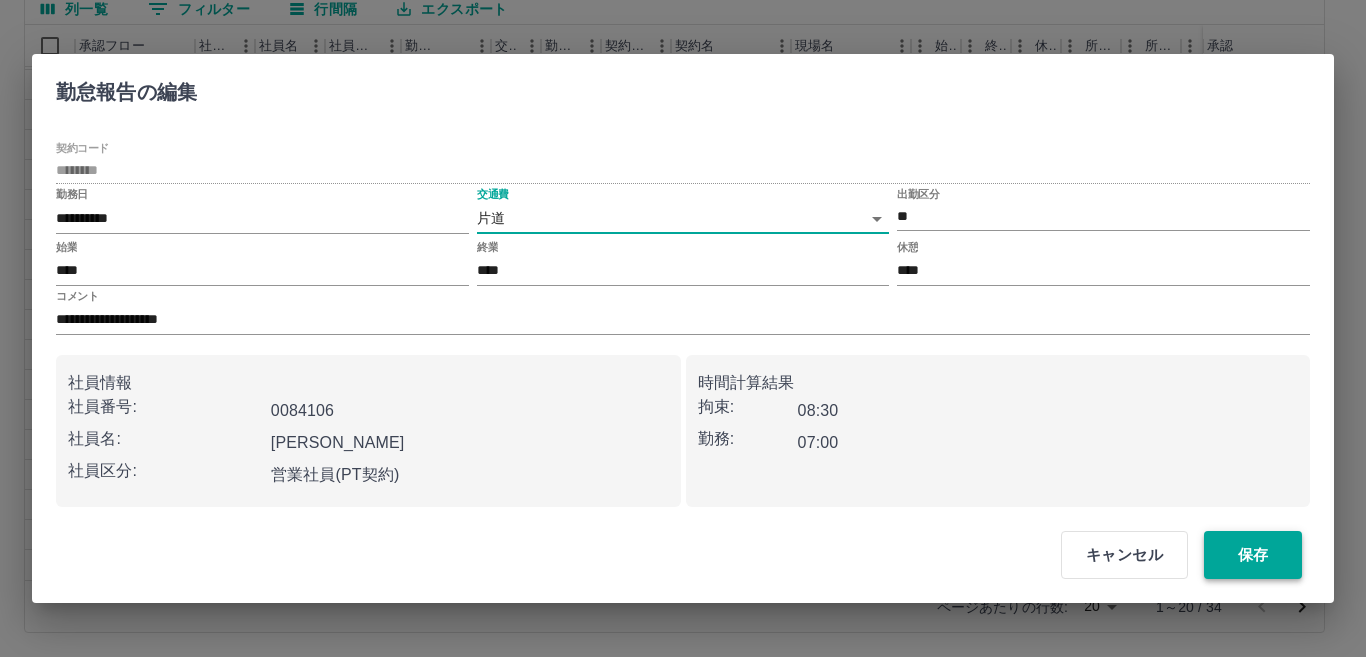 click on "保存" at bounding box center (1253, 555) 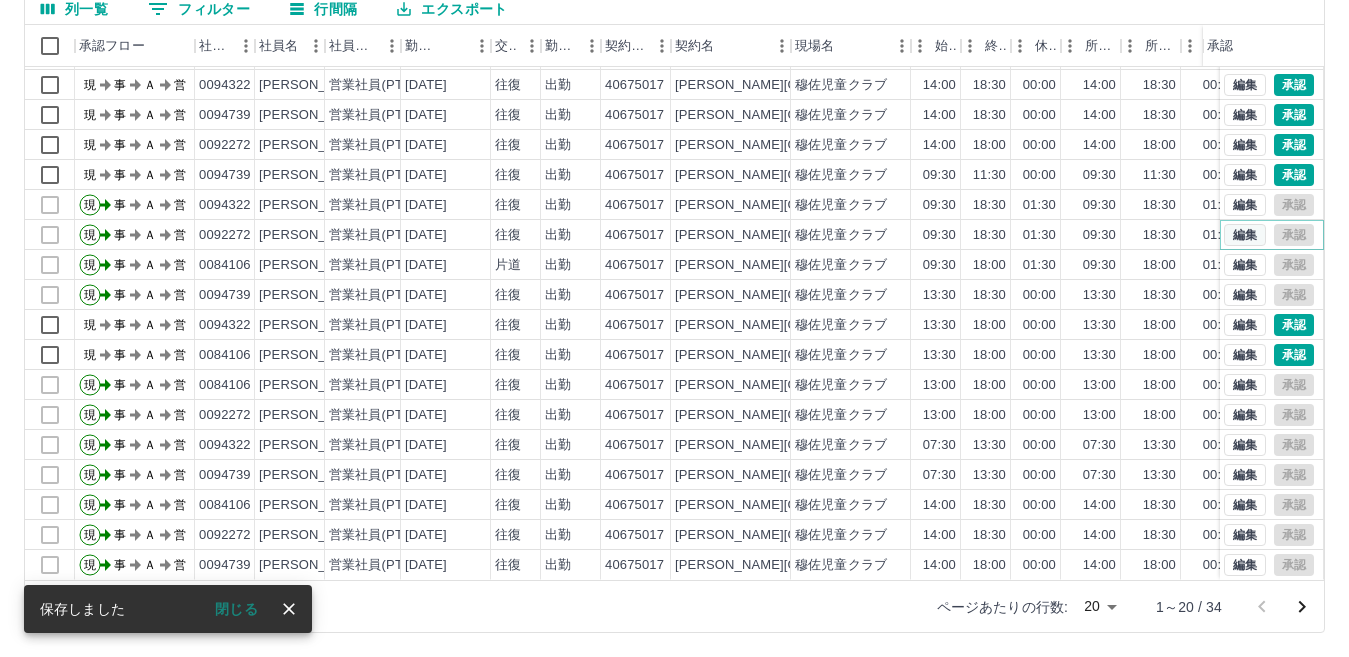 click on "編集" at bounding box center (1245, 235) 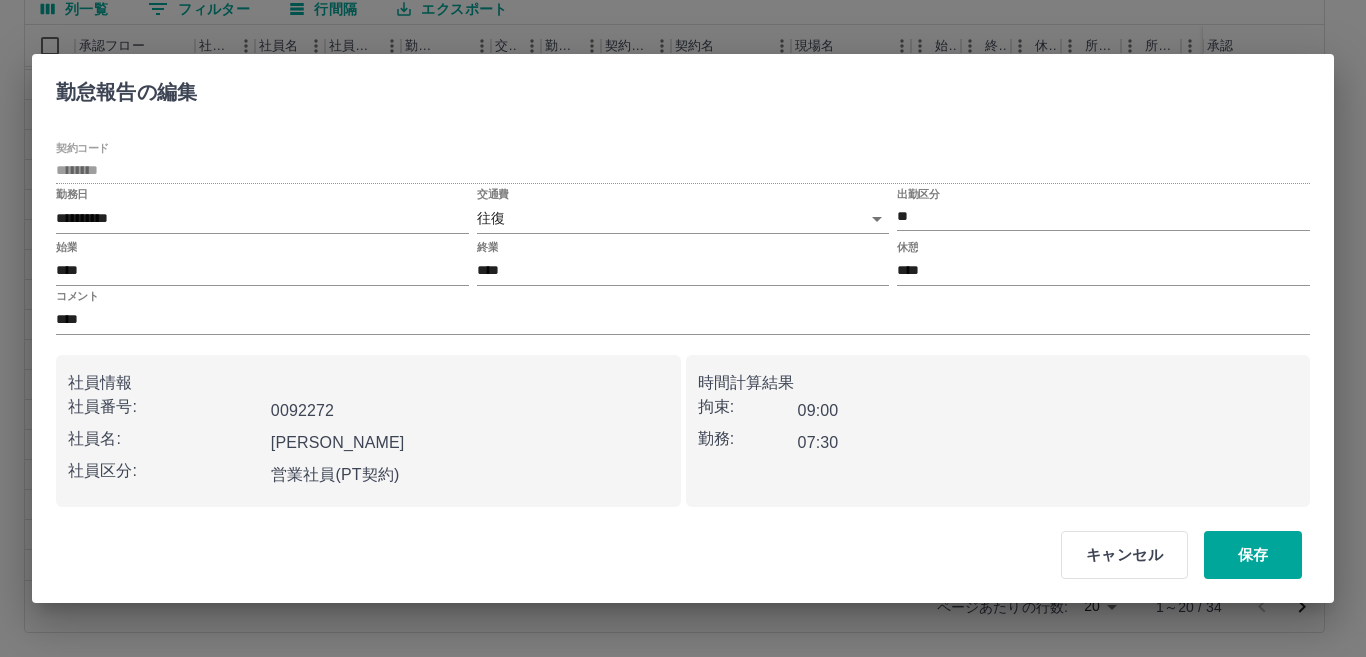 click on "SDH勤怠 [PERSON_NAME] 勤務実績承認 前月 [DATE] 次月 今月 月選択 承認モード 削除モード 一括承認 列一覧 0 フィルター 行間隔 エクスポート 承認フロー 社員番号 社員名 社員区分 勤務日 交通費 勤務区分 契約コード 契約名 現場名 始業 終業 休憩 所定開始 所定終業 所定休憩 拘束 勤務 遅刻等 コメント ステータス 承認 現 事 Ａ 営 0094739 [PERSON_NAME] 営業社員(PT契約) [DATE] 往復 出勤 40675017 [PERSON_NAME][GEOGRAPHIC_DATA] 穆佐児童クラブ 14:00 18:30 00:00 14:00 18:30 00:00 04:30 04:30 00:00 現場責任者承認待 現 事 Ａ 営 0084106 [PERSON_NAME] 営業社員(PT契約) [DATE] 往復 出勤 40675017 [PERSON_NAME][GEOGRAPHIC_DATA] 穆佐児童クラブ 14:00 18:00 00:00 14:00 18:00 00:00 04:00 04:00 00:00 現場責任者承認待 現 事 Ａ 営 0094322 [PERSON_NAME] 営業社員(PT契約) [DATE] 往復 出勤 40675017 [PERSON_NAME][GEOGRAPHIC_DATA] 穆佐児童クラブ 14:00 18:30 00:00 14:00 18:30 00:00 04:30 20" at bounding box center [683, 234] 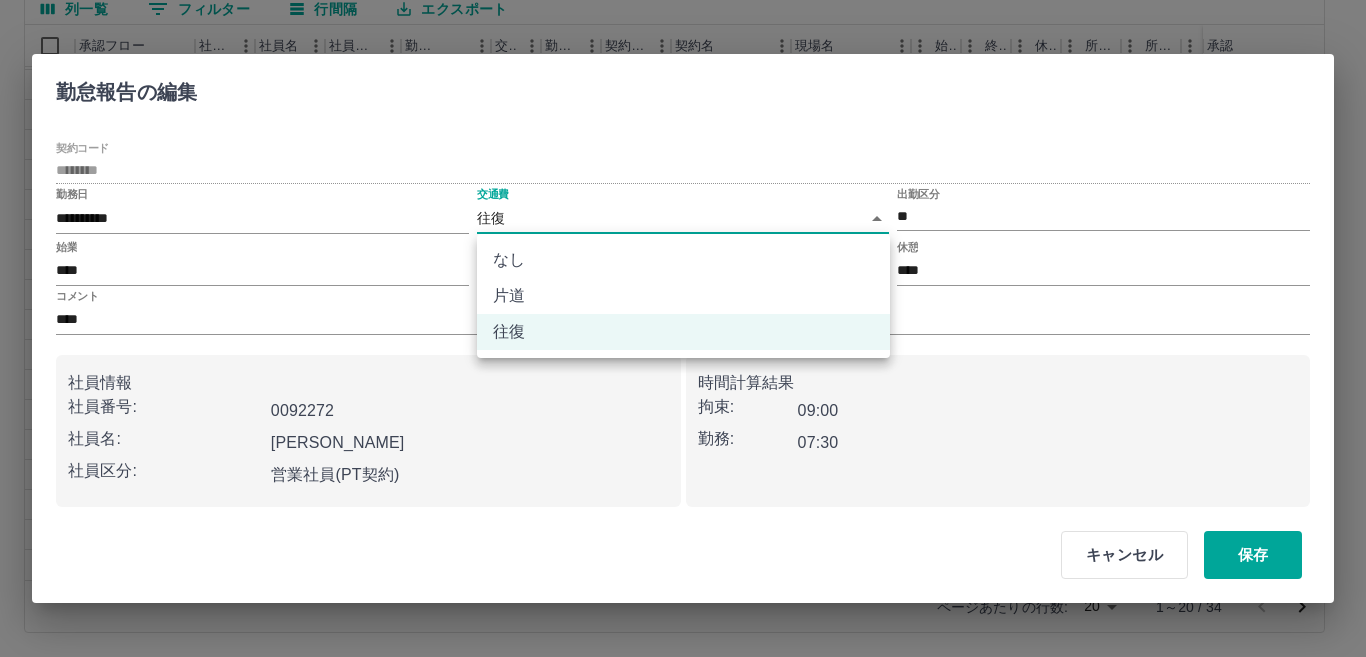 click on "片道" at bounding box center [683, 296] 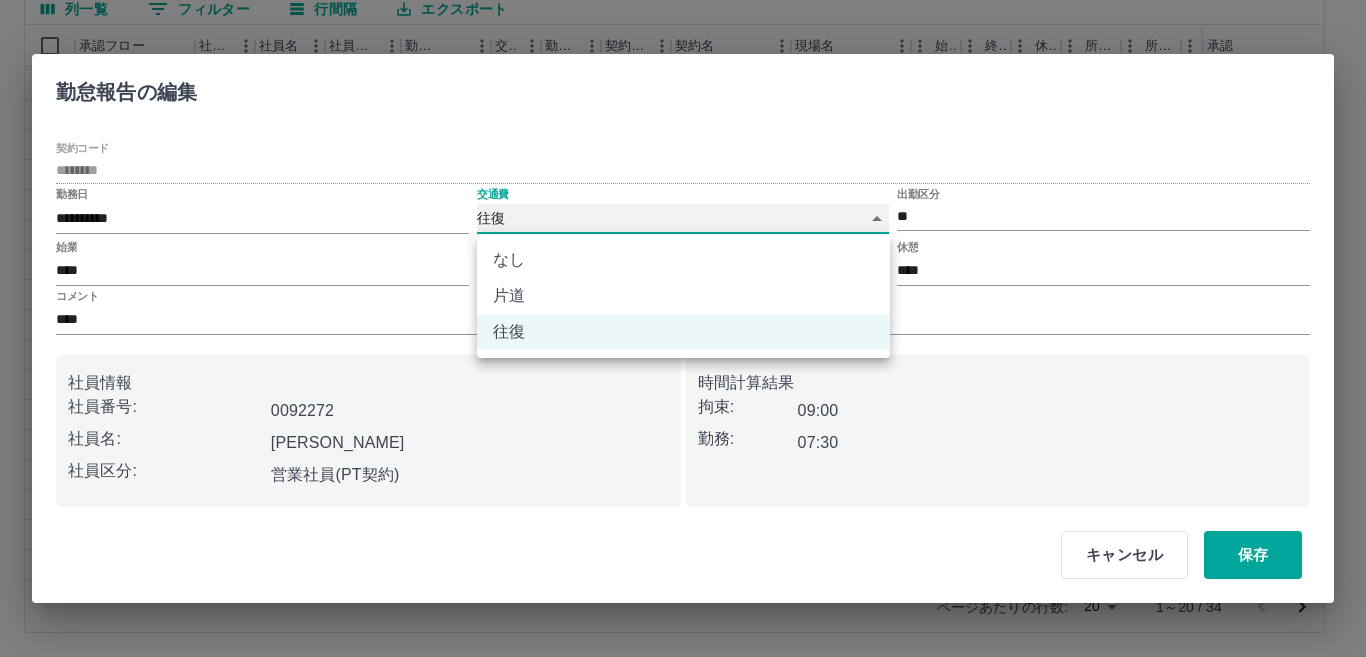 type on "******" 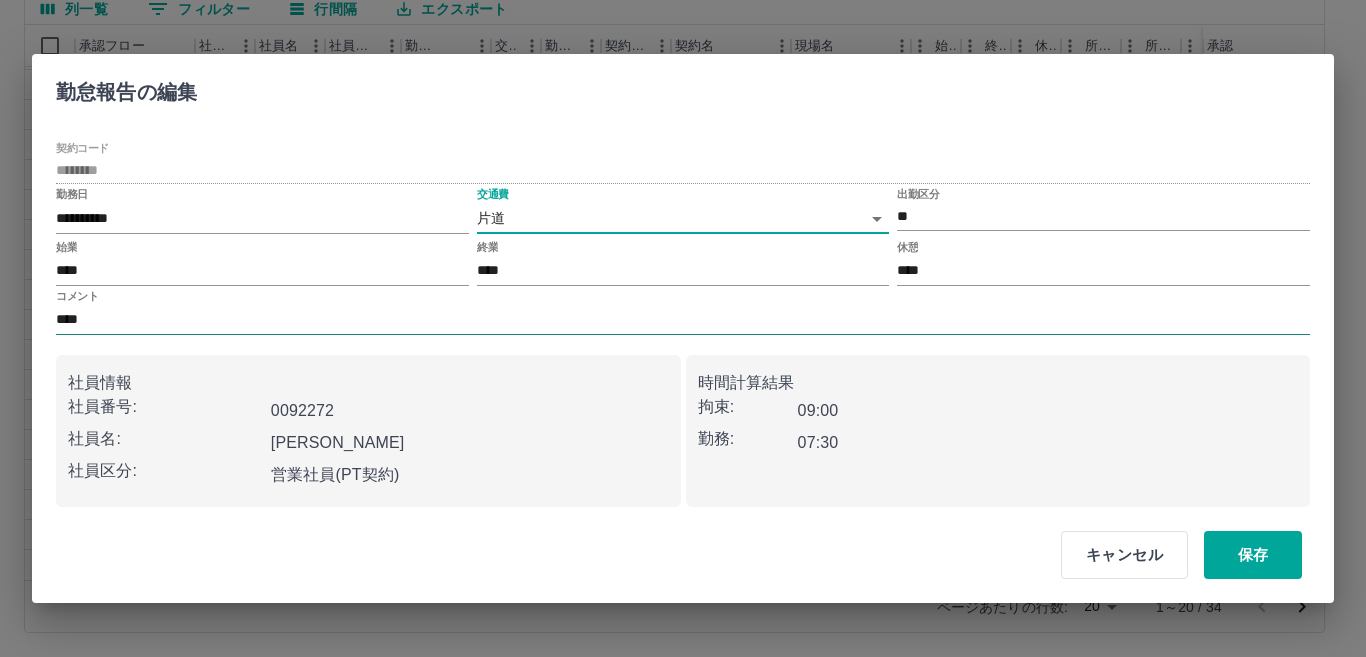 drag, startPoint x: 118, startPoint y: 320, endPoint x: 131, endPoint y: 323, distance: 13.341664 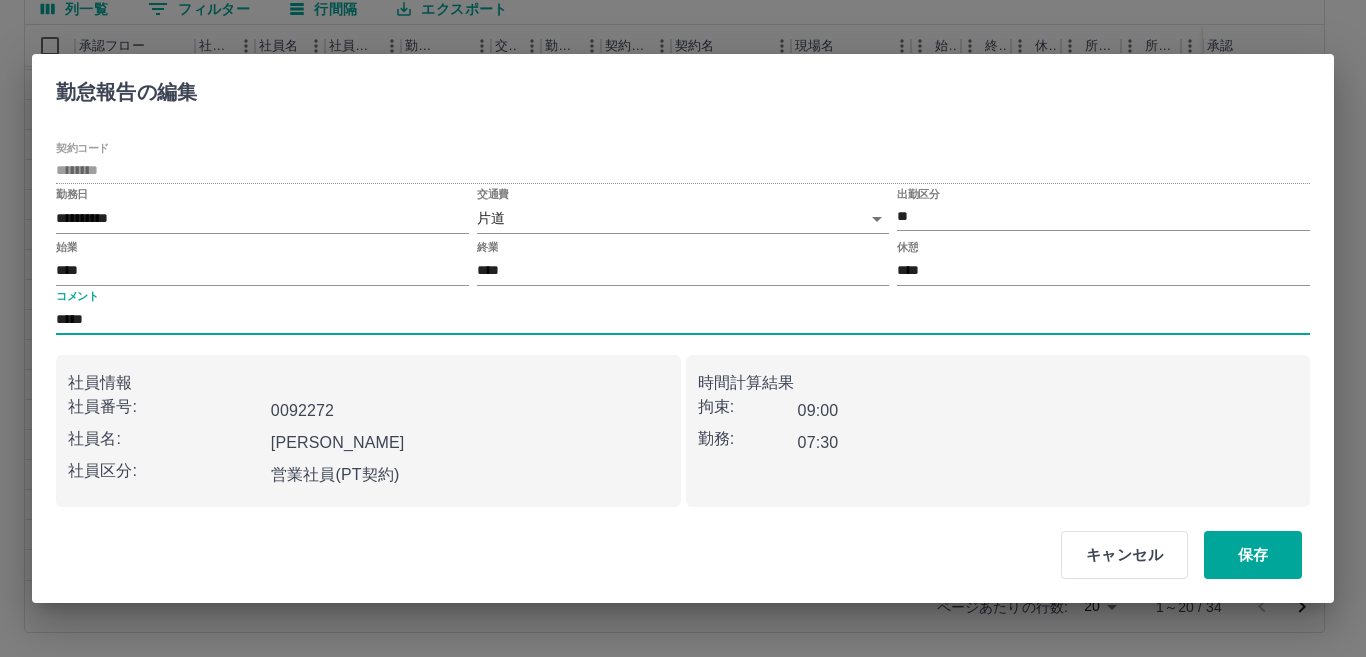type on "**********" 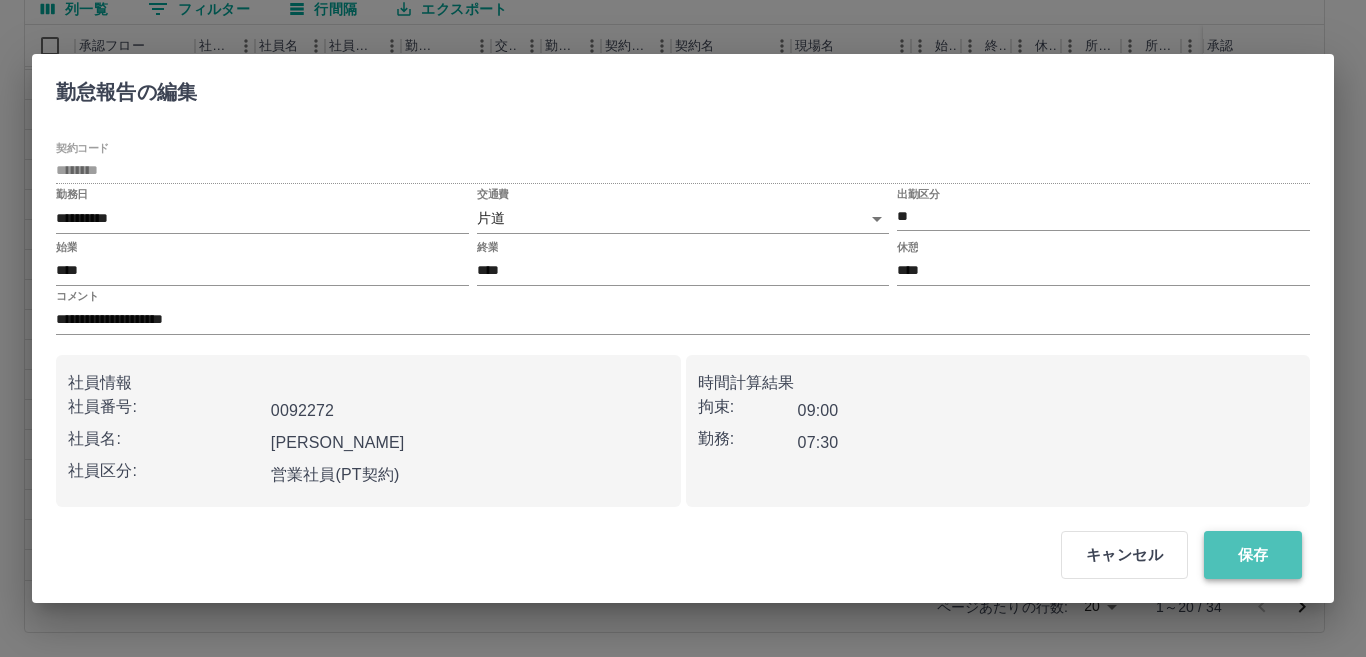 click on "保存" at bounding box center [1253, 555] 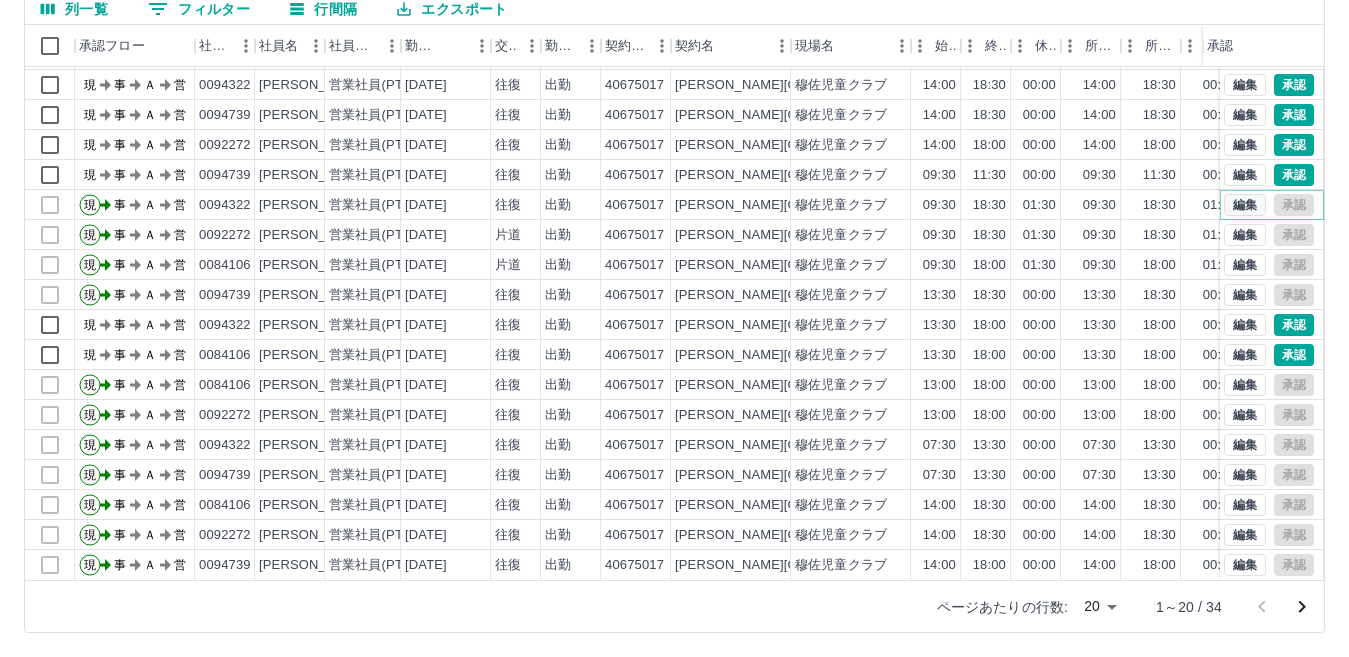 click on "編集" at bounding box center [1245, 205] 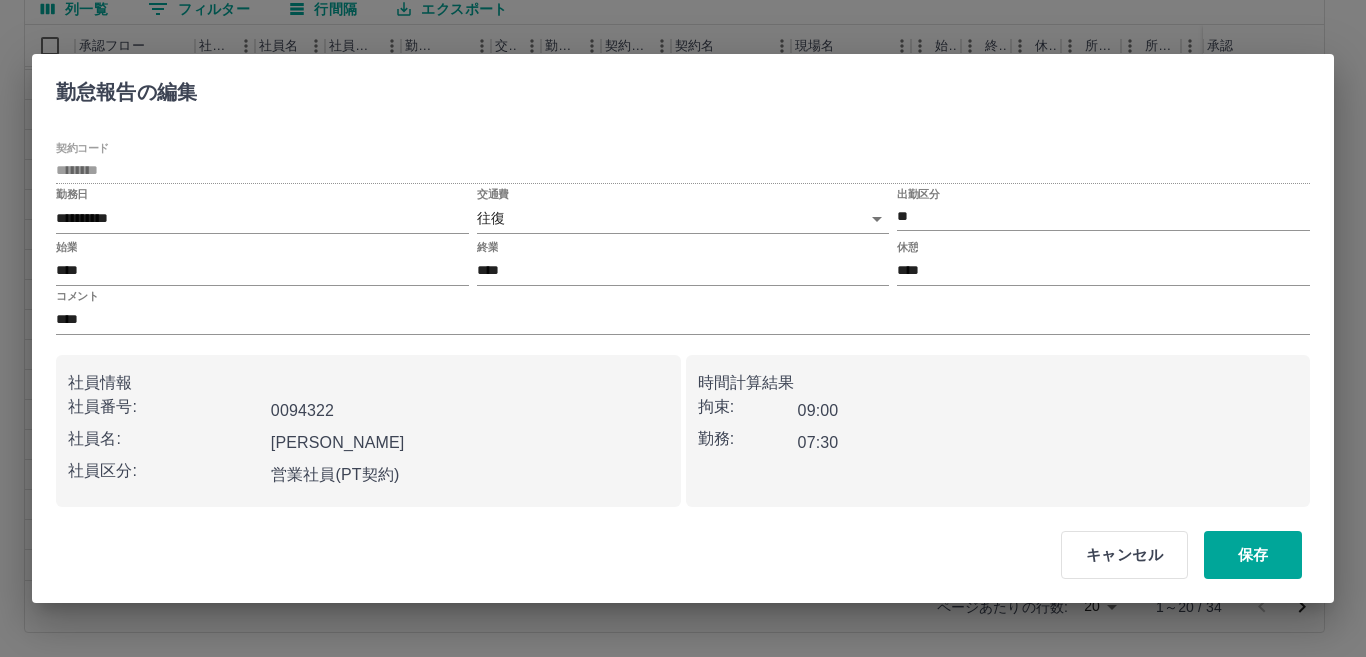 click on "SDH勤怠 [PERSON_NAME] 勤務実績承認 前月 [DATE] 次月 今月 月選択 承認モード 削除モード 一括承認 列一覧 0 フィルター 行間隔 エクスポート 承認フロー 社員番号 社員名 社員区分 勤務日 交通費 勤務区分 契約コード 契約名 現場名 始業 終業 休憩 所定開始 所定終業 所定休憩 拘束 勤務 遅刻等 コメント ステータス 承認 現 事 Ａ 営 0094739 [PERSON_NAME] 営業社員(PT契約) [DATE] 往復 出勤 40675017 [PERSON_NAME][GEOGRAPHIC_DATA] 穆佐児童クラブ 14:00 18:30 00:00 14:00 18:30 00:00 04:30 04:30 00:00 現場責任者承認待 現 事 Ａ 営 0084106 [PERSON_NAME] 営業社員(PT契約) [DATE] 往復 出勤 40675017 [PERSON_NAME][GEOGRAPHIC_DATA] 穆佐児童クラブ 14:00 18:00 00:00 14:00 18:00 00:00 04:00 04:00 00:00 現場責任者承認待 現 事 Ａ 営 0094322 [PERSON_NAME] 営業社員(PT契約) [DATE] 往復 出勤 40675017 [PERSON_NAME][GEOGRAPHIC_DATA] 穆佐児童クラブ 14:00 18:30 00:00 14:00 18:30 00:00 04:30 20" at bounding box center (683, 234) 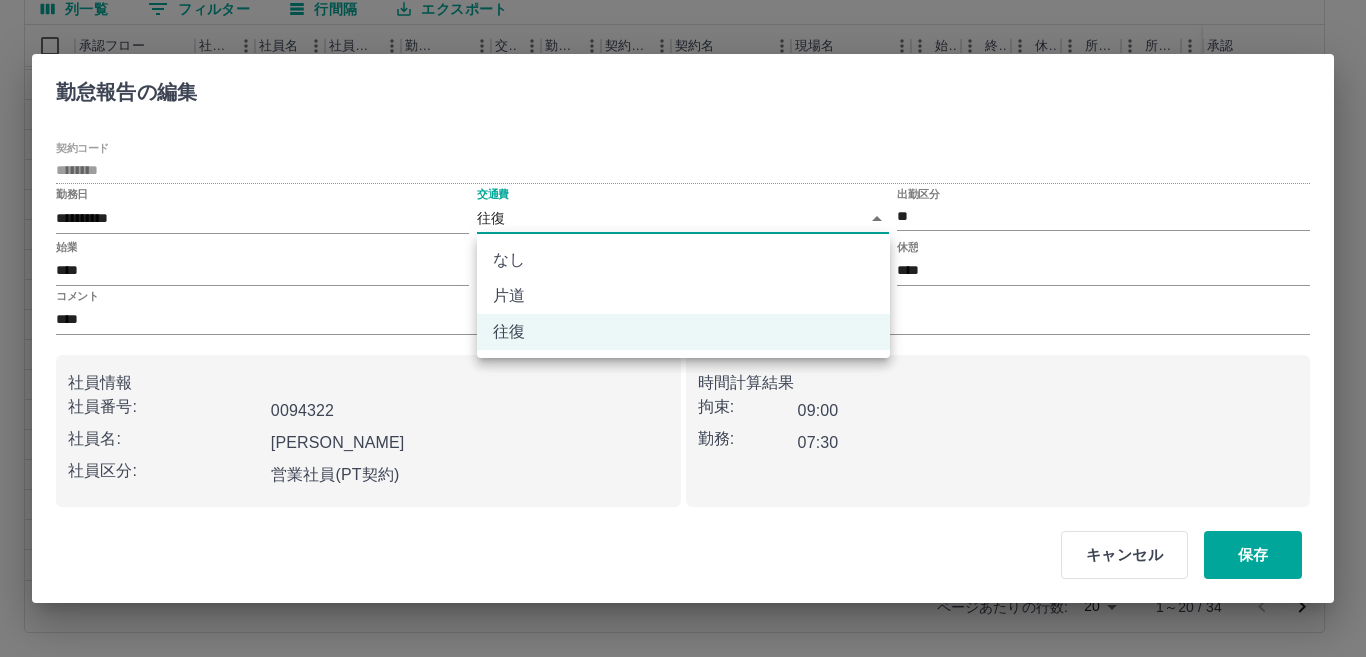 click on "片道" at bounding box center (683, 296) 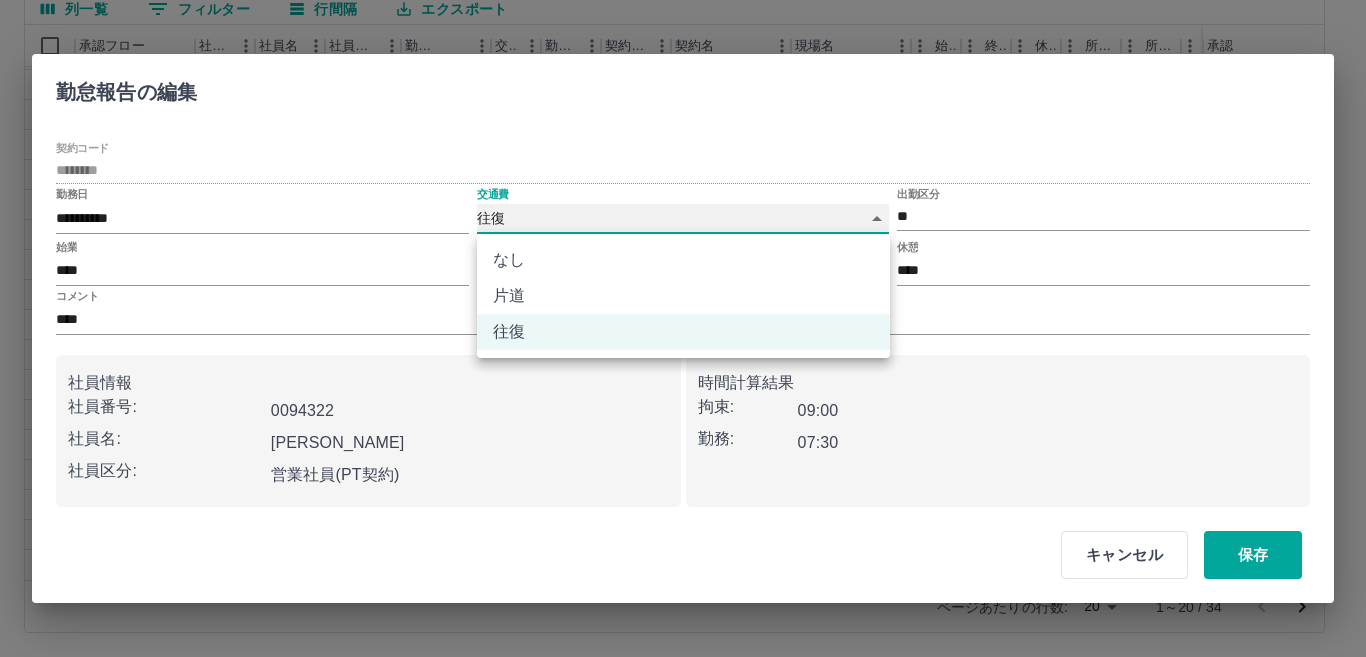 type on "******" 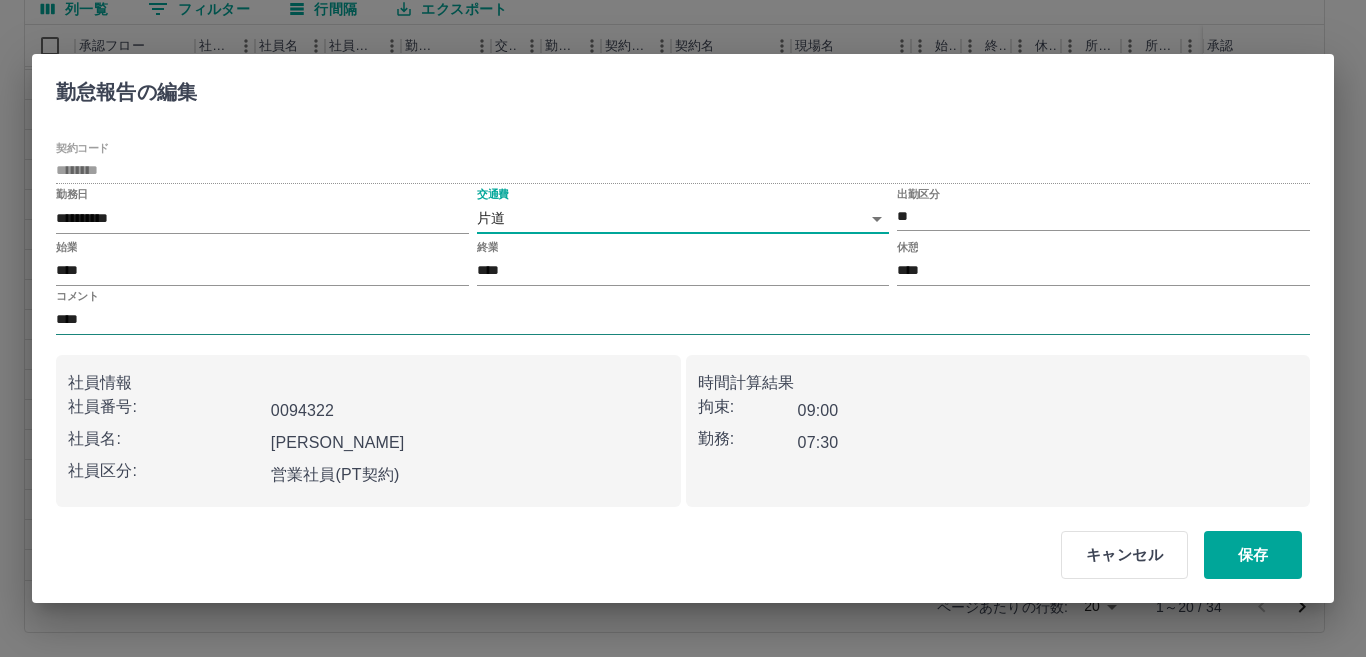 click on "****" at bounding box center [683, 320] 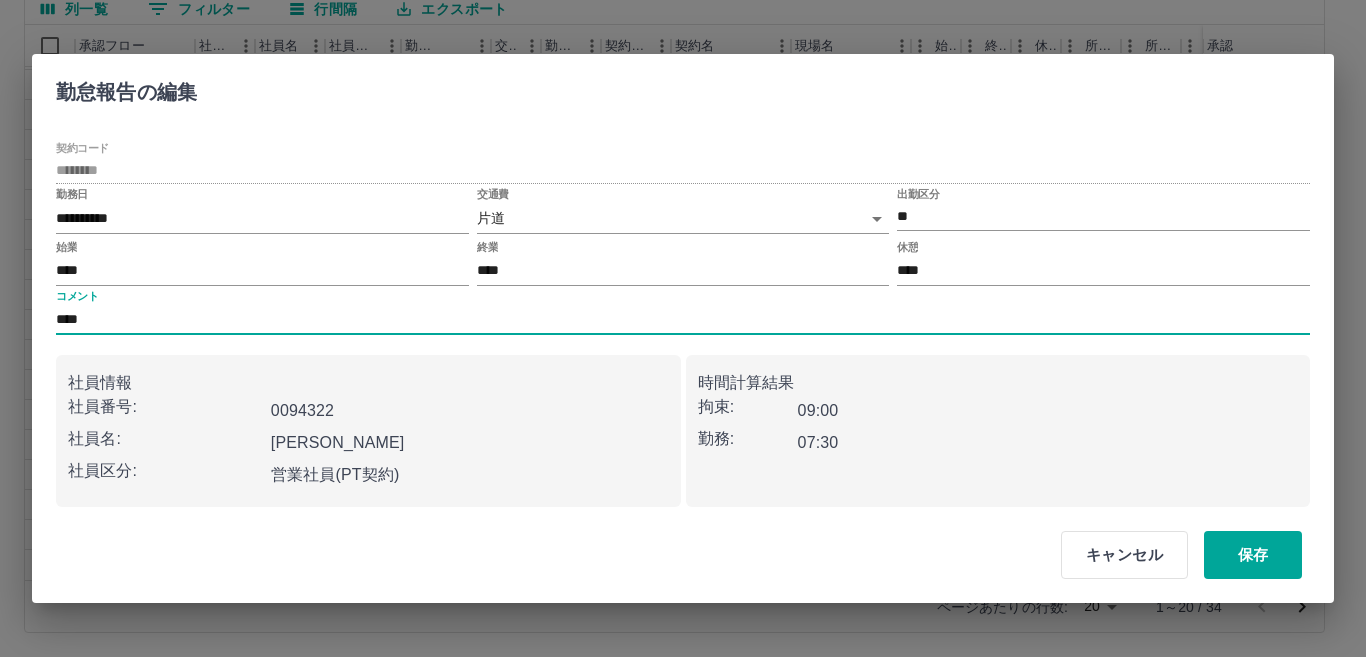 type on "**********" 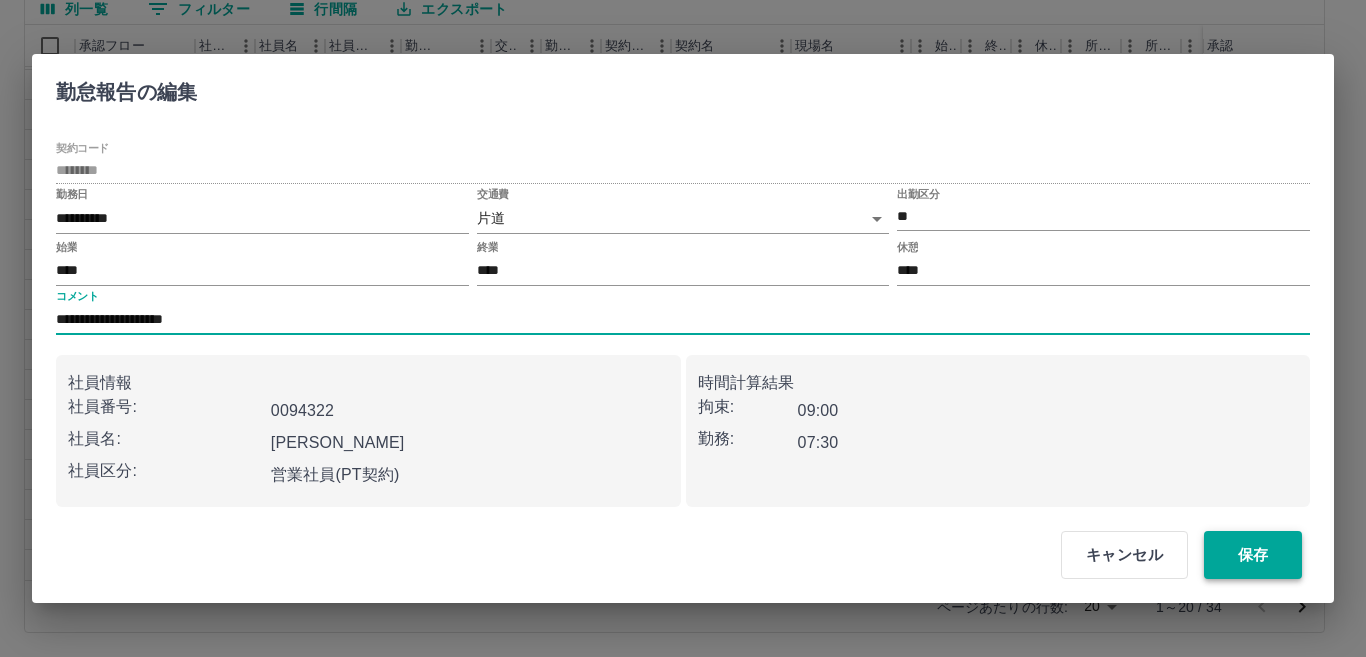 click on "保存" at bounding box center [1253, 555] 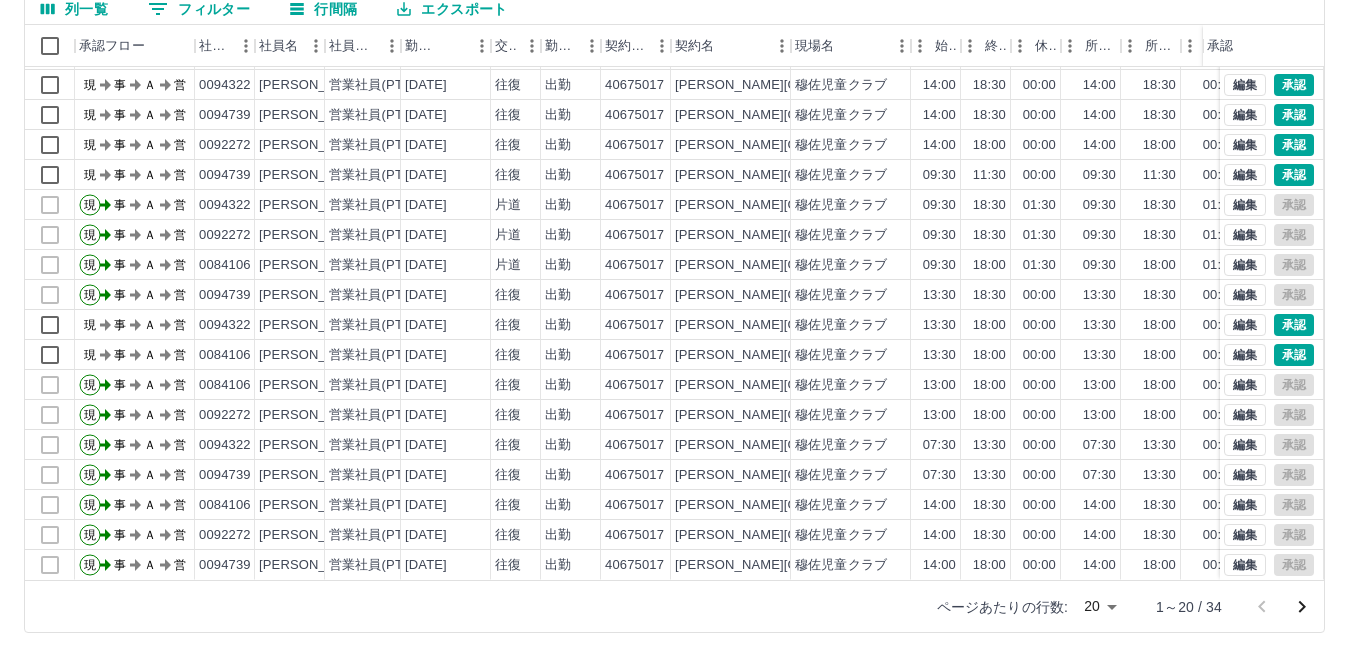 scroll, scrollTop: 0, scrollLeft: 0, axis: both 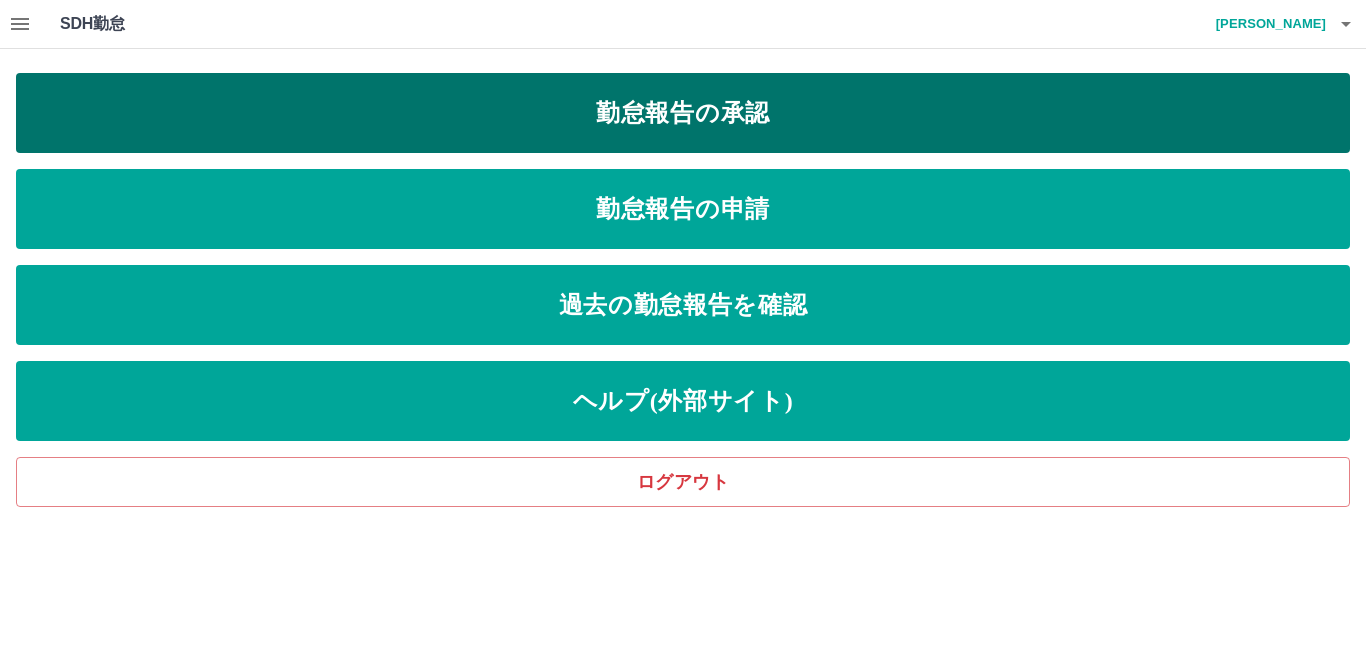 click on "勤怠報告の承認" at bounding box center [683, 113] 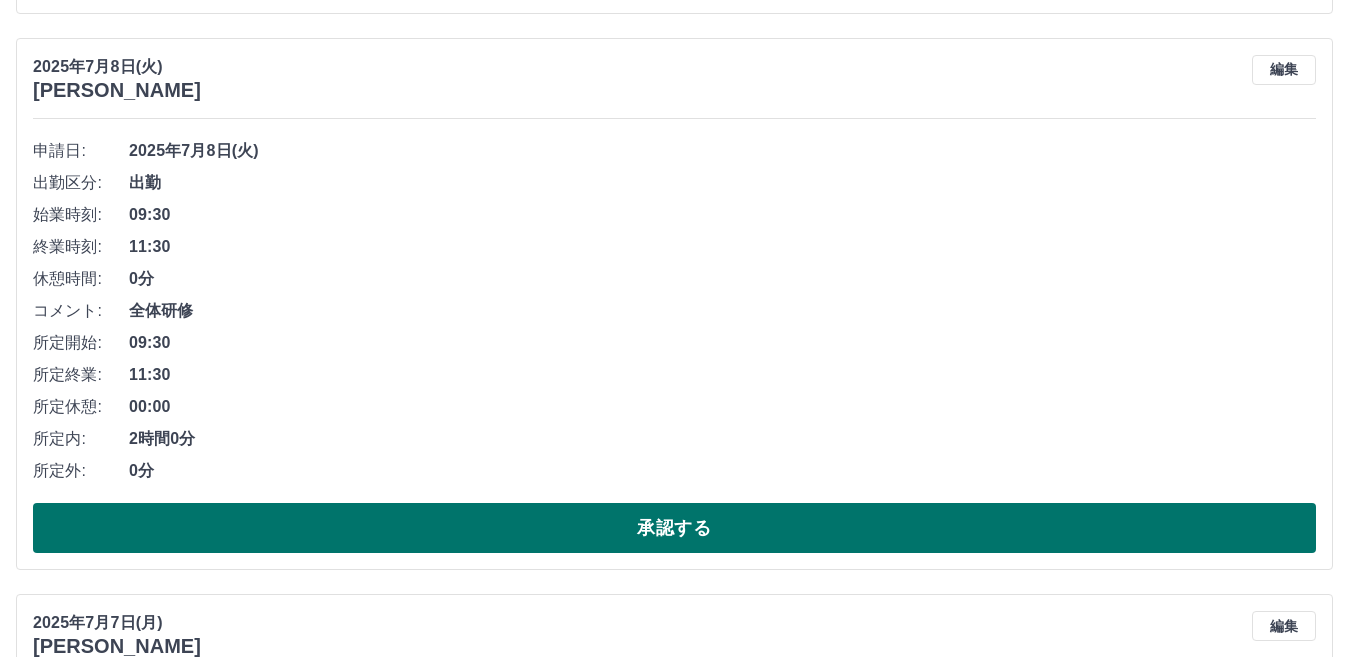 scroll, scrollTop: 3500, scrollLeft: 0, axis: vertical 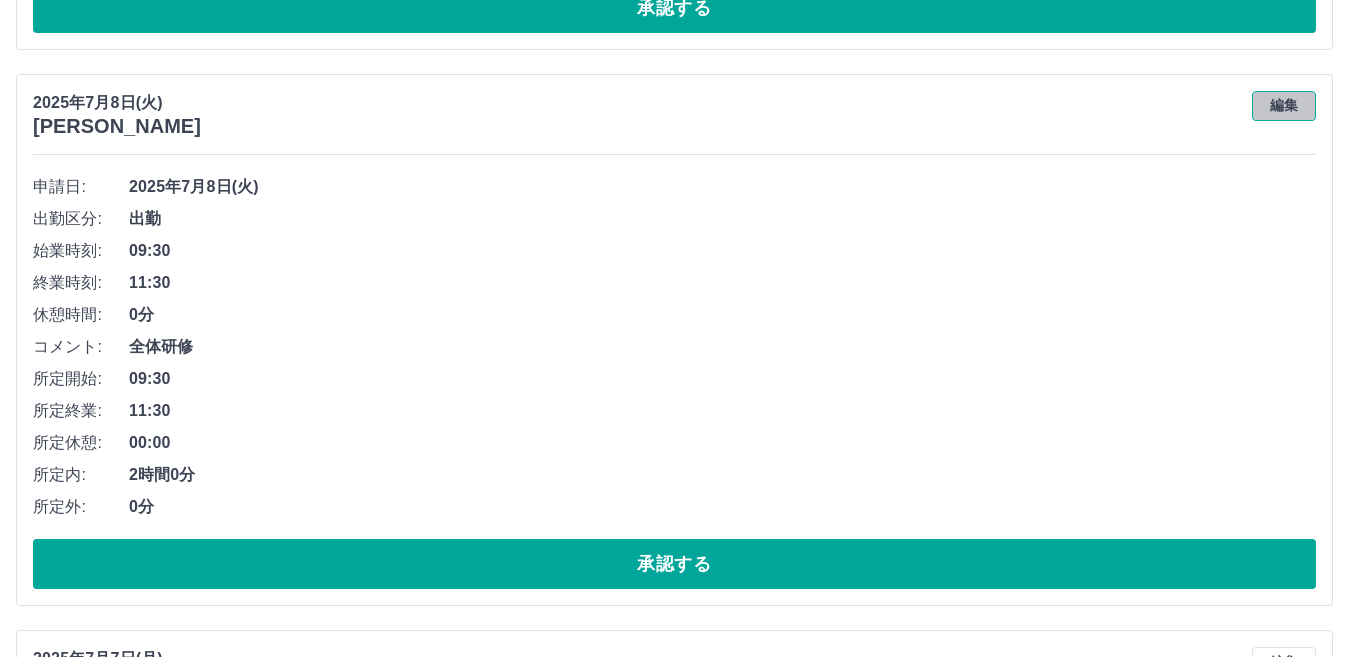 click on "編集" at bounding box center [1284, 106] 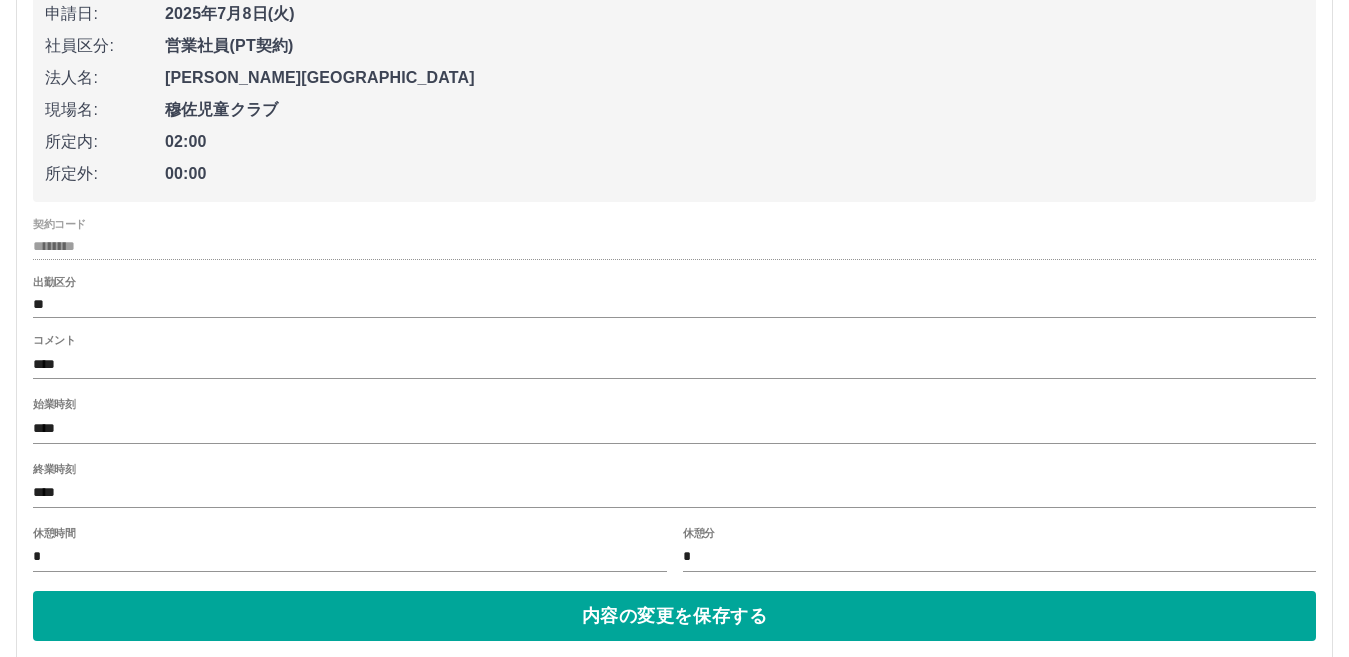 scroll, scrollTop: 3700, scrollLeft: 0, axis: vertical 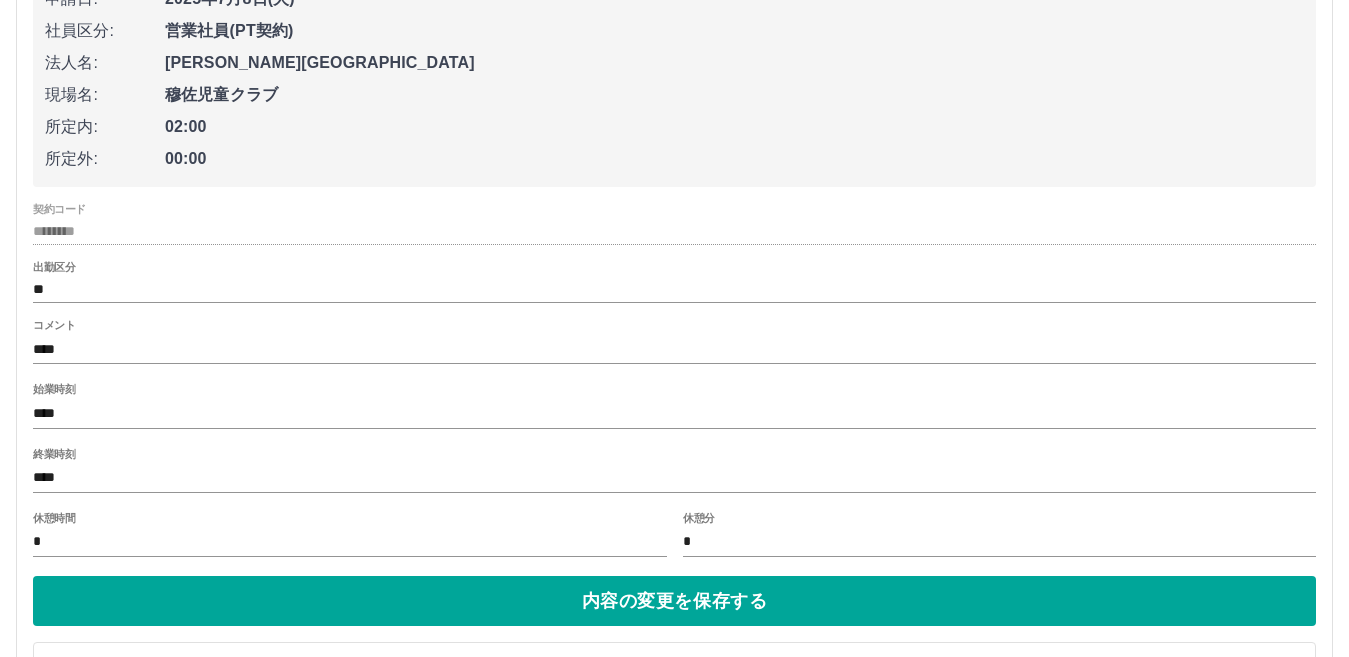 click on "****" at bounding box center (674, 349) 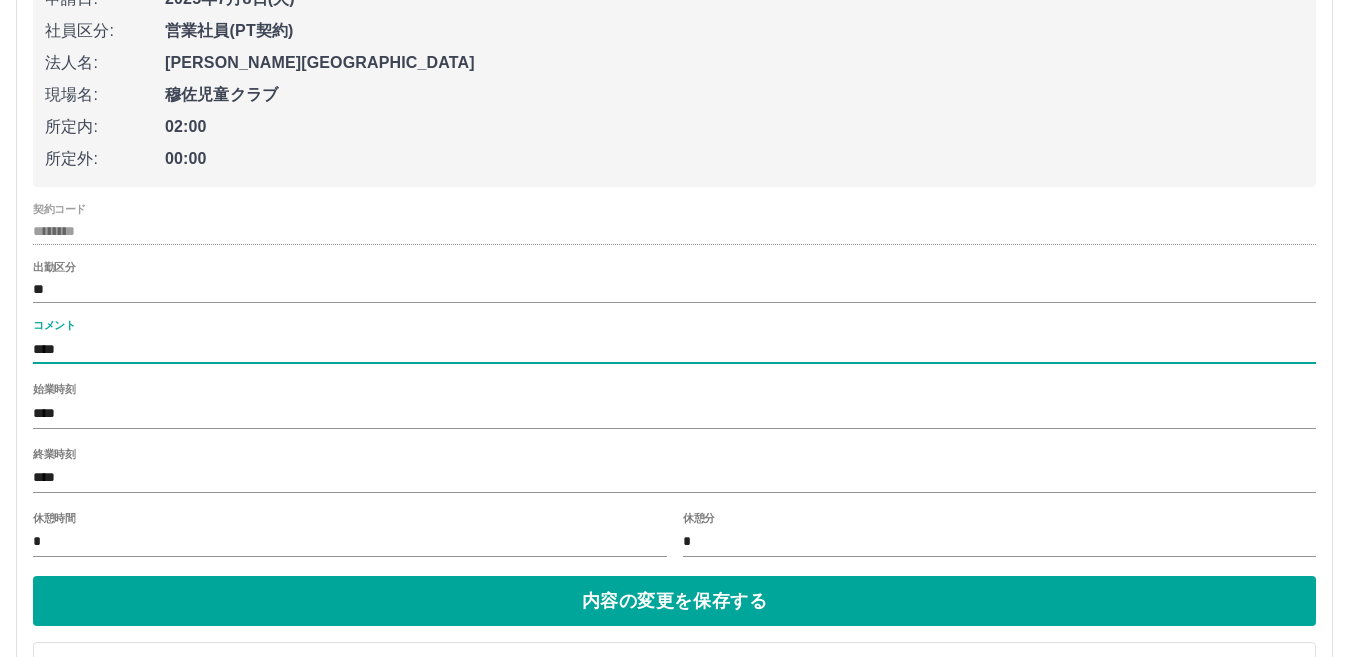 type on "**********" 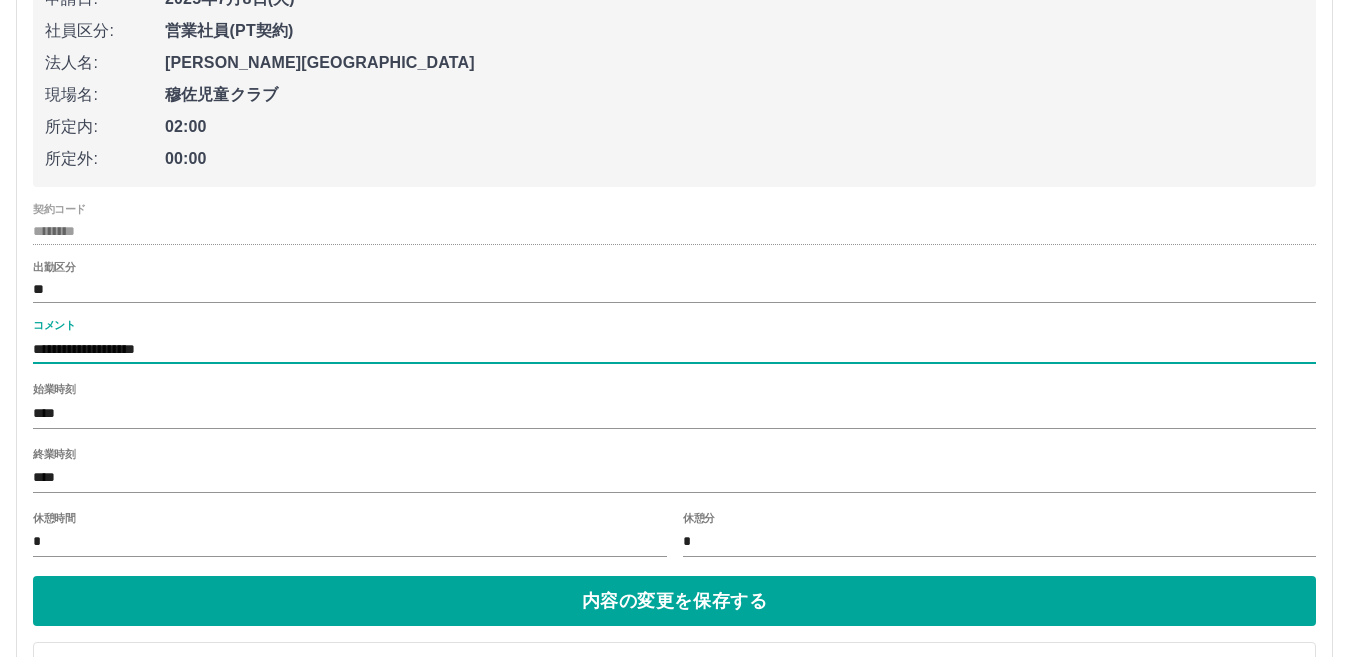 click on "内容の変更を保存する" at bounding box center (674, 601) 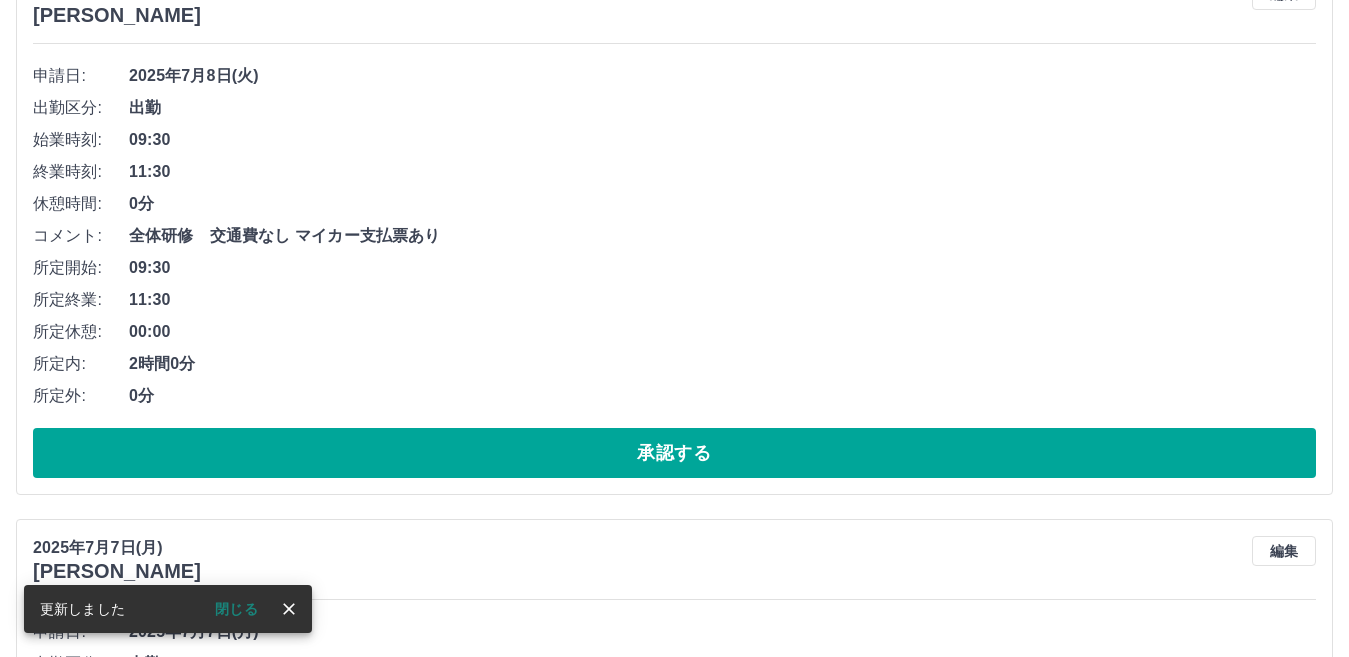 scroll, scrollTop: 3500, scrollLeft: 0, axis: vertical 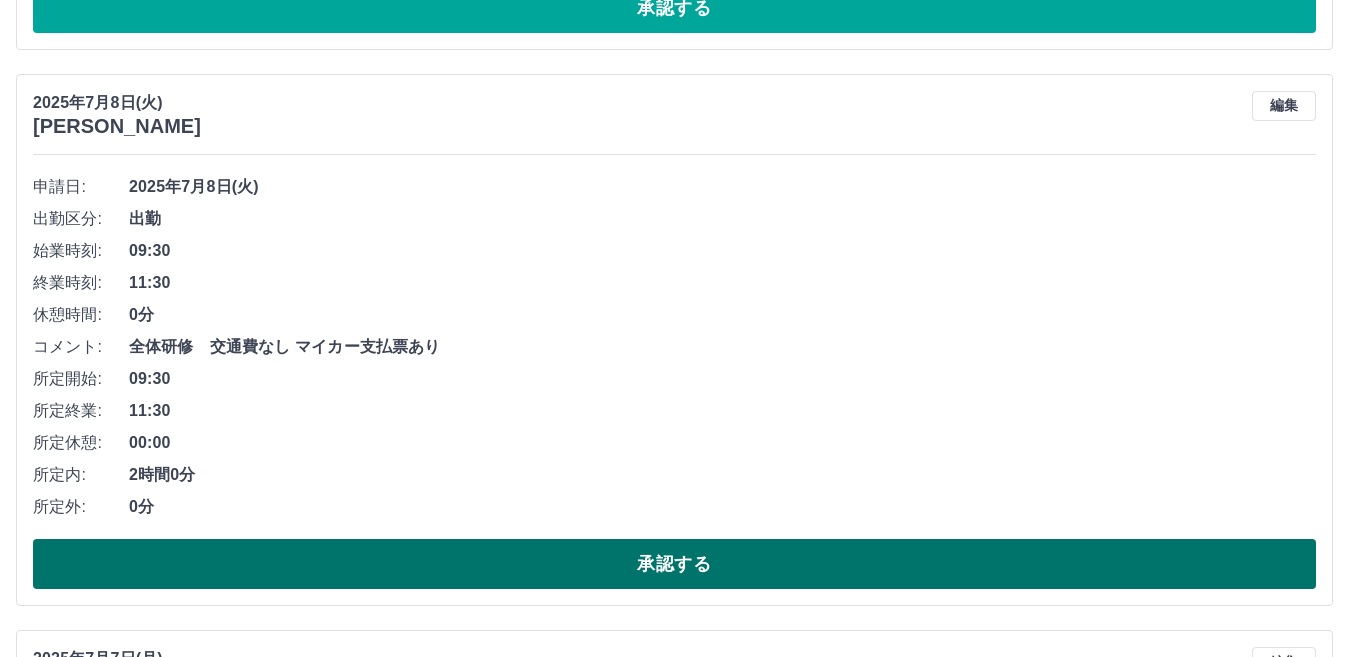 click on "承認する" at bounding box center [674, 564] 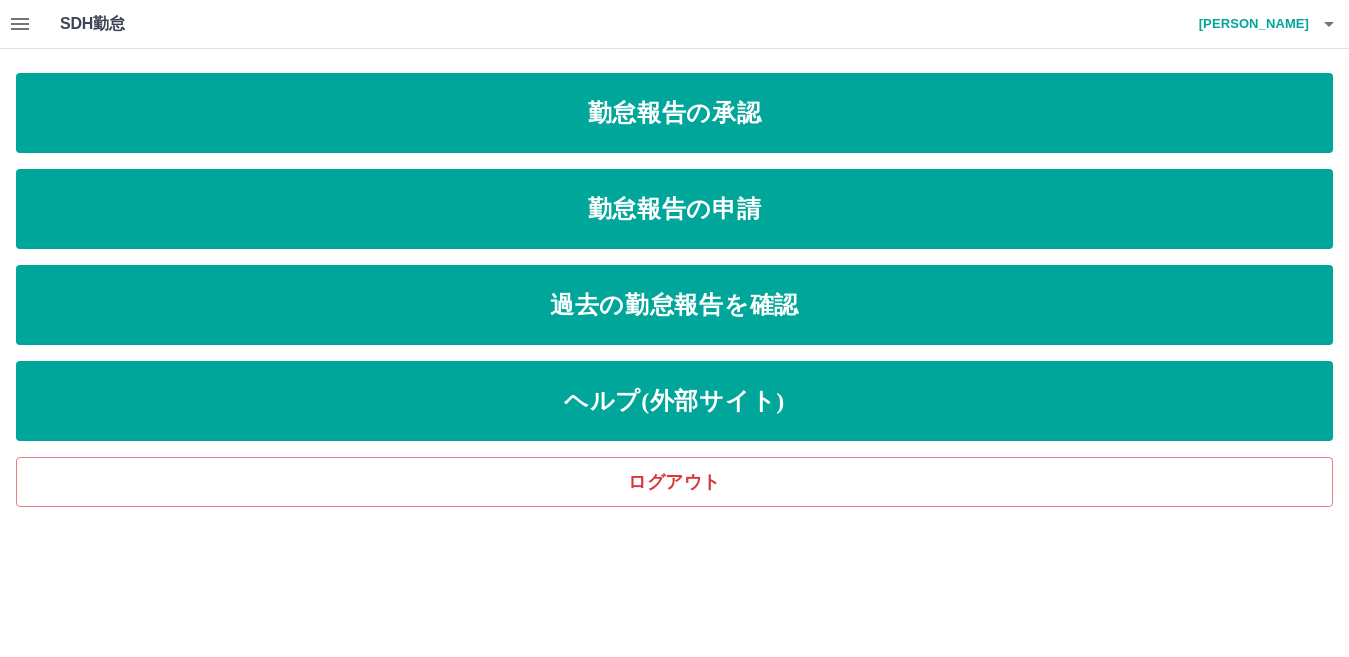 scroll, scrollTop: 0, scrollLeft: 0, axis: both 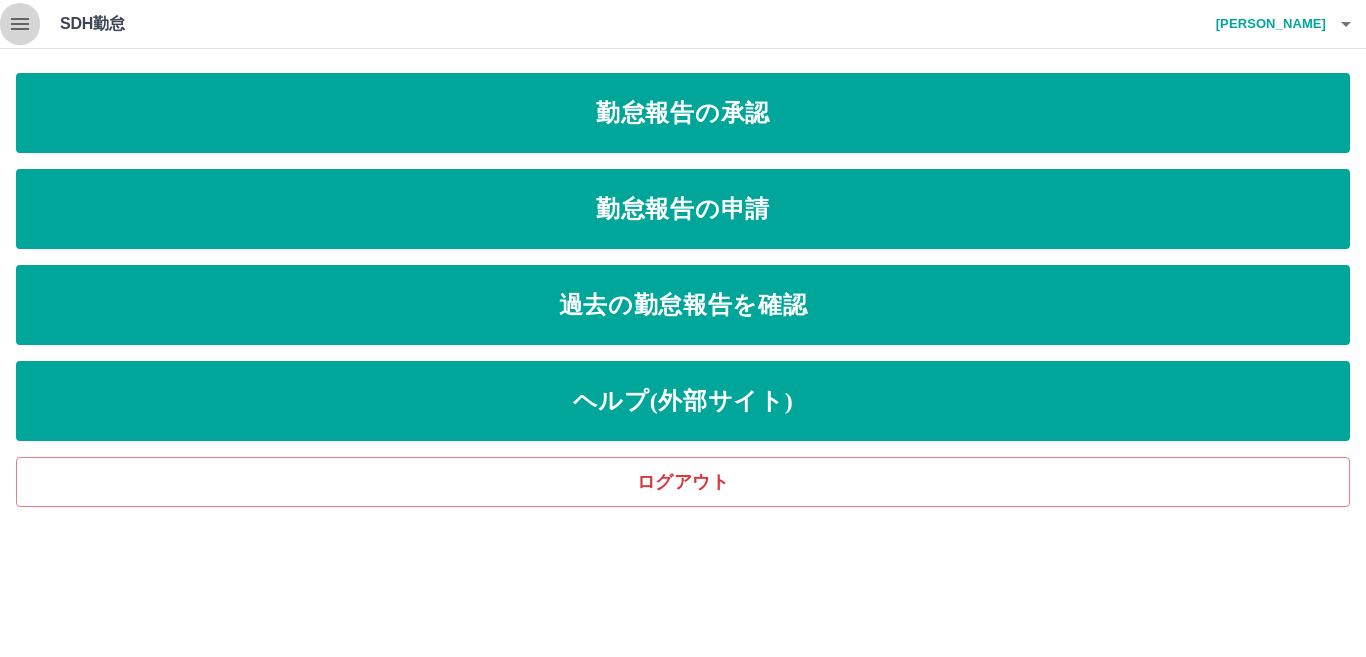 click 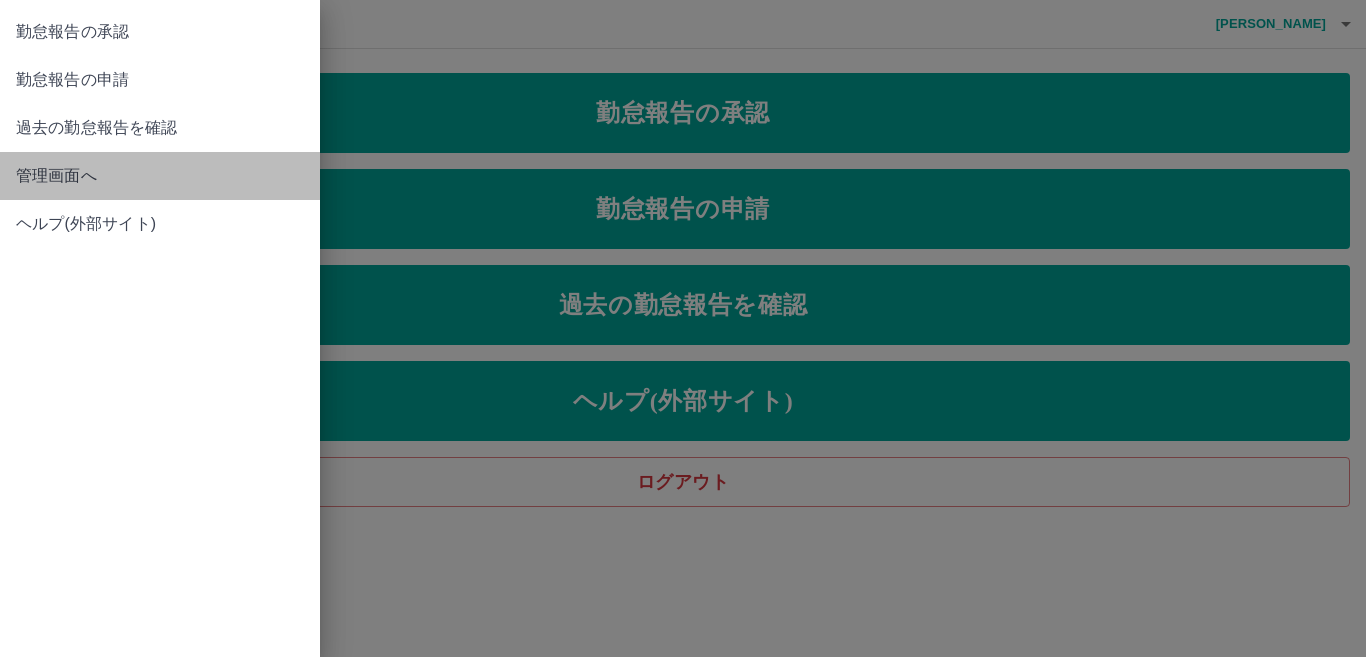 click on "管理画面へ" at bounding box center [160, 176] 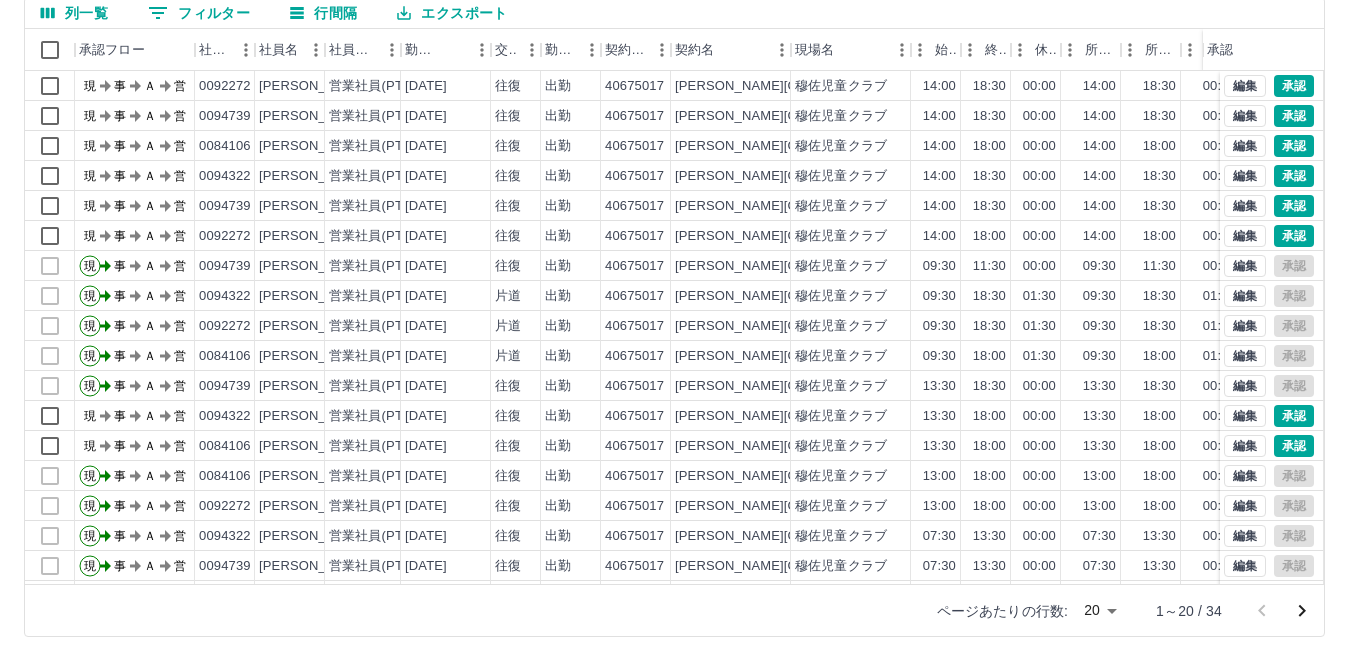 scroll, scrollTop: 188, scrollLeft: 0, axis: vertical 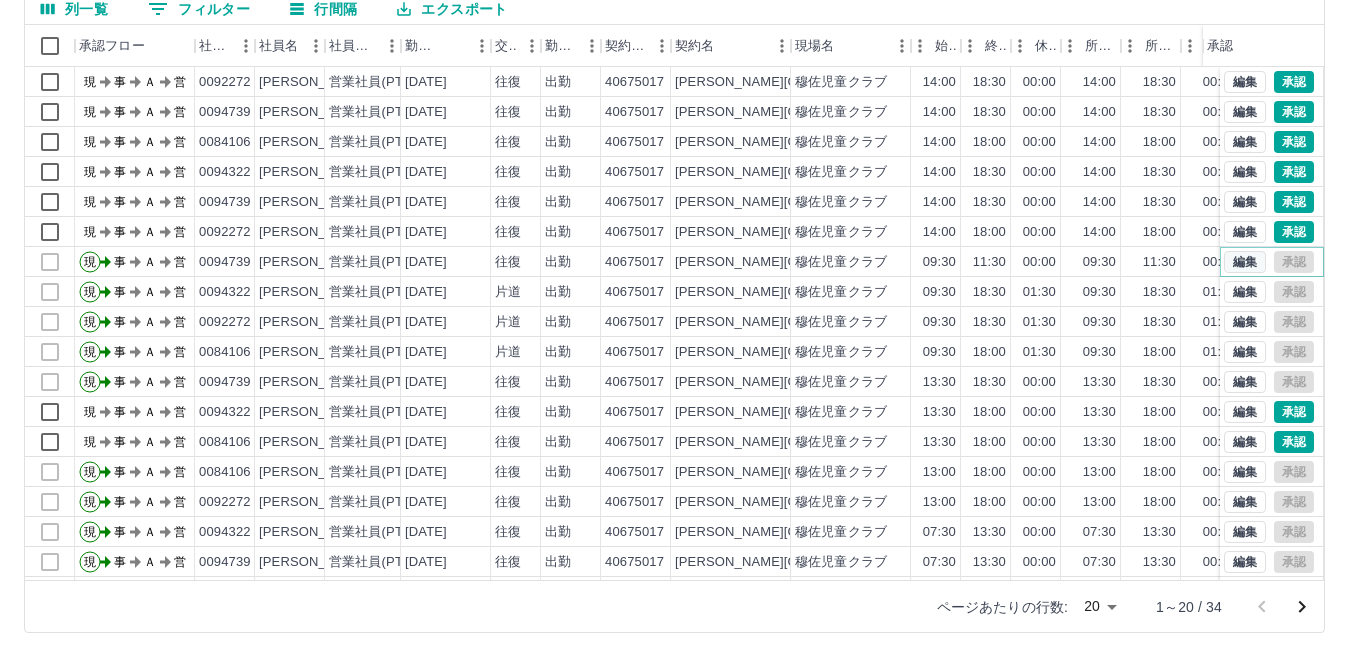 click on "編集" at bounding box center [1245, 262] 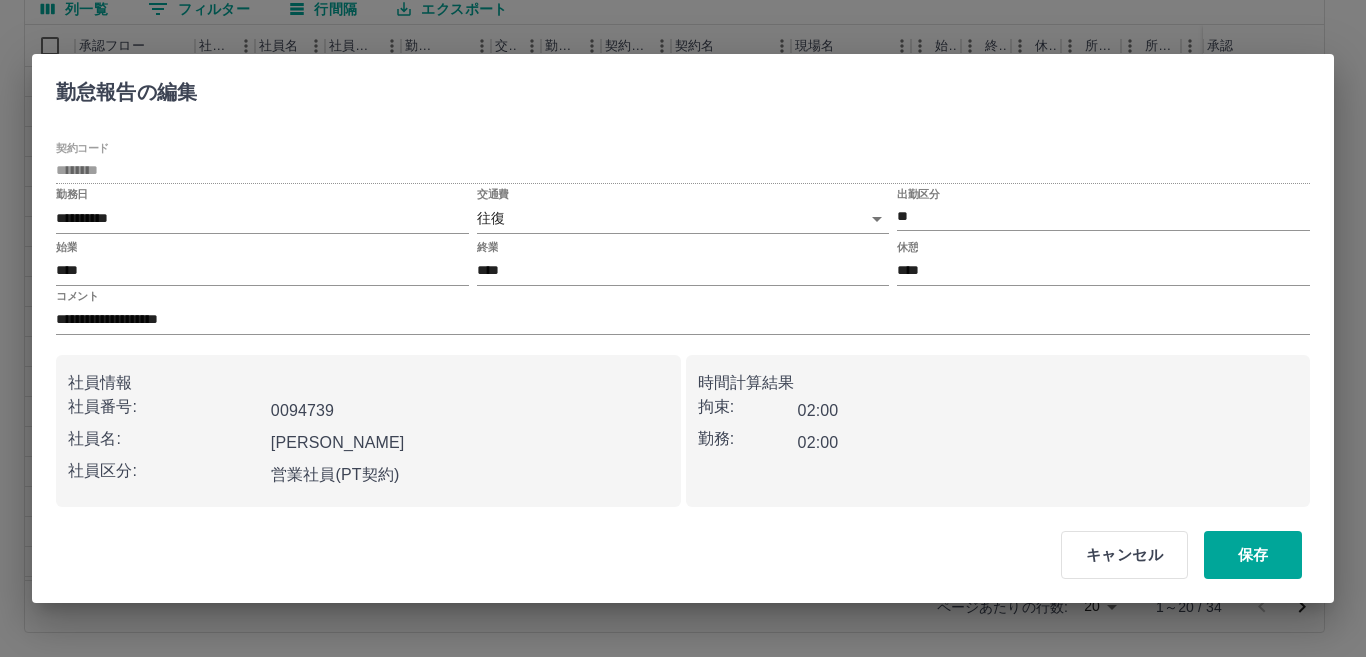 click on "SDH勤怠 [PERSON_NAME] 勤務実績承認 前月 [DATE] 次月 今月 月選択 承認モード 削除モード 一括承認 列一覧 0 フィルター 行間隔 エクスポート 承認フロー 社員番号 社員名 社員区分 勤務日 交通費 勤務区分 契約コード 契約名 現場名 始業 終業 休憩 所定開始 所定終業 所定休憩 拘束 勤務 遅刻等 コメント ステータス 承認 現 事 Ａ 営 0092272 [PERSON_NAME] 営業社員(PT契約) [DATE] 往復 出勤 40675017 [PERSON_NAME][GEOGRAPHIC_DATA] 穆佐児童クラブ 14:00 18:30 00:00 14:00 18:30 00:00 04:30 04:30 00:00 現場責任者承認待 現 事 Ａ 営 0094739 [PERSON_NAME] 営業社員(PT契約) [DATE] 往復 出勤 40675017 [PERSON_NAME][GEOGRAPHIC_DATA] 穆佐児童クラブ 14:00 18:30 00:00 14:00 18:30 00:00 04:30 04:30 00:00 現場責任者承認待 現 事 Ａ 営 0084106 [PERSON_NAME] 営業社員(PT契約) [DATE] 往復 出勤 40675017 [PERSON_NAME][GEOGRAPHIC_DATA] 穆佐児童クラブ 14:00 18:00 00:00 14:00 18:00 00:00 04:00 20" at bounding box center (683, 234) 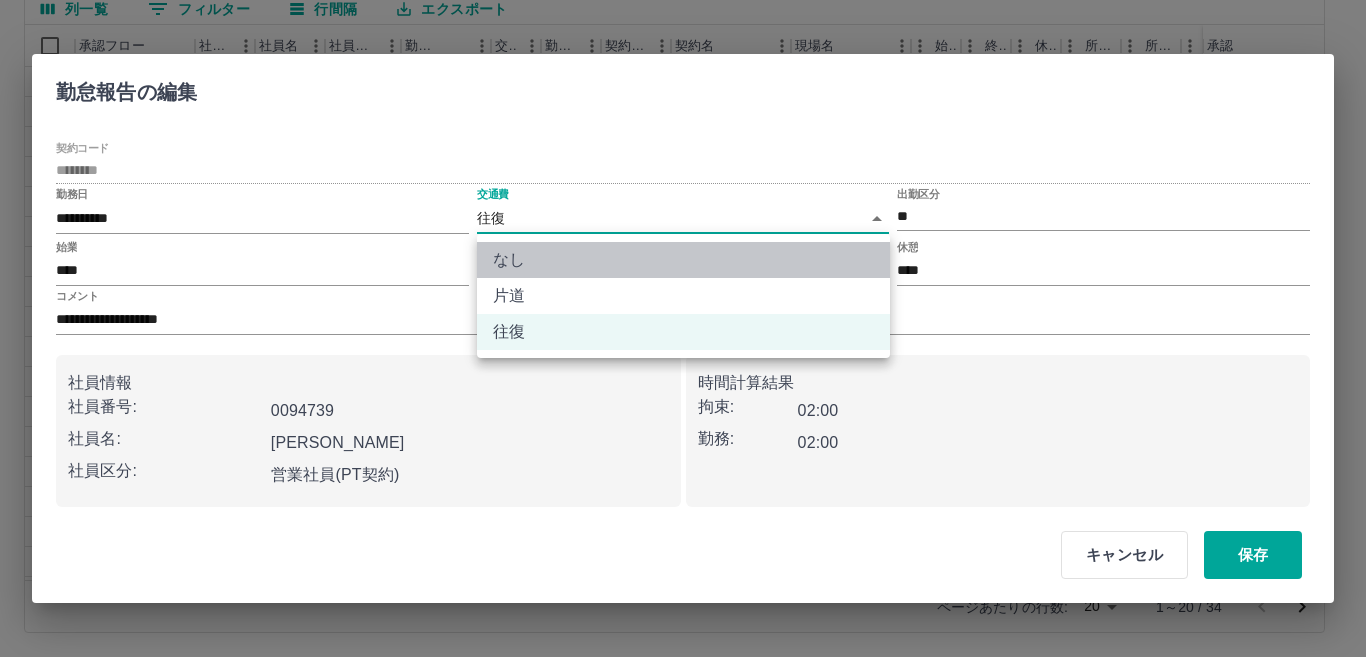 click on "なし" at bounding box center [683, 260] 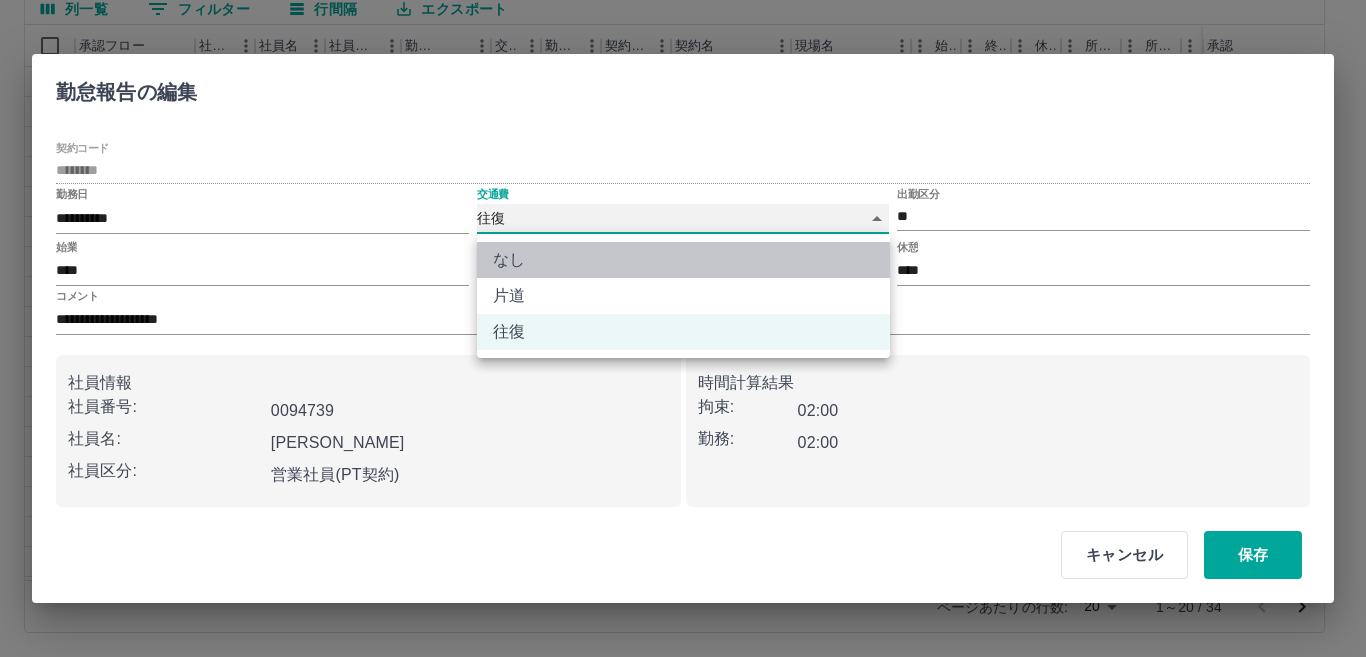type on "****" 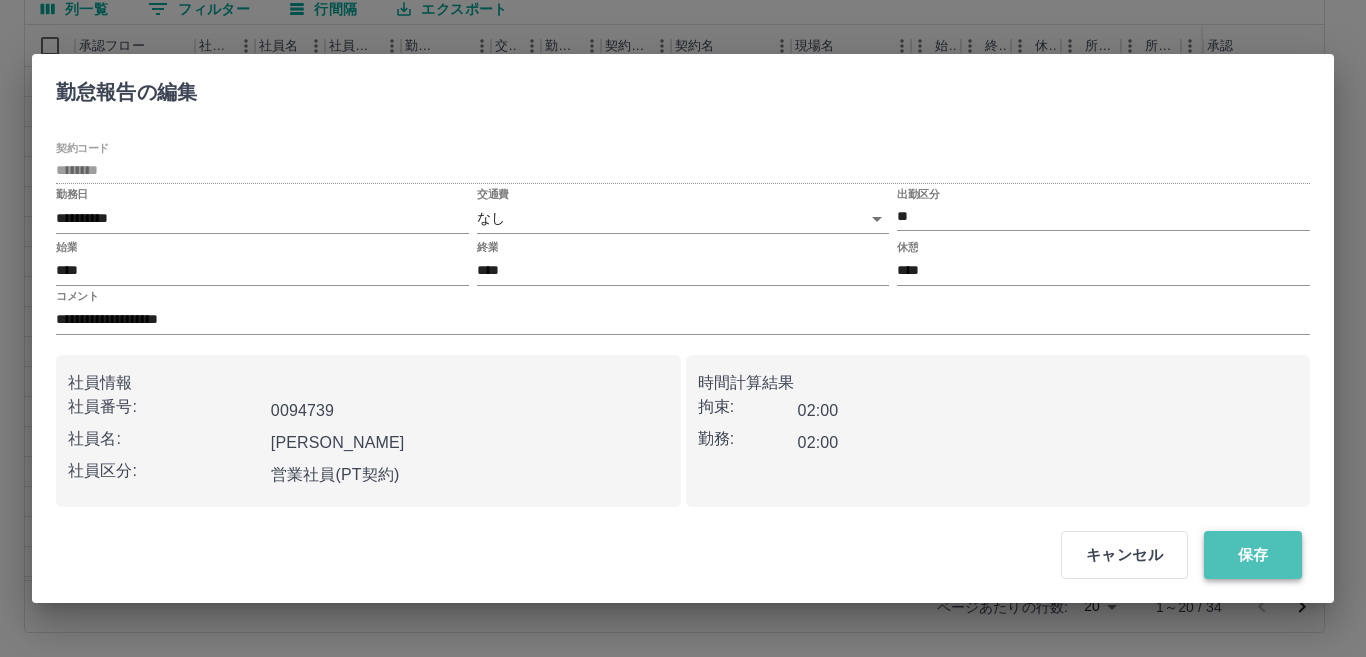 click on "保存" at bounding box center (1253, 555) 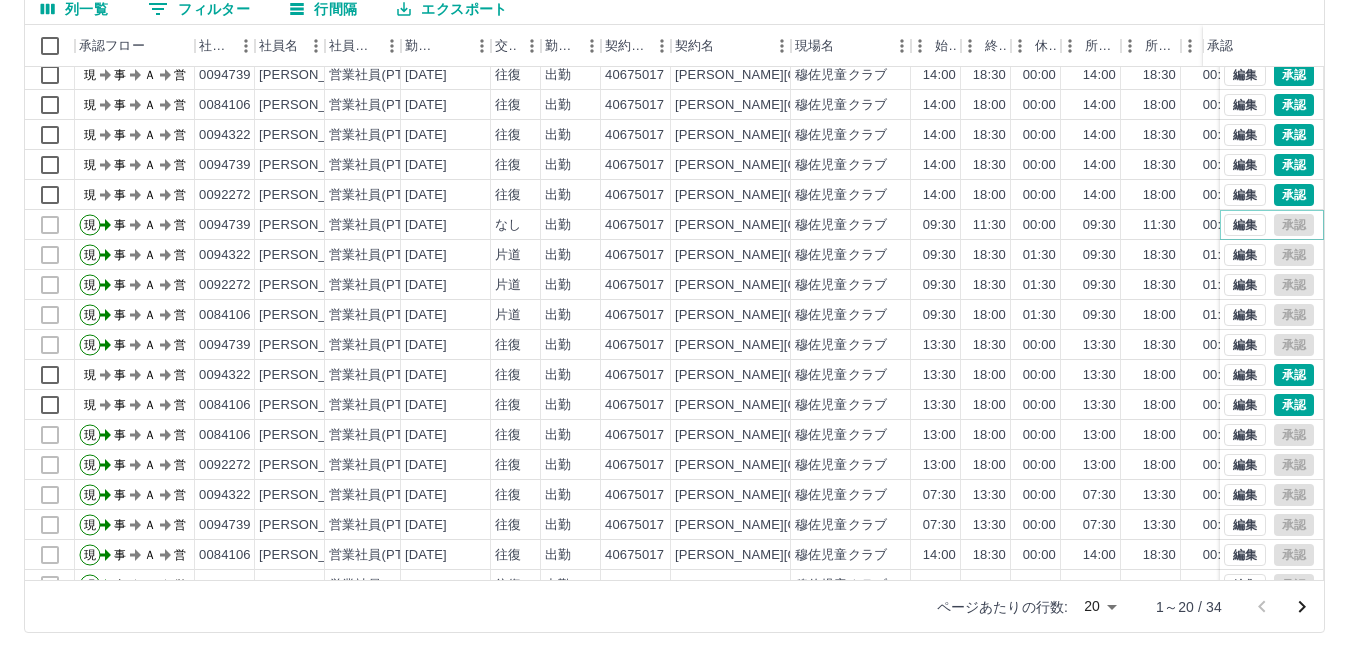 scroll, scrollTop: 0, scrollLeft: 0, axis: both 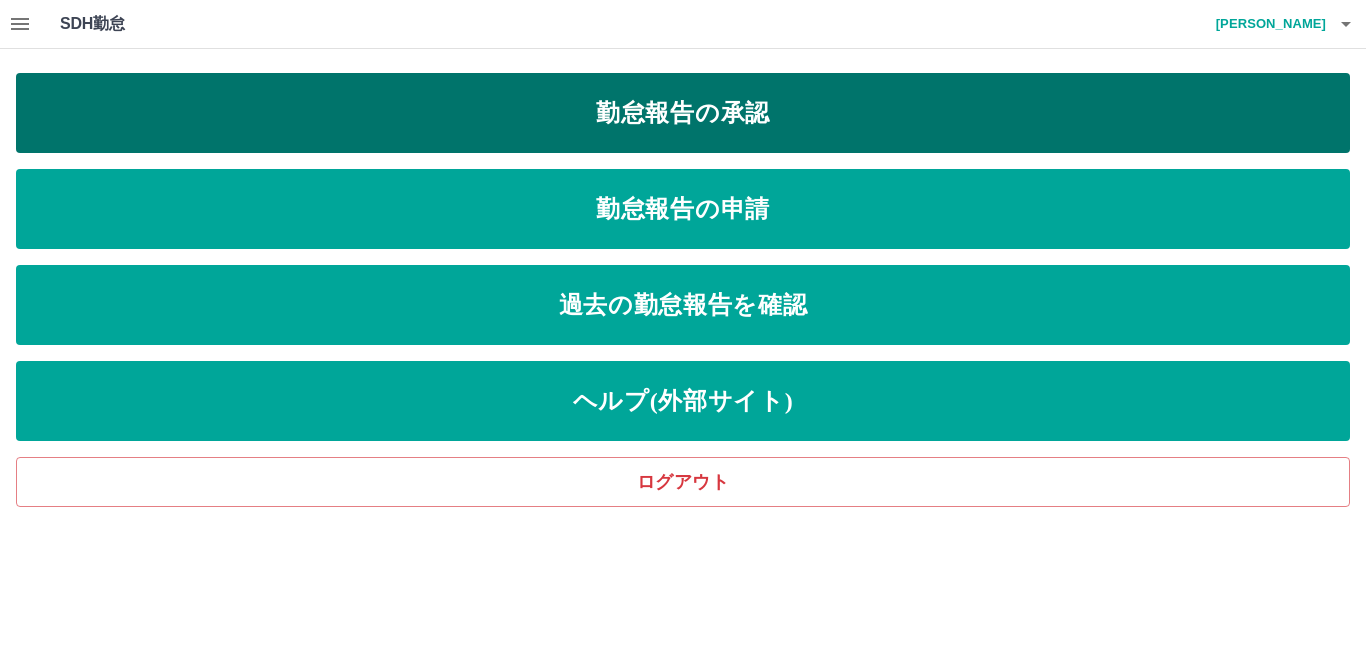 click on "勤怠報告の承認" at bounding box center [683, 113] 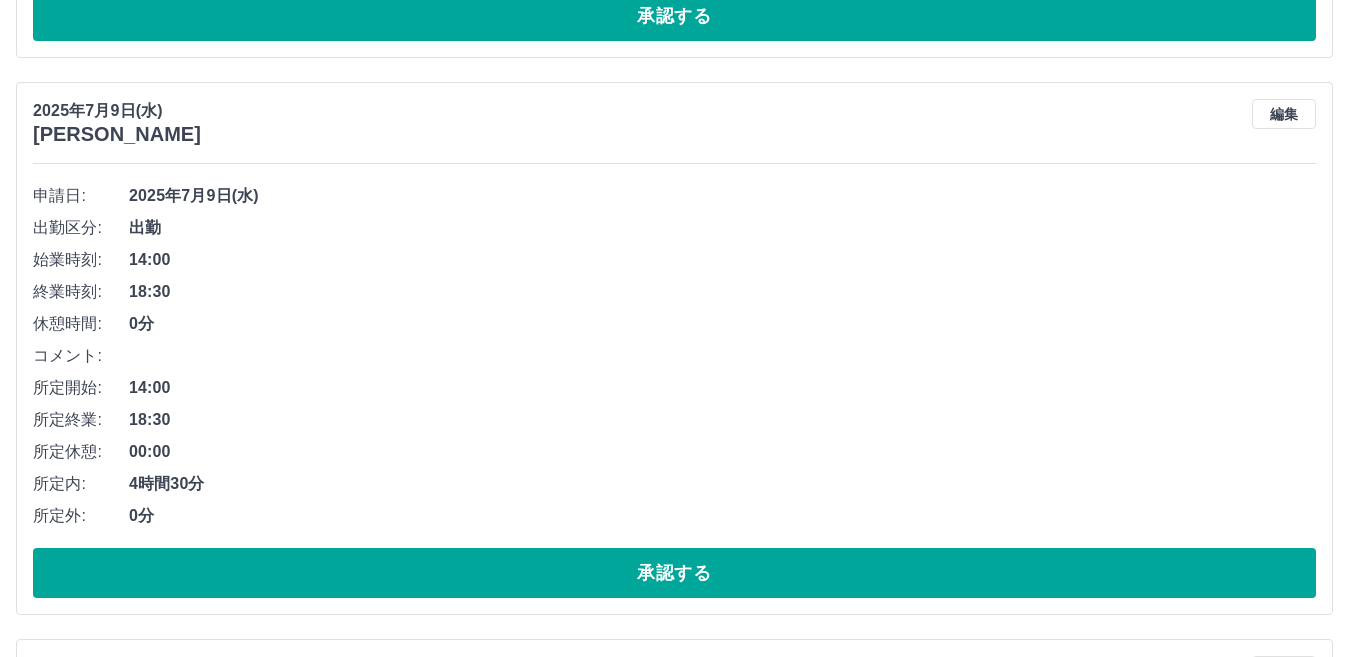 scroll, scrollTop: 2900, scrollLeft: 0, axis: vertical 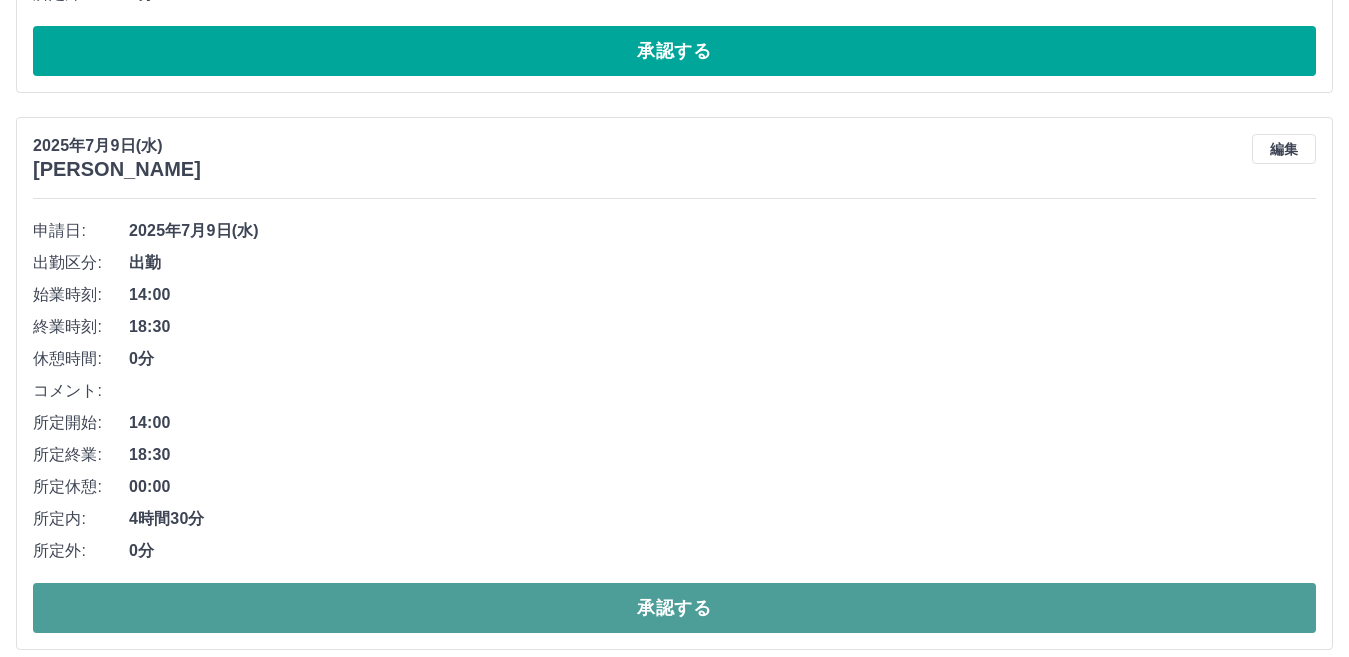 click on "承認する" at bounding box center [674, 608] 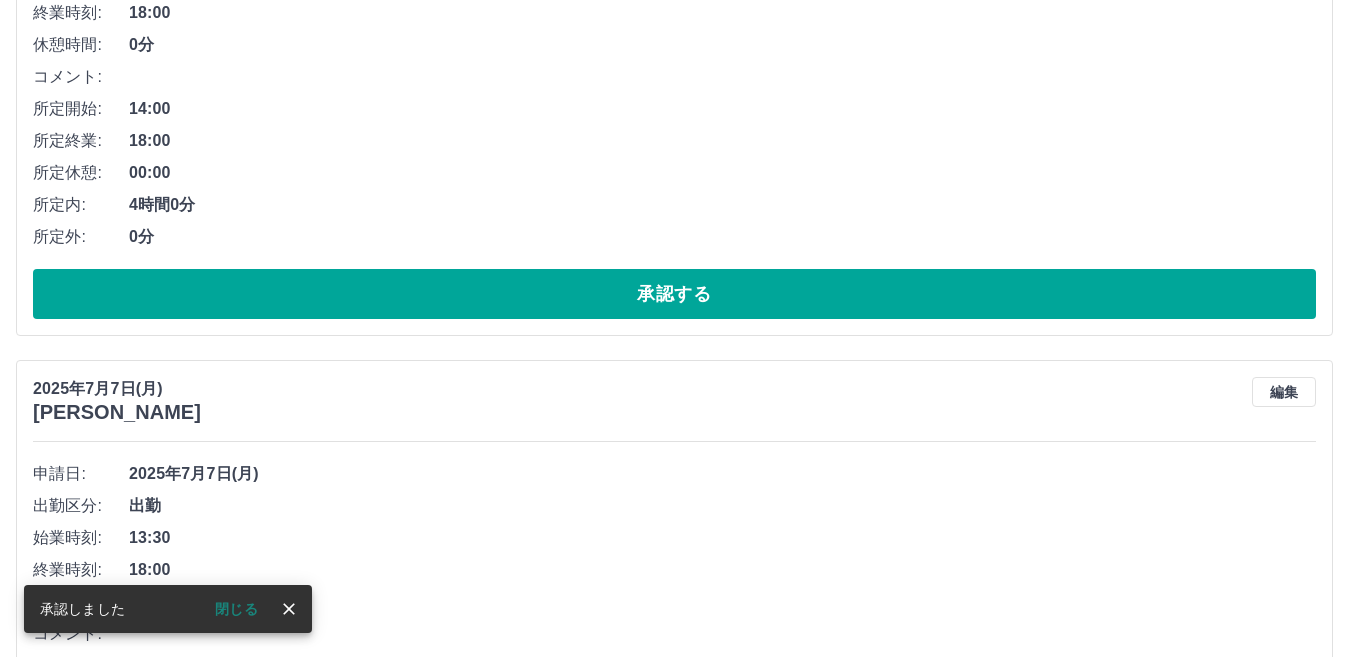 scroll, scrollTop: 2400, scrollLeft: 0, axis: vertical 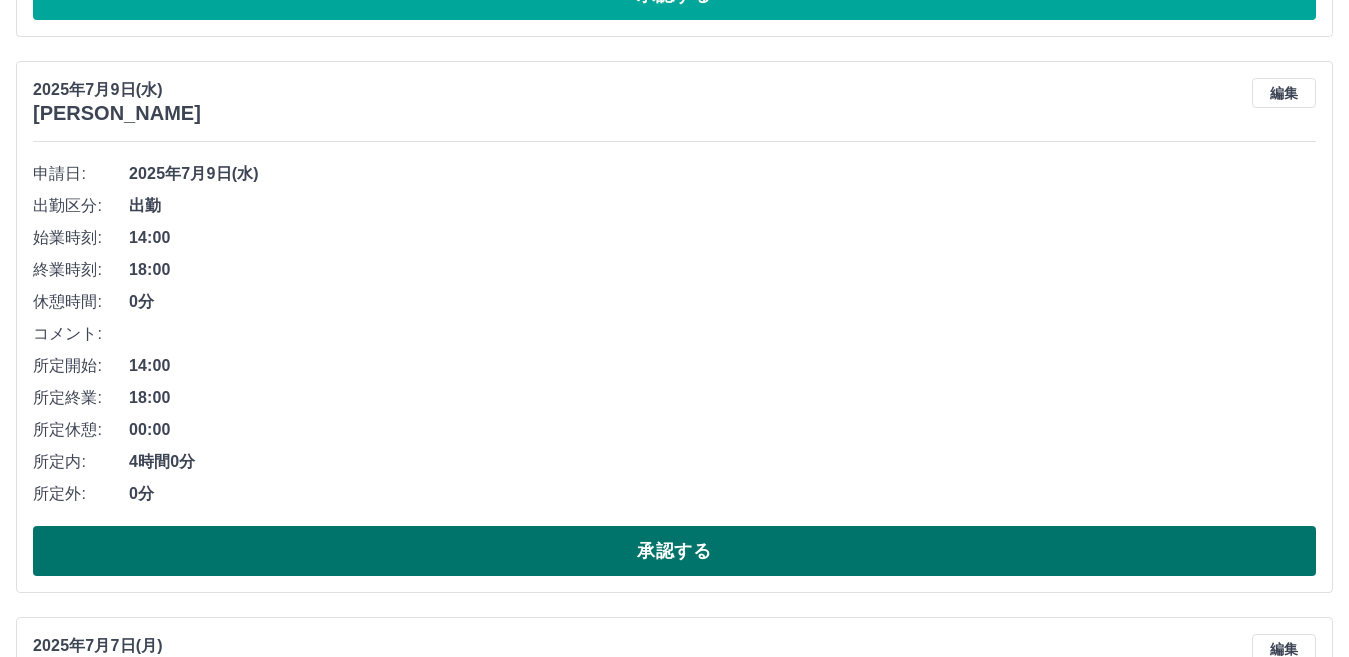 drag, startPoint x: 628, startPoint y: 551, endPoint x: 654, endPoint y: 563, distance: 28.635643 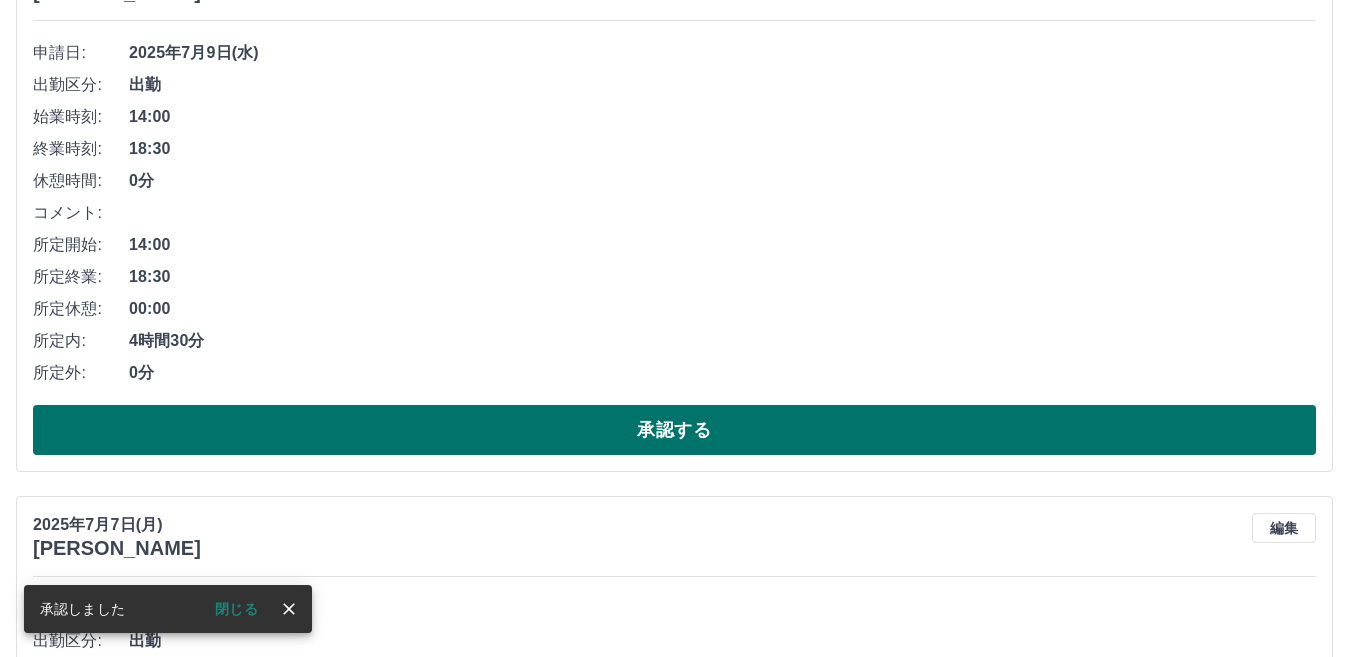 scroll, scrollTop: 1900, scrollLeft: 0, axis: vertical 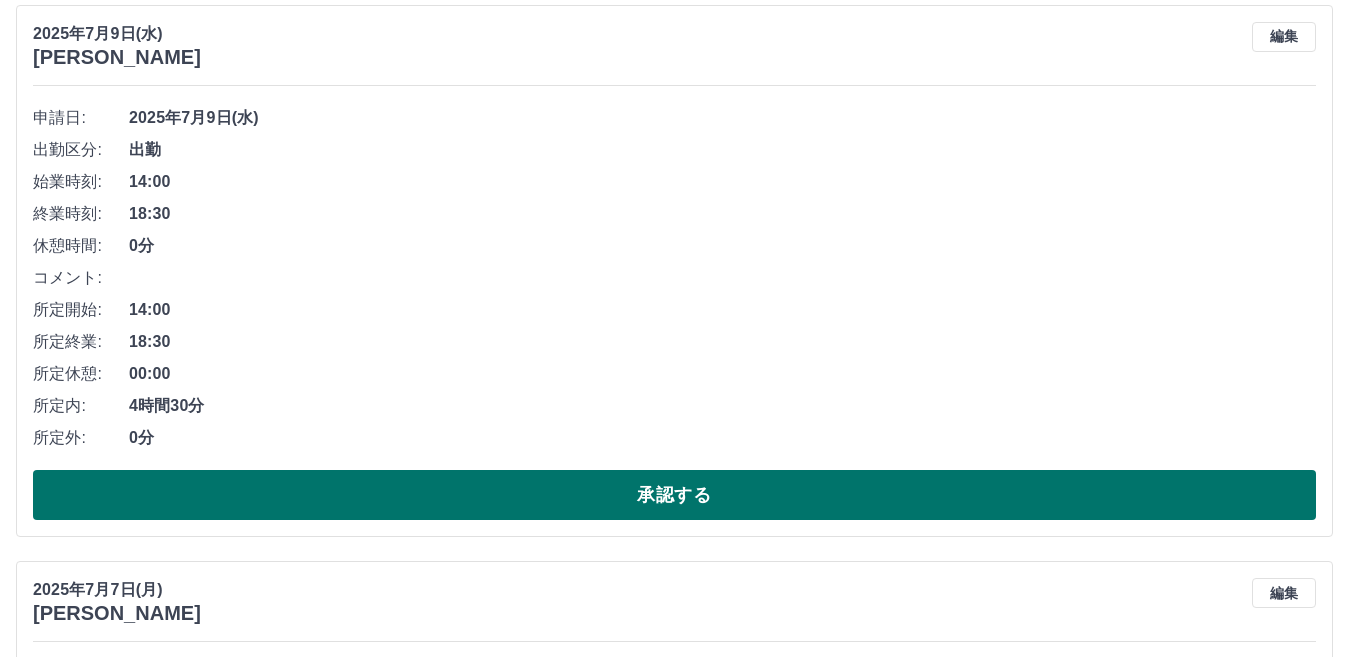 click on "承認する" at bounding box center (674, 495) 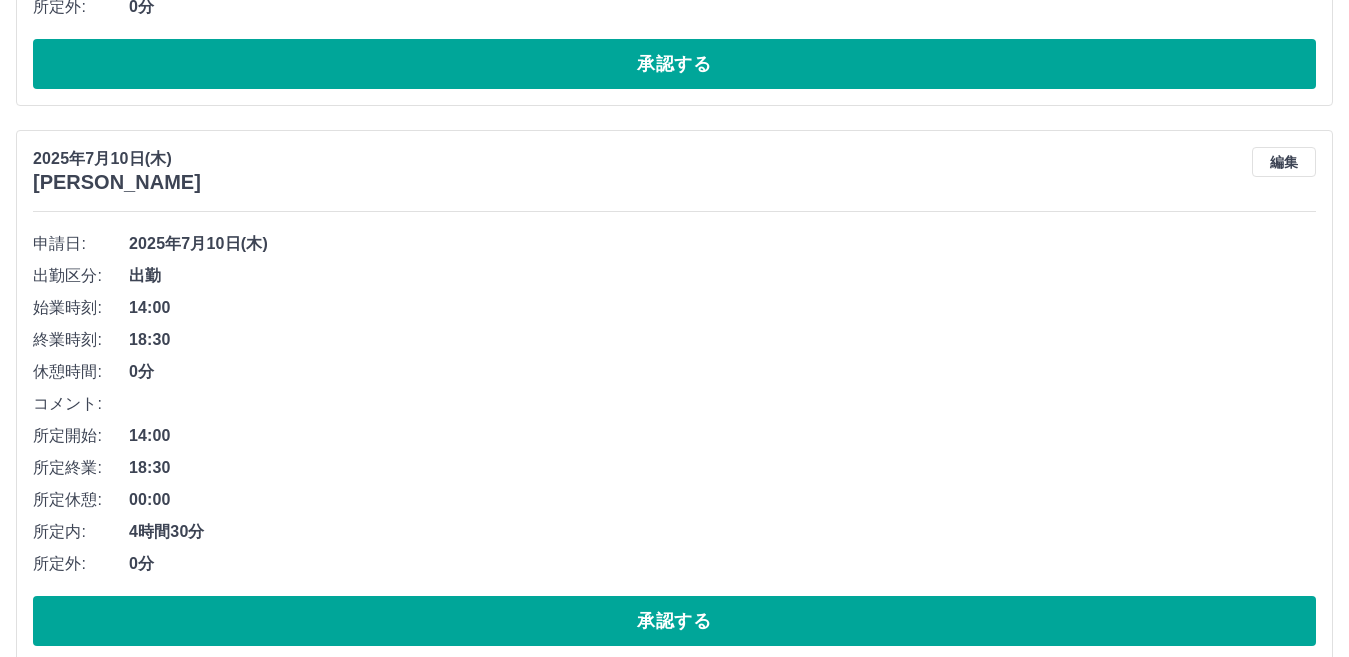 scroll, scrollTop: 1344, scrollLeft: 0, axis: vertical 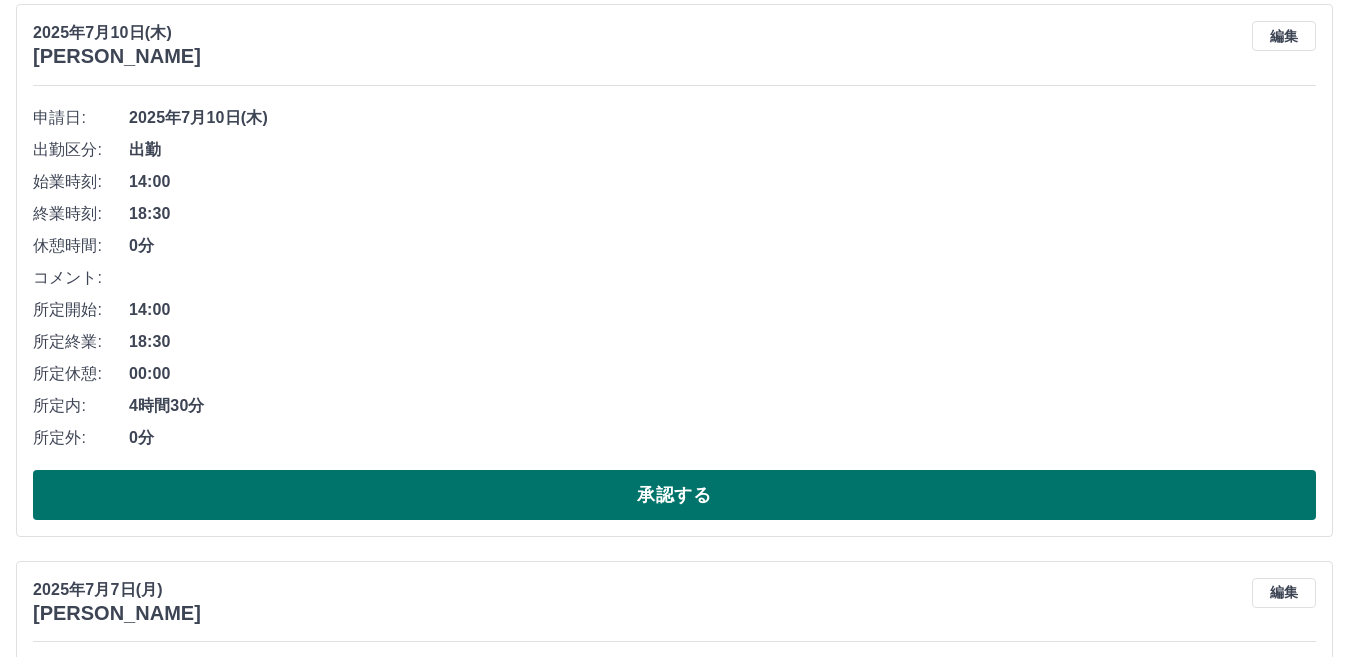 click on "承認する" at bounding box center [674, 495] 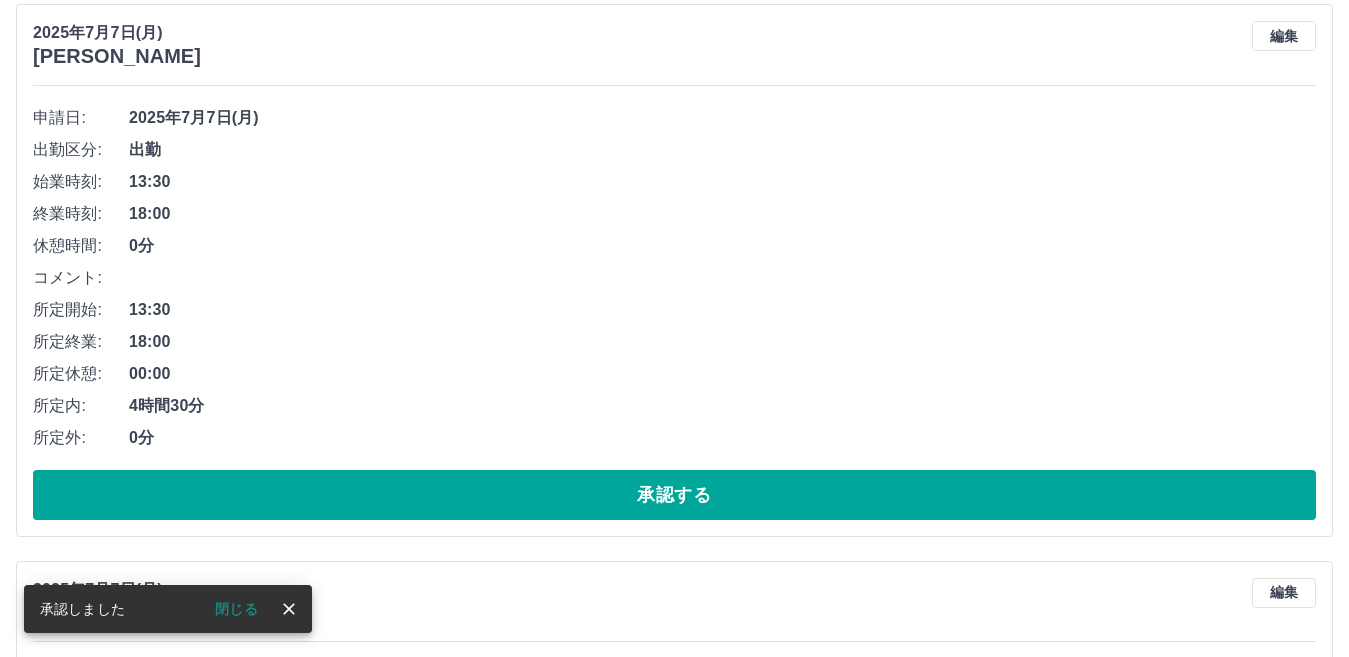 scroll, scrollTop: 787, scrollLeft: 0, axis: vertical 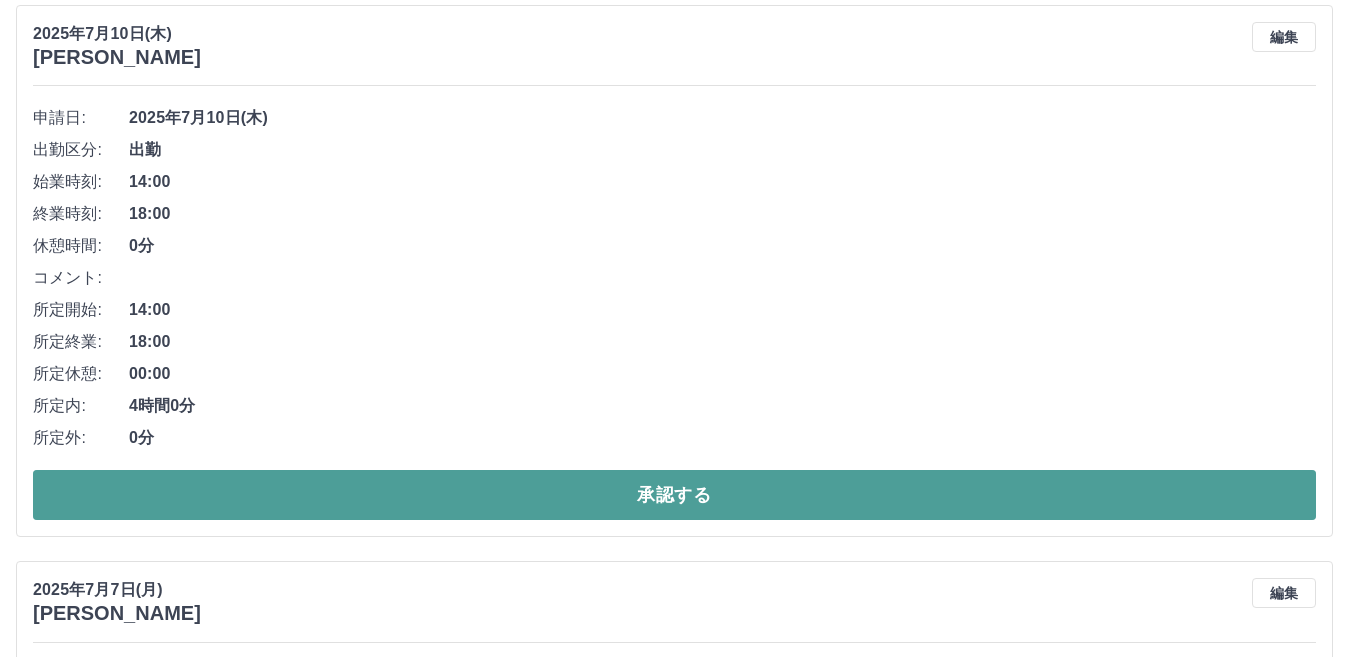 drag, startPoint x: 626, startPoint y: 480, endPoint x: 634, endPoint y: 488, distance: 11.313708 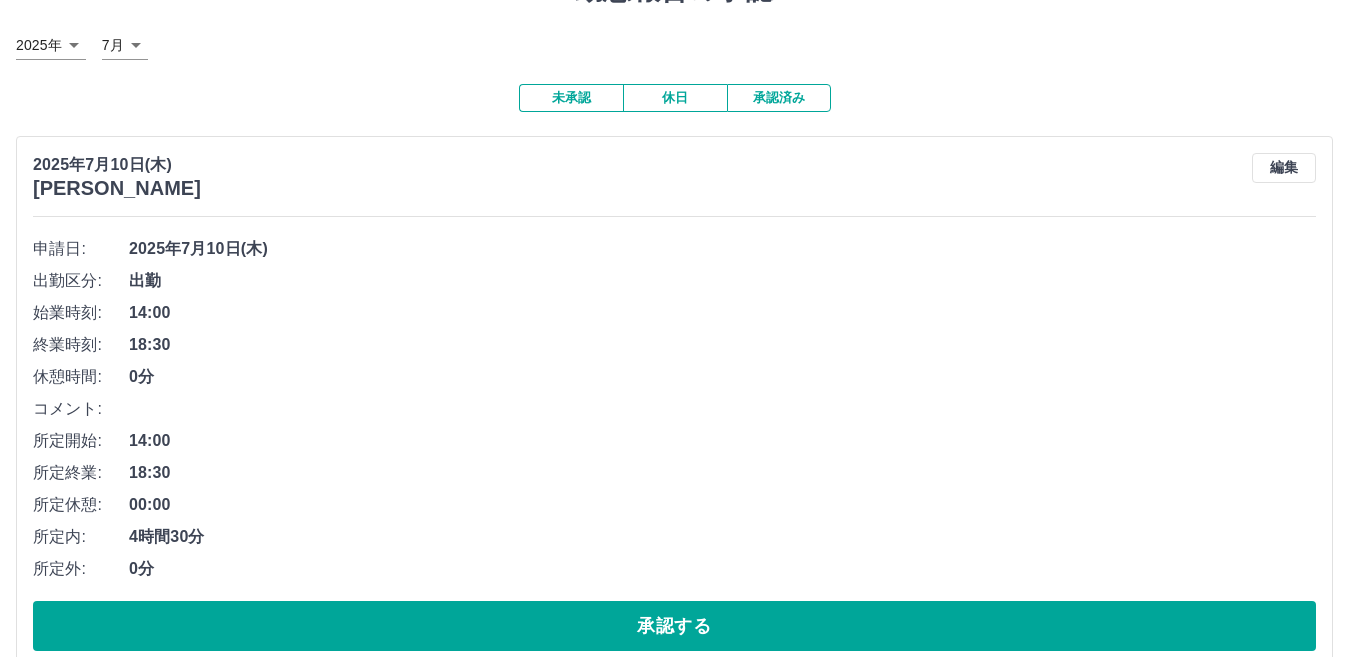 scroll, scrollTop: 200, scrollLeft: 0, axis: vertical 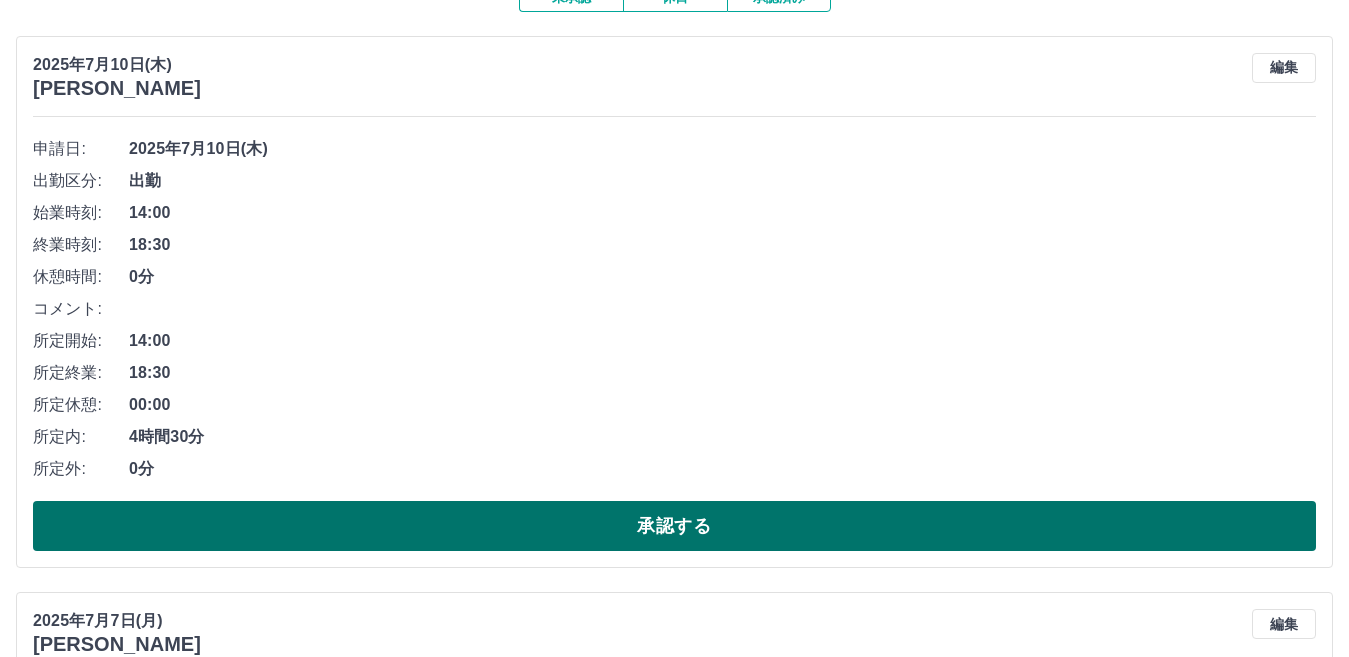 click on "承認する" at bounding box center (674, 526) 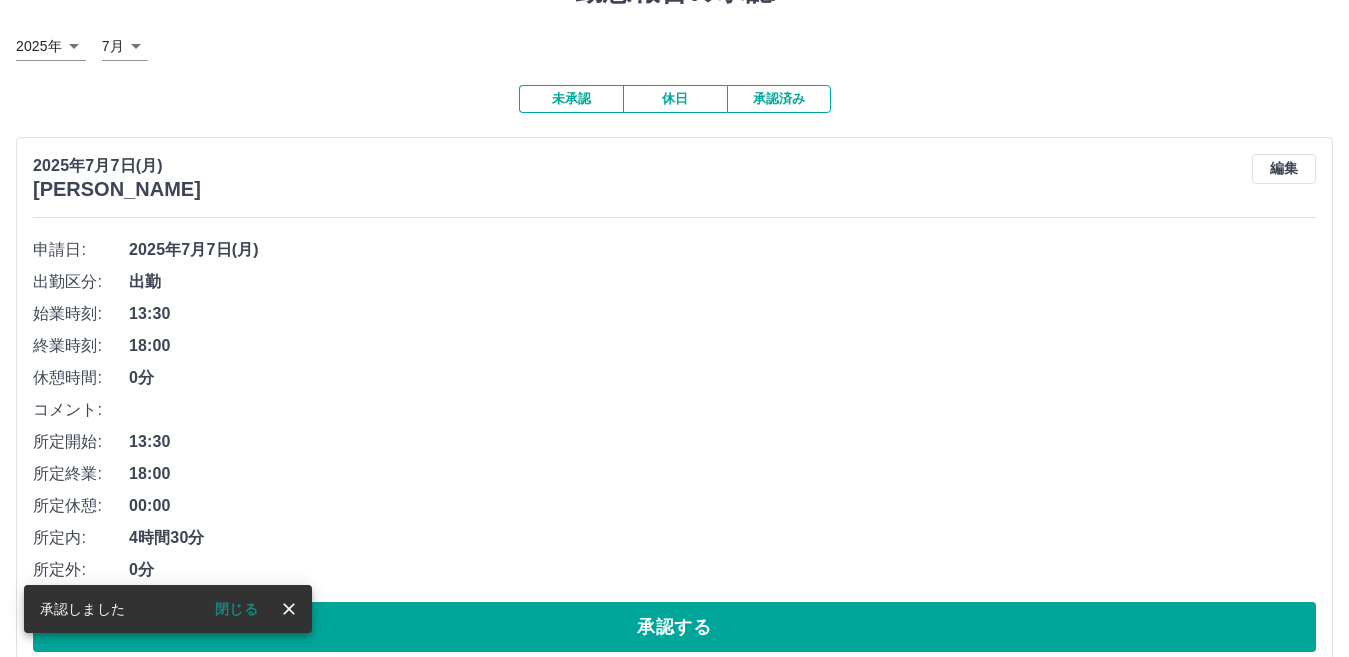 scroll, scrollTop: 0, scrollLeft: 0, axis: both 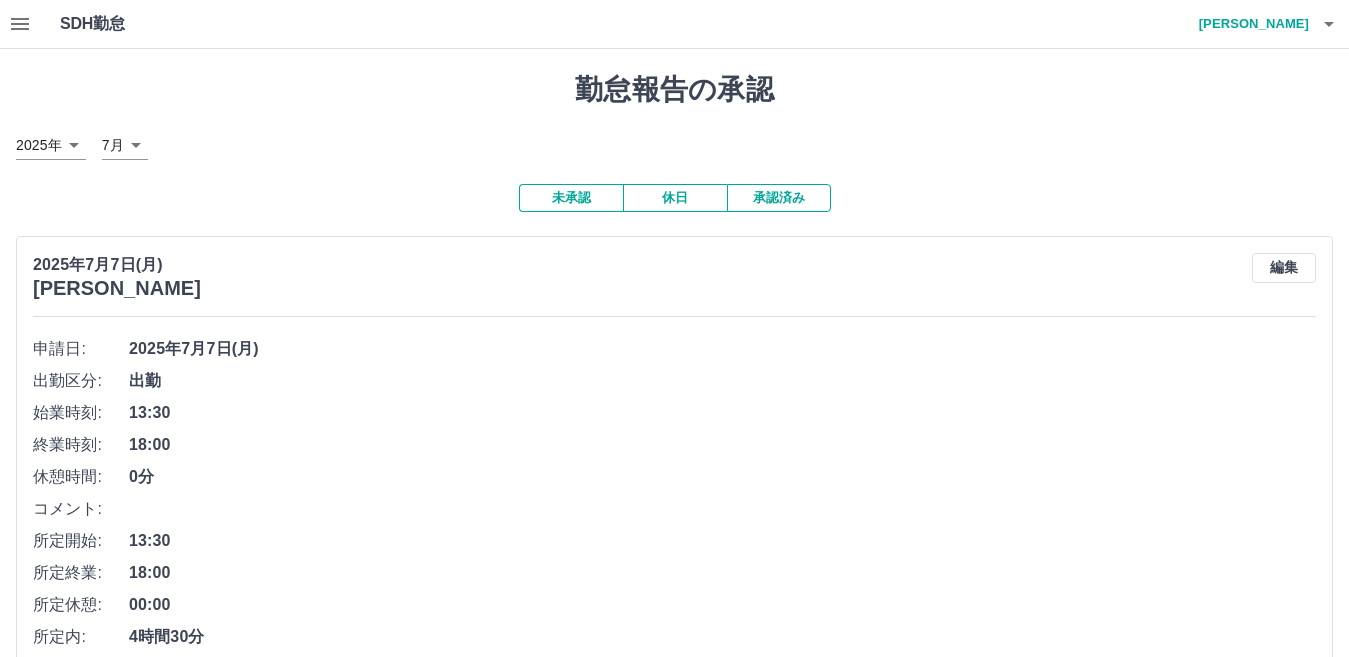 click 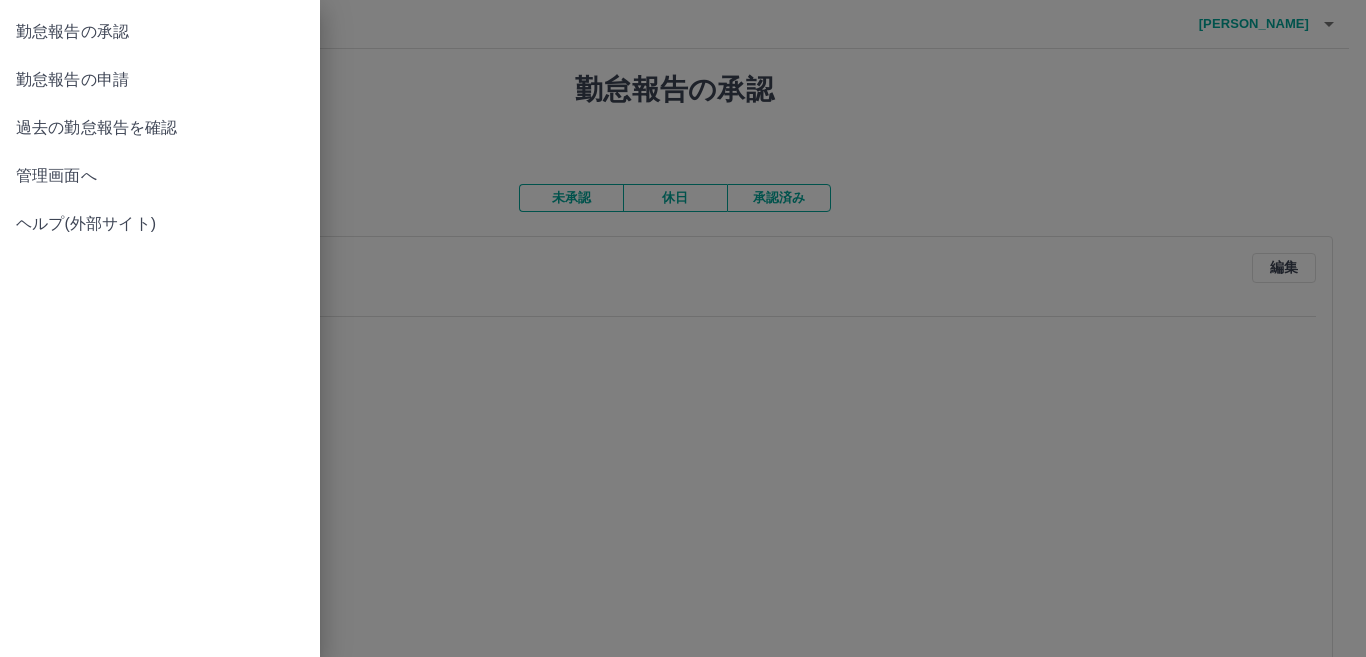 click on "勤怠報告の申請" at bounding box center (160, 80) 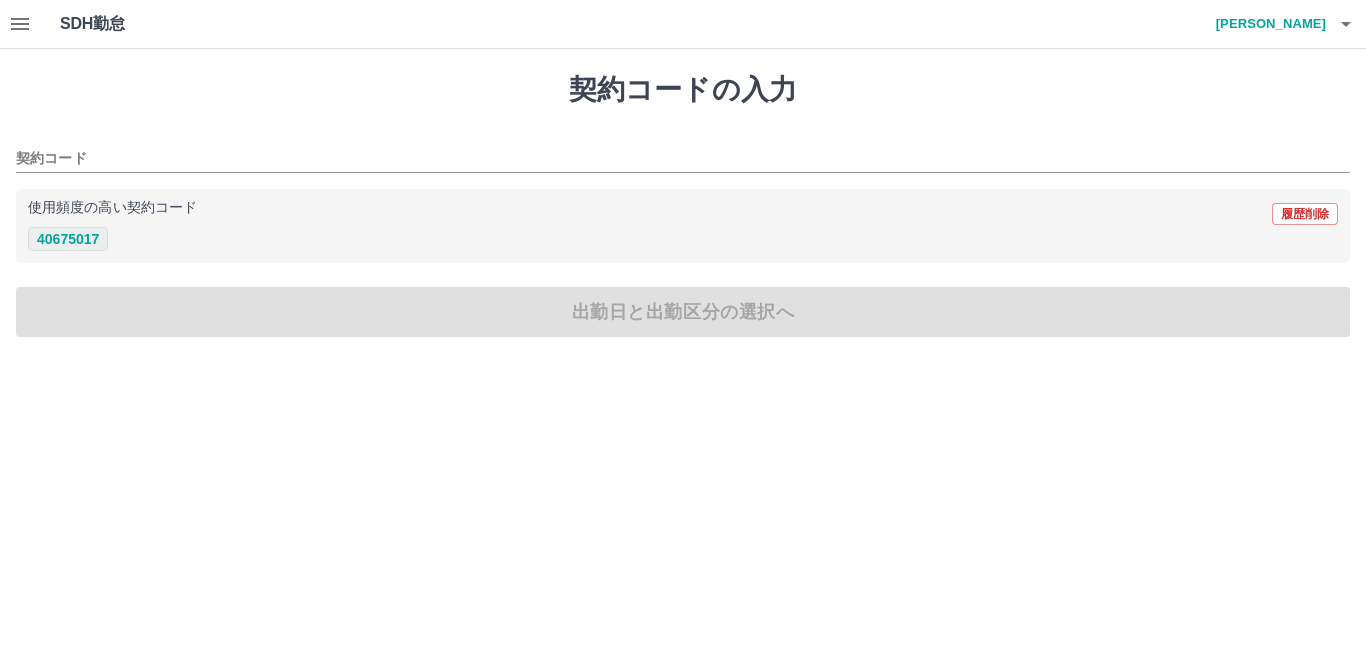 click on "40675017" at bounding box center (68, 239) 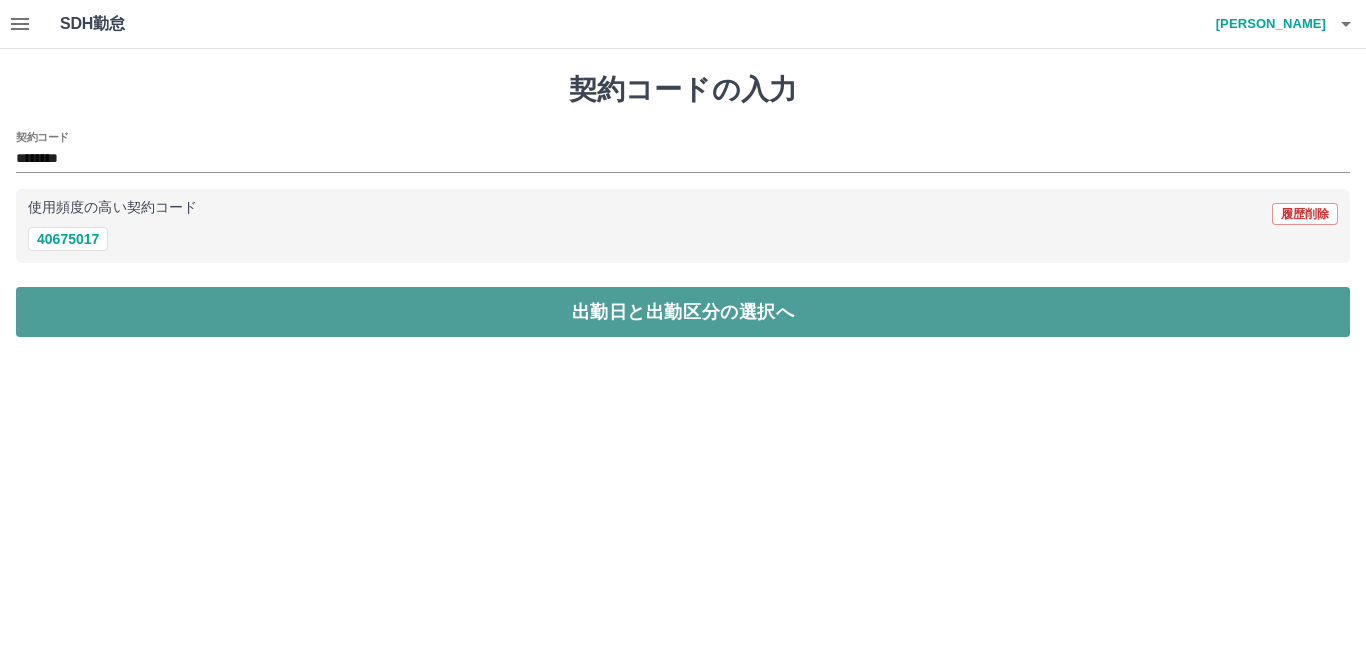 click on "出勤日と出勤区分の選択へ" at bounding box center (683, 312) 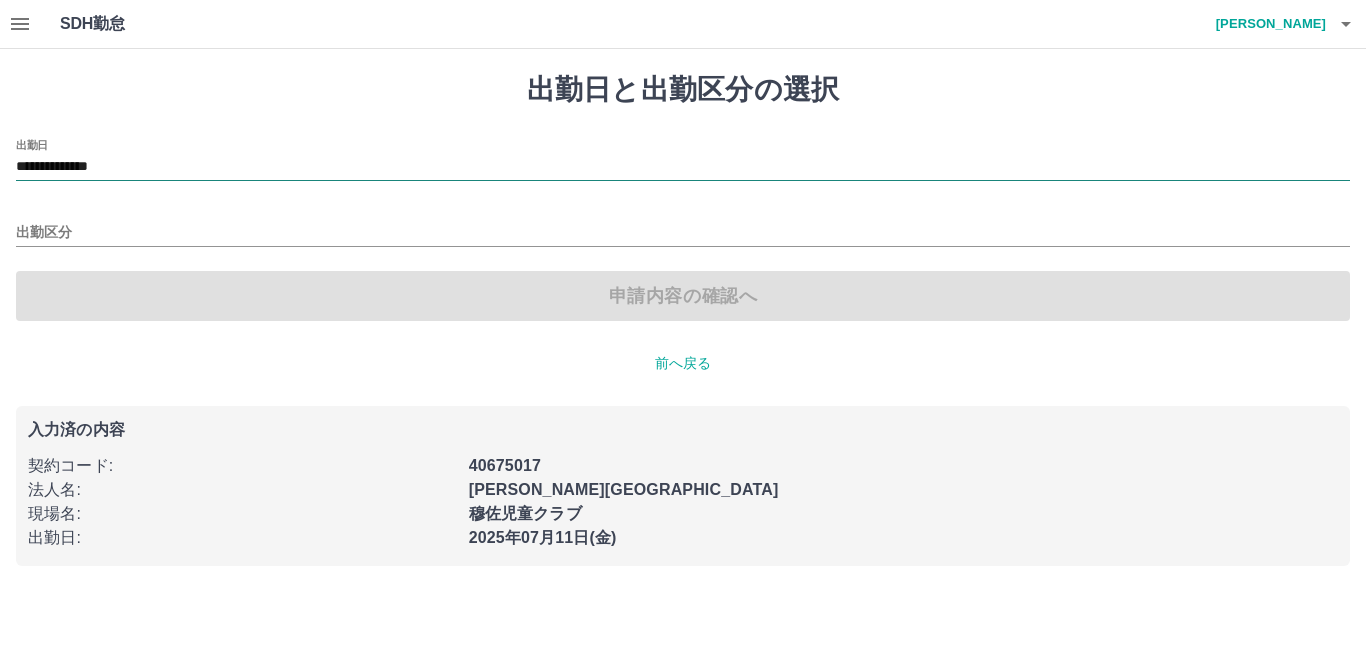 click on "**********" at bounding box center (683, 167) 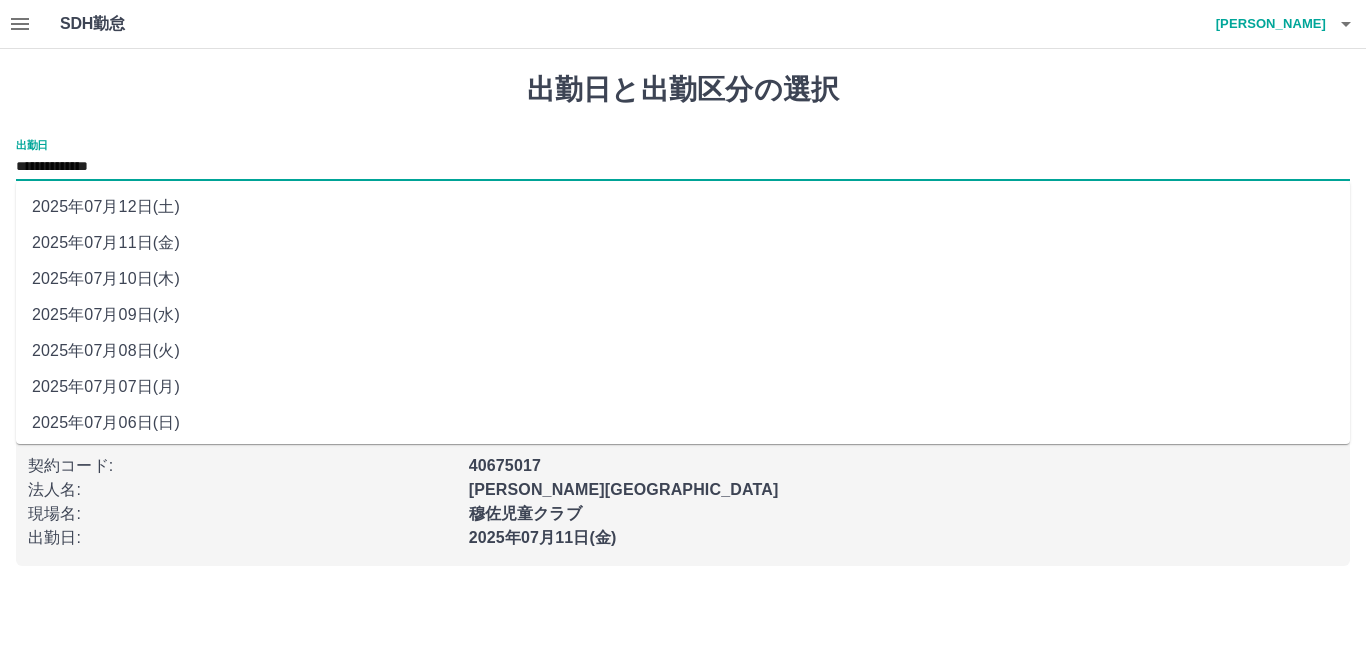 click on "2025年07月09日(水)" at bounding box center [683, 315] 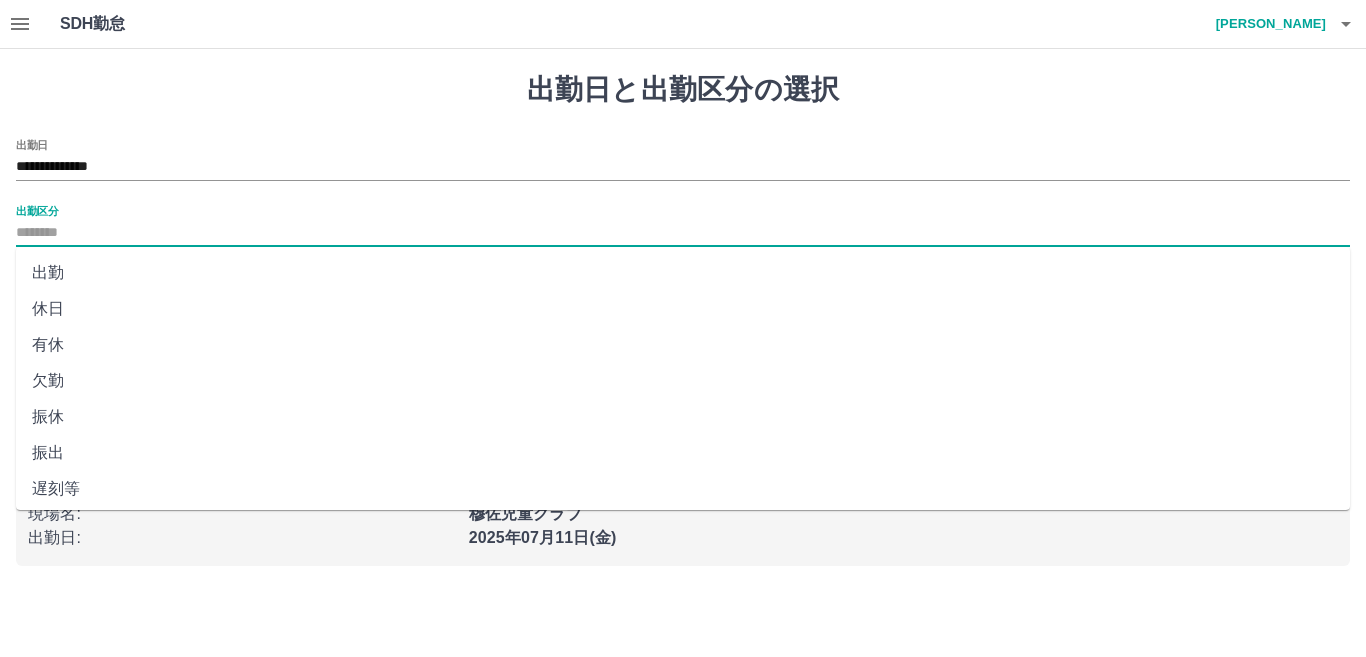 click on "出勤区分" at bounding box center (683, 233) 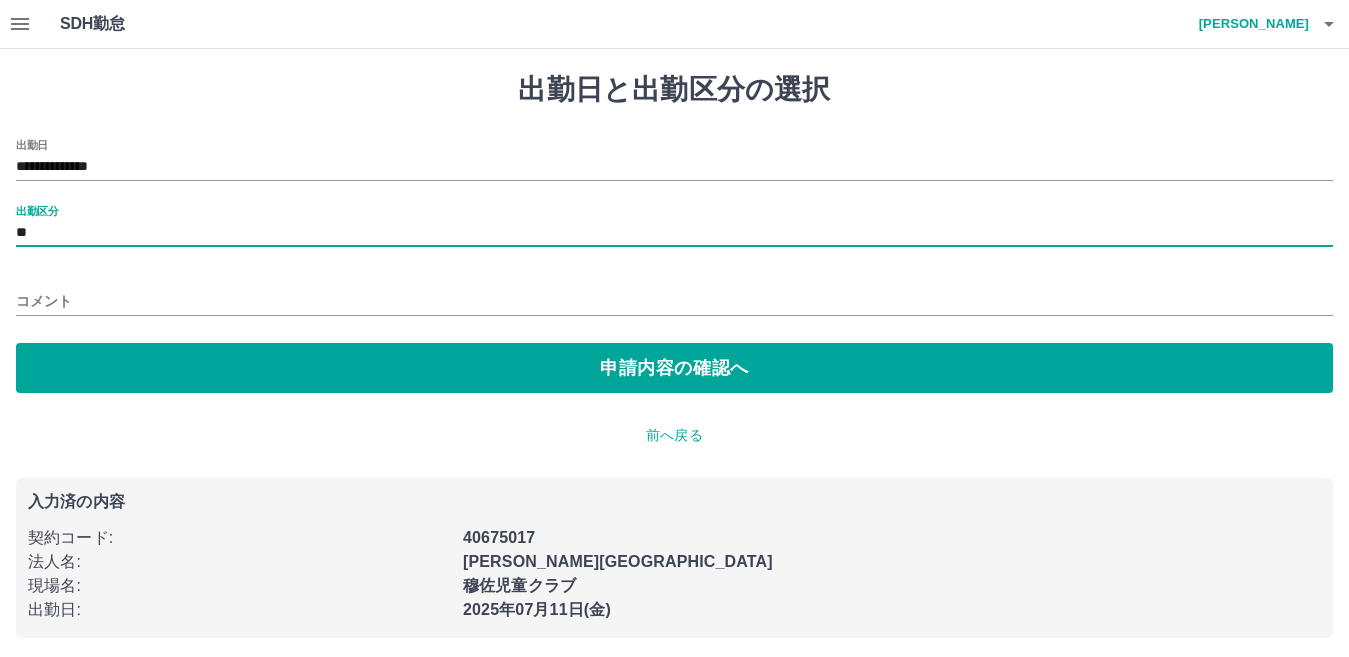 click on "コメント" at bounding box center [674, 301] 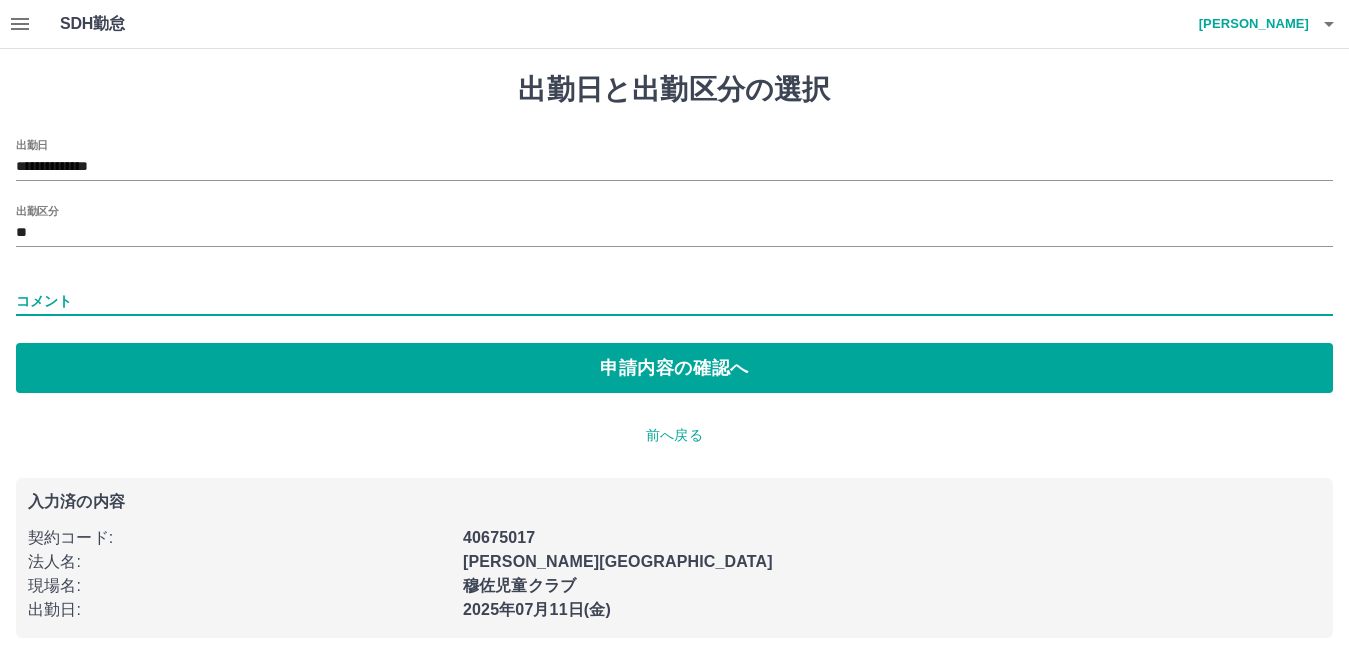 type on "*****" 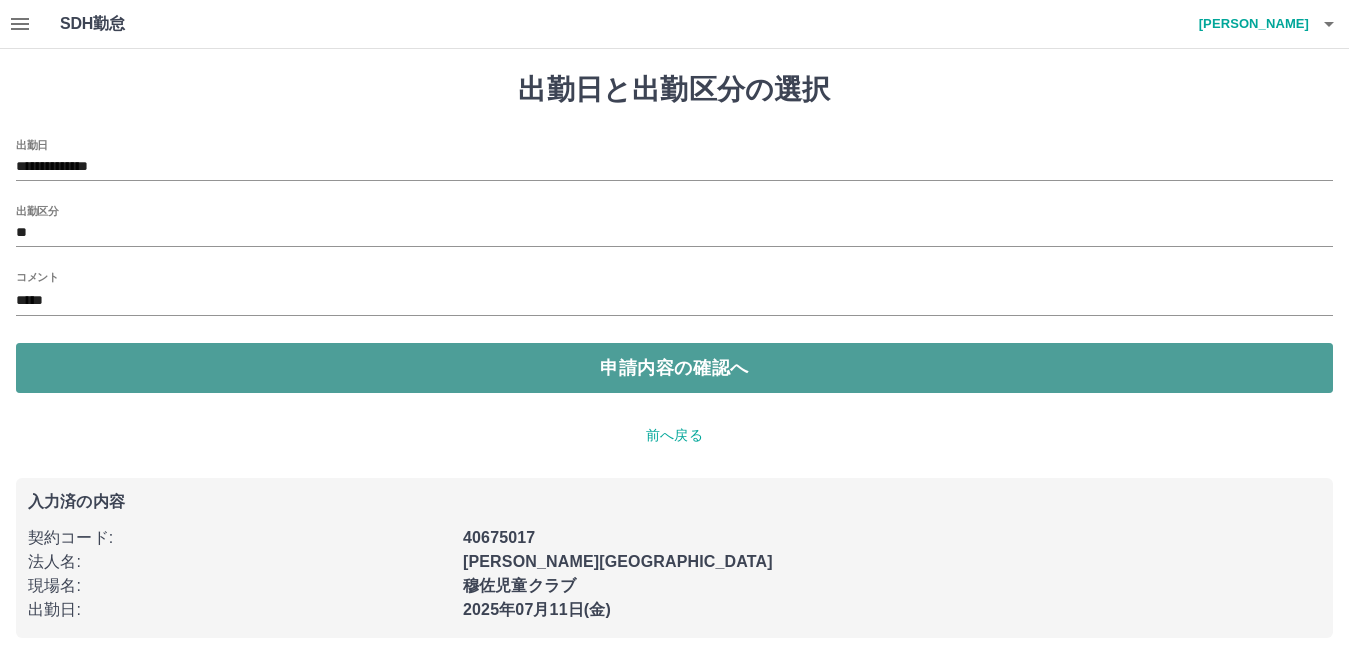 click on "申請内容の確認へ" at bounding box center (674, 368) 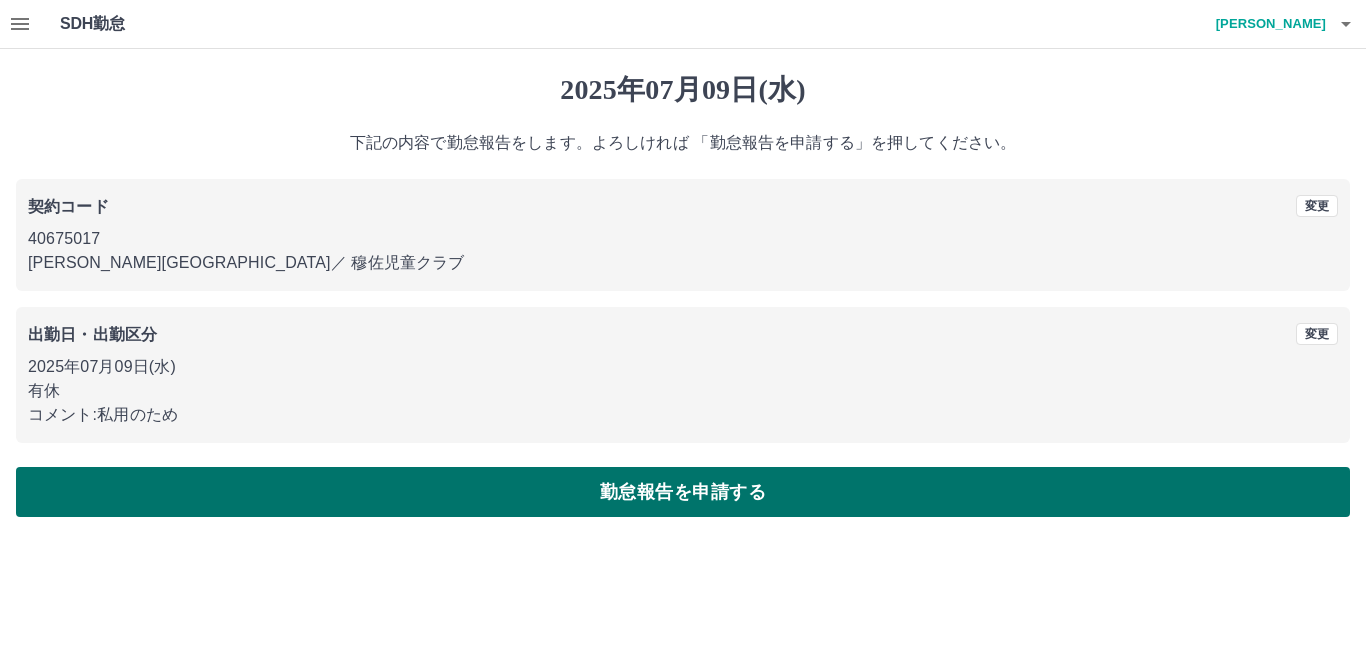 click on "勤怠報告を申請する" at bounding box center [683, 492] 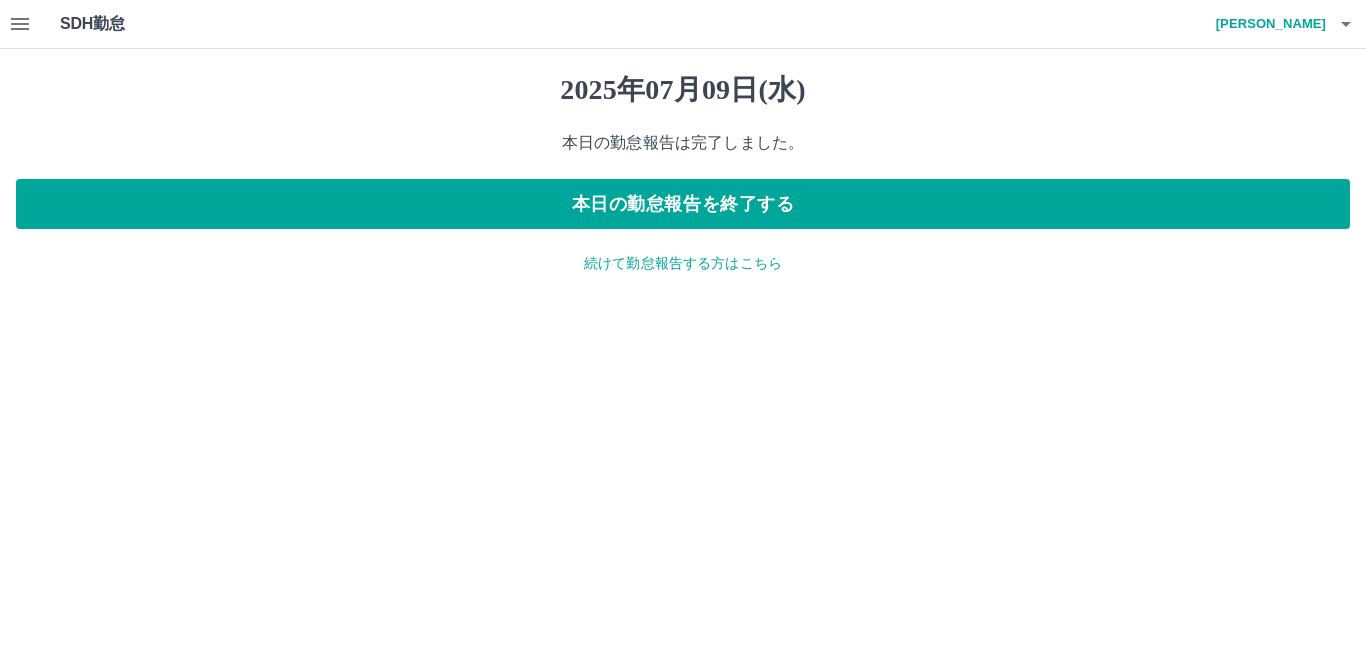 click on "[DATE] 本日の勤怠報告は完了しました。 本日の勤怠報告を終了する 続けて勤怠報告する方はこちら" at bounding box center (683, 173) 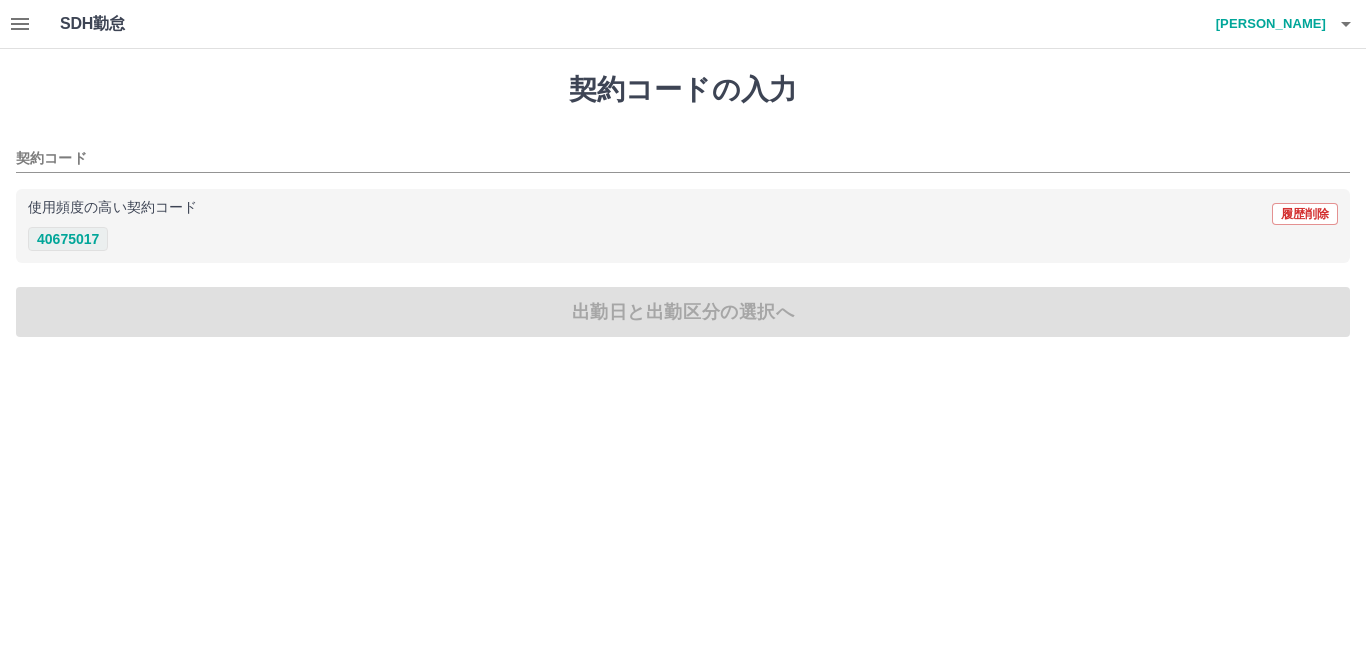 click on "40675017" at bounding box center (68, 239) 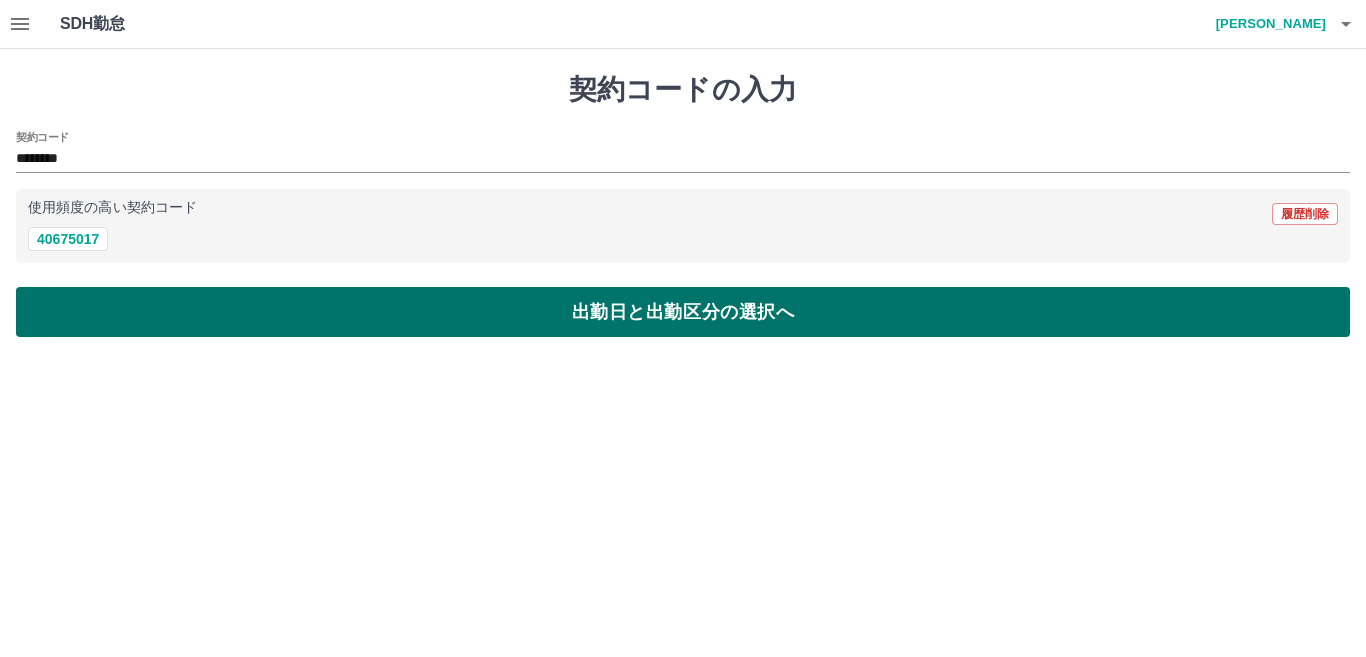 click on "出勤日と出勤区分の選択へ" at bounding box center (683, 312) 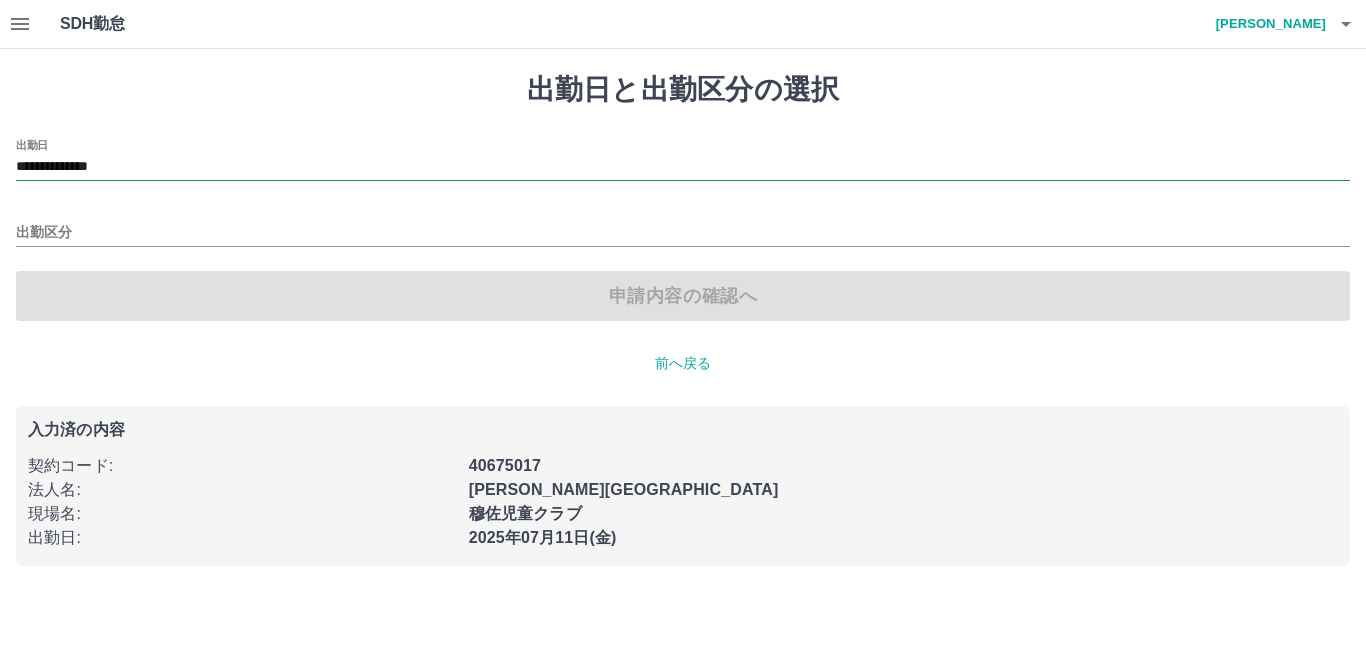 click on "**********" at bounding box center [683, 167] 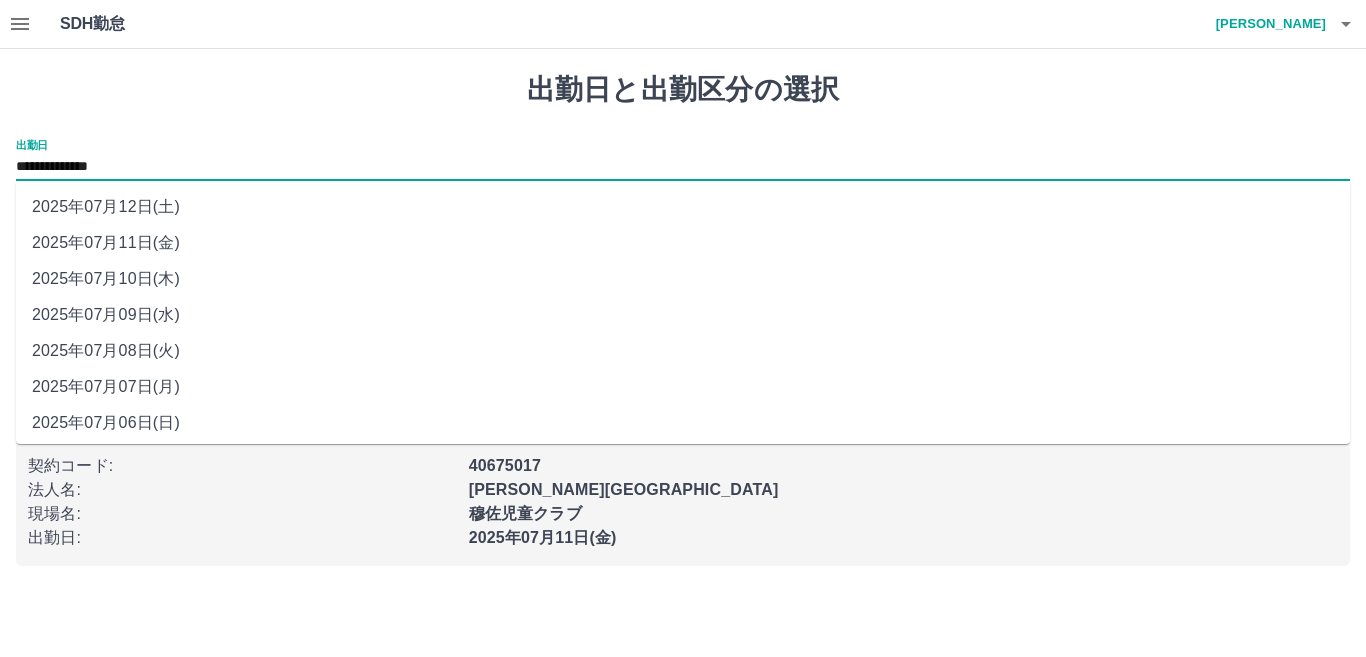 click on "2025年07月10日(木)" at bounding box center (683, 279) 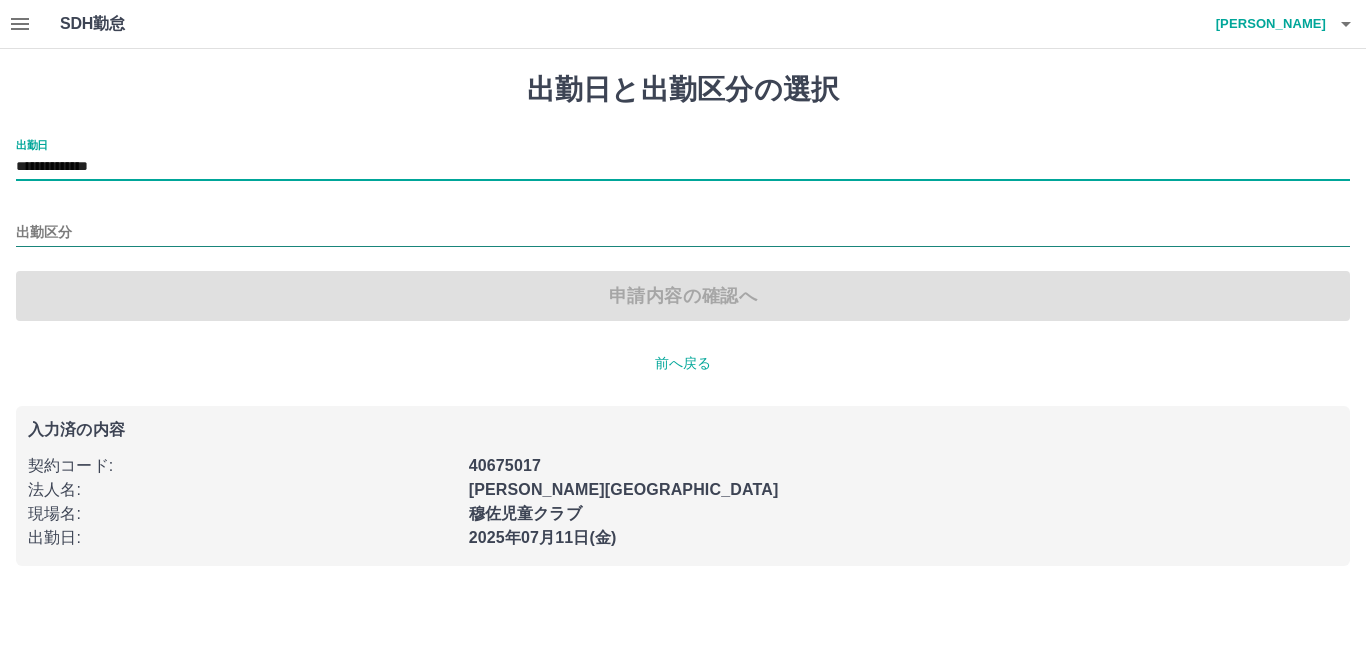 click on "出勤区分" at bounding box center [683, 233] 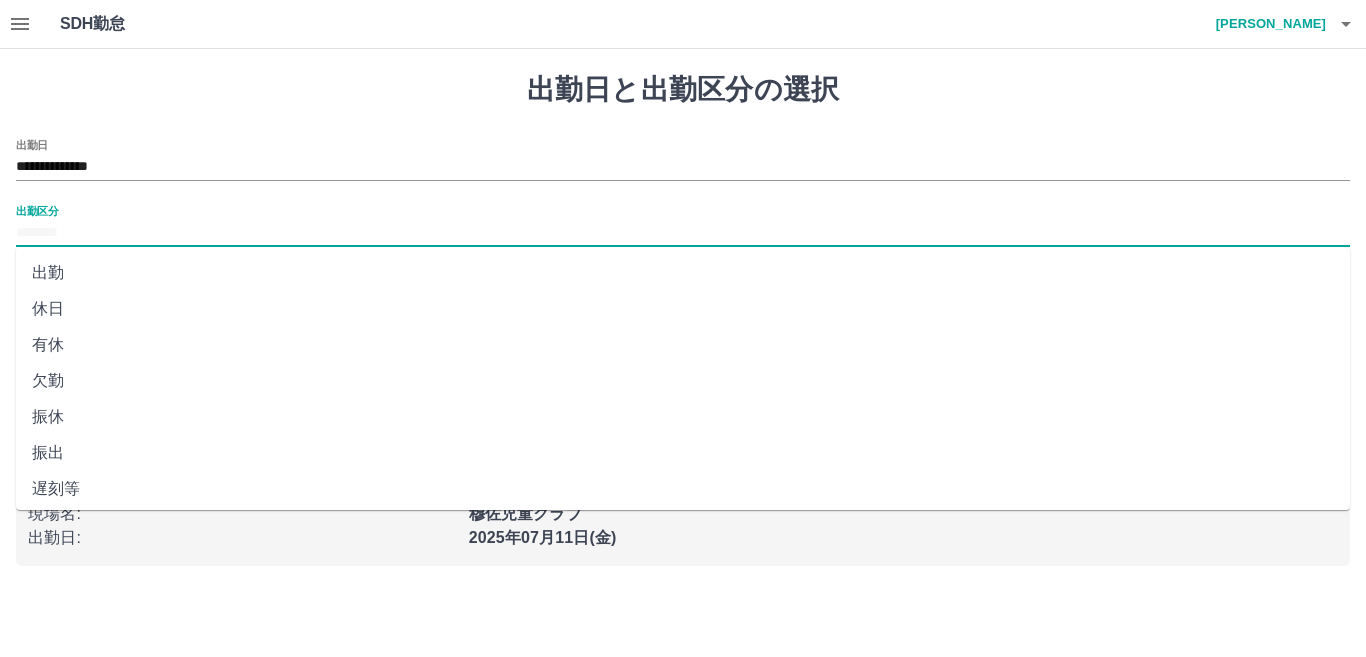 click on "有休" at bounding box center (683, 345) 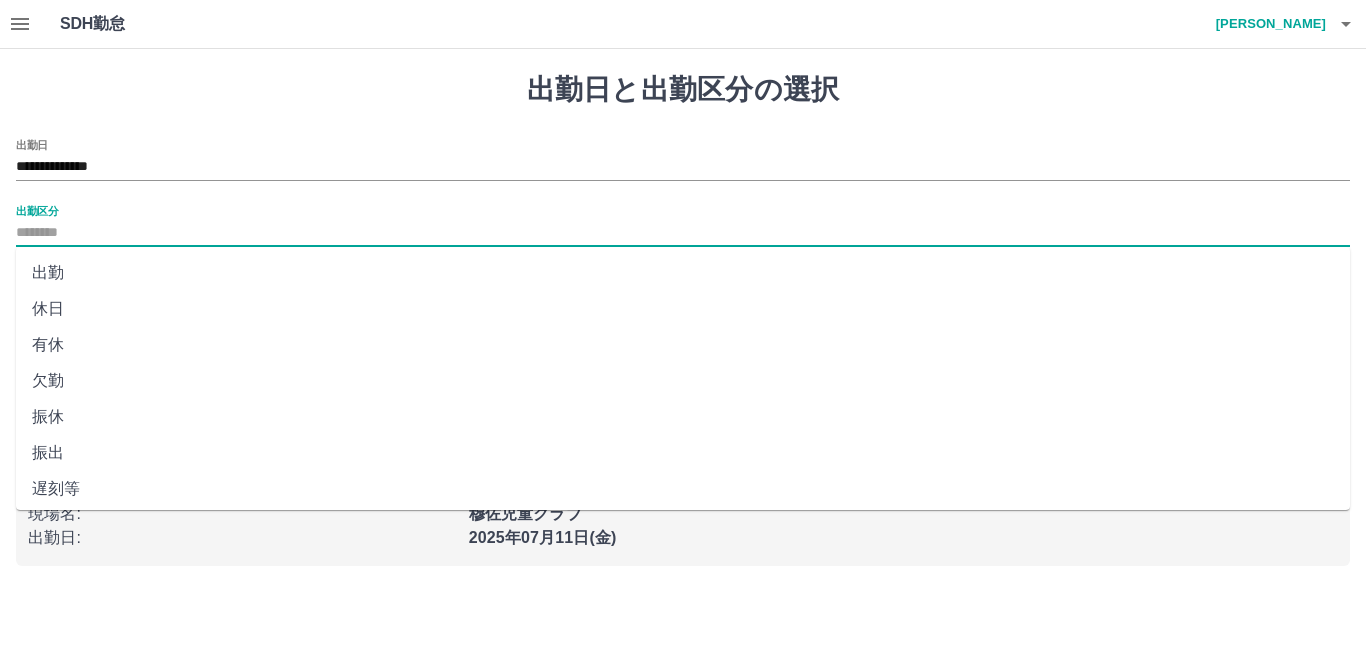 type on "**" 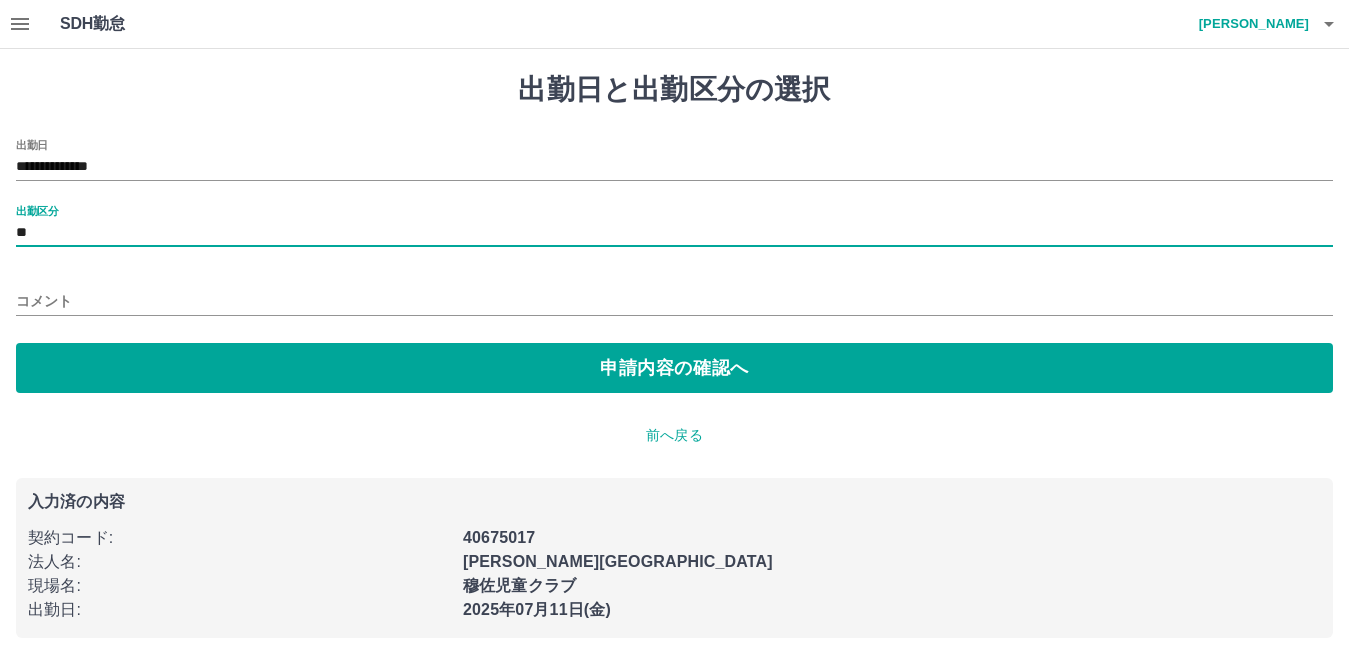 click on "コメント" at bounding box center [674, 301] 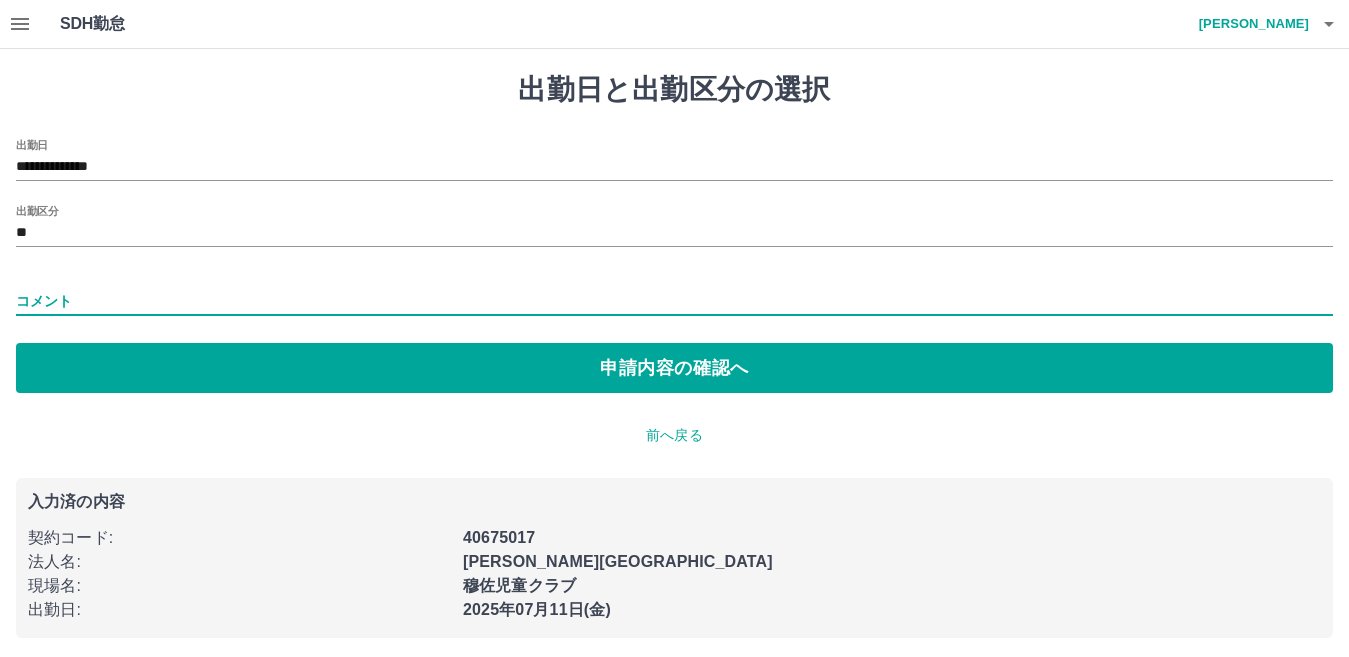 type on "*****" 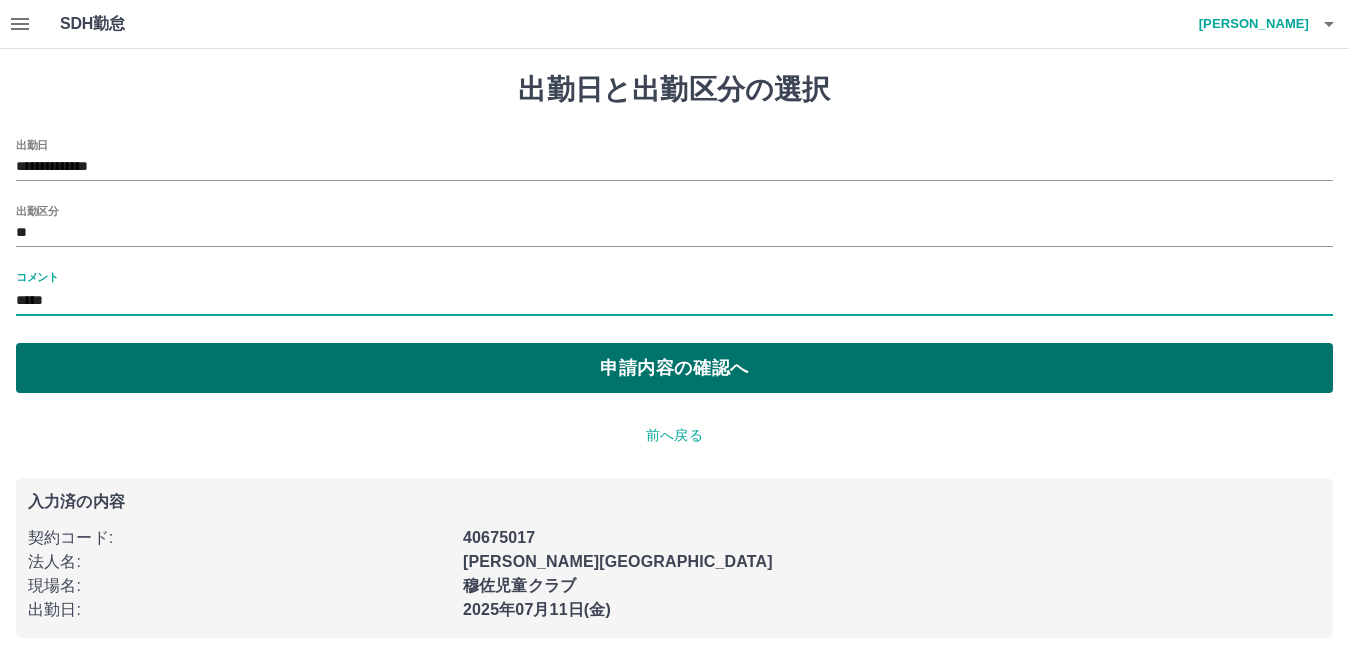 click on "申請内容の確認へ" at bounding box center [674, 368] 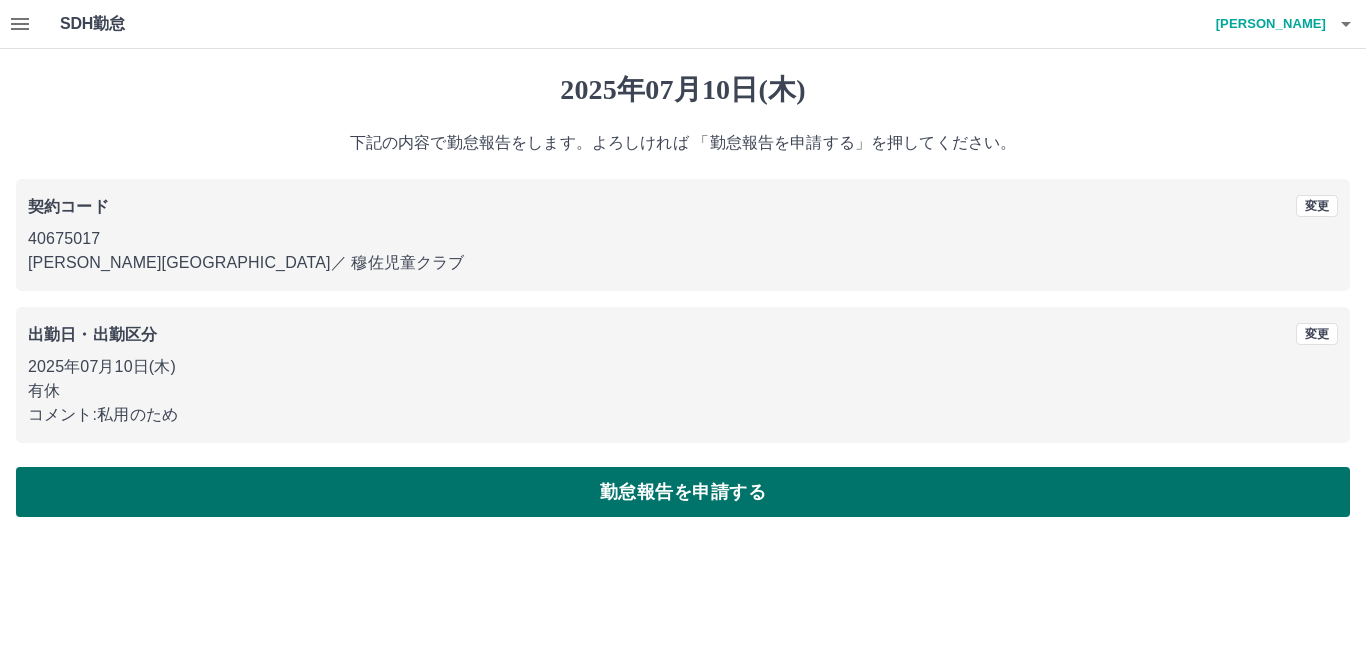 click on "勤怠報告を申請する" at bounding box center [683, 492] 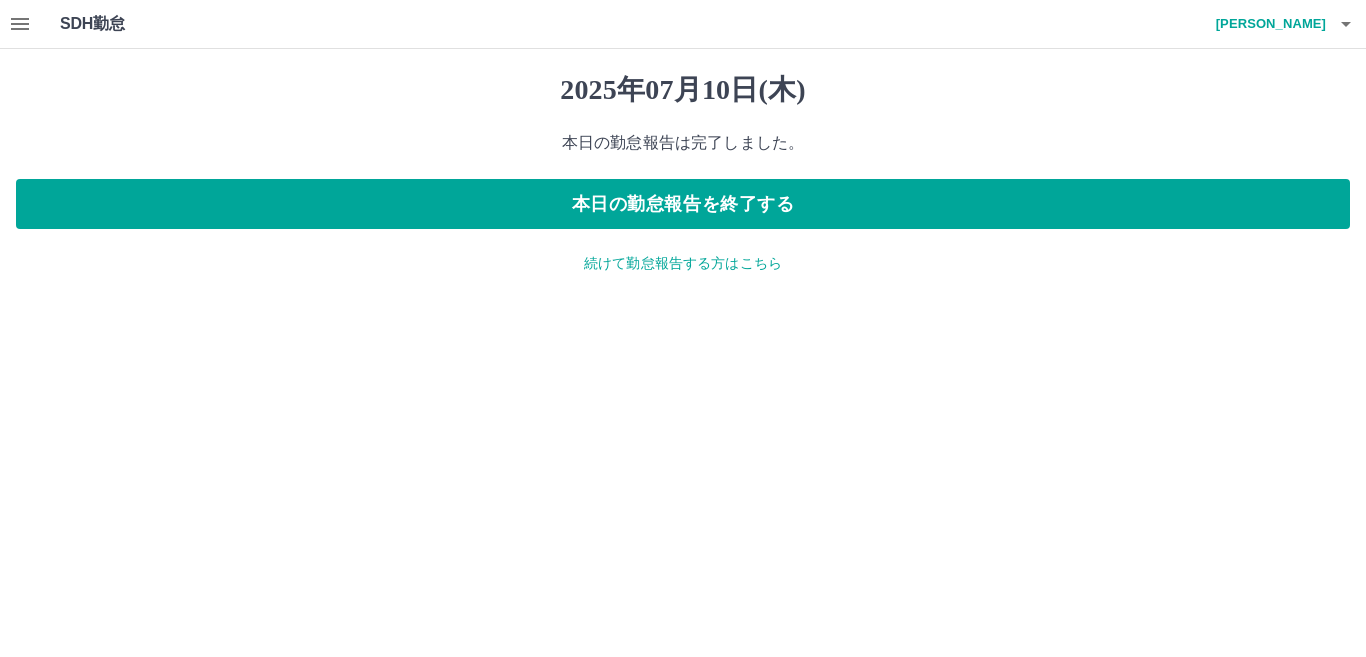 click 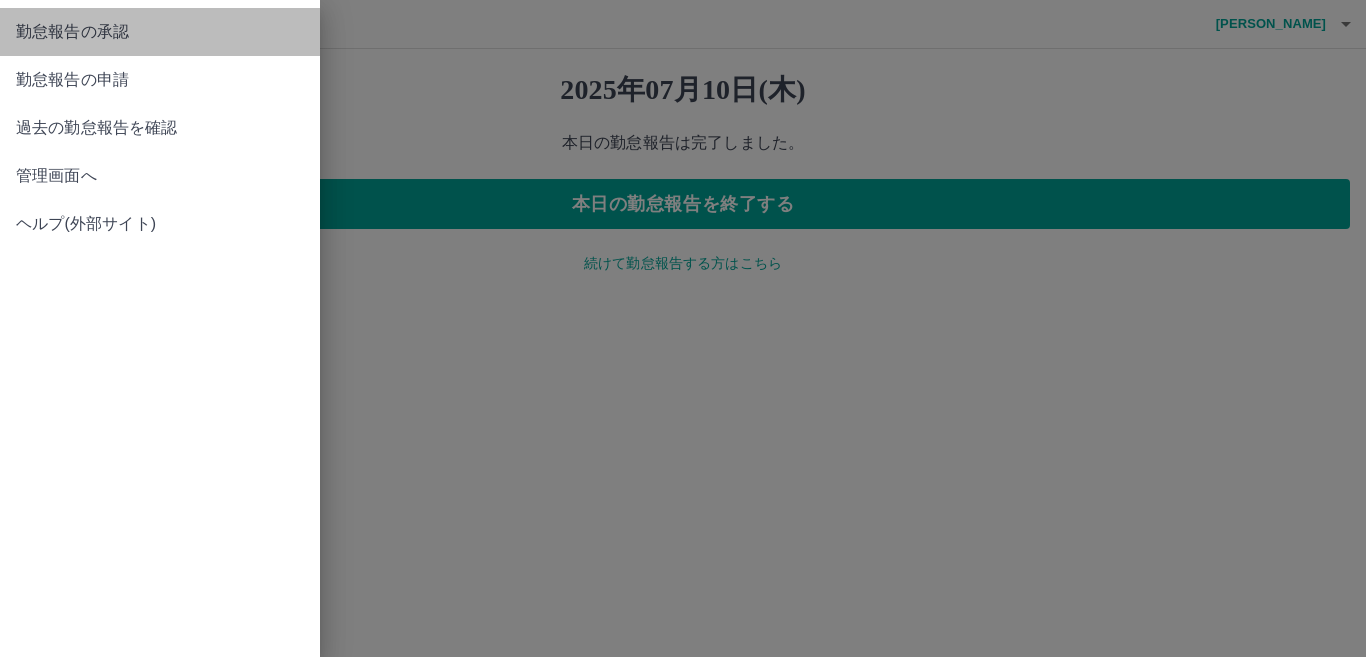 click on "勤怠報告の承認" at bounding box center [160, 32] 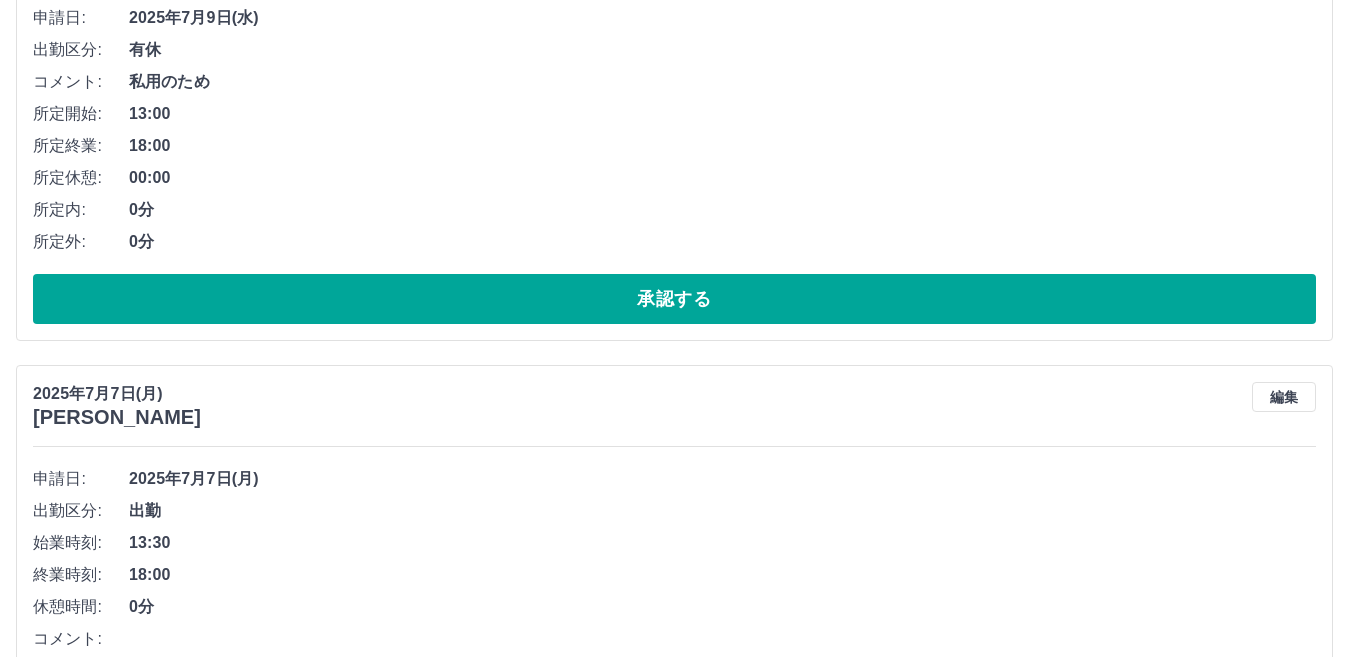 scroll, scrollTop: 800, scrollLeft: 0, axis: vertical 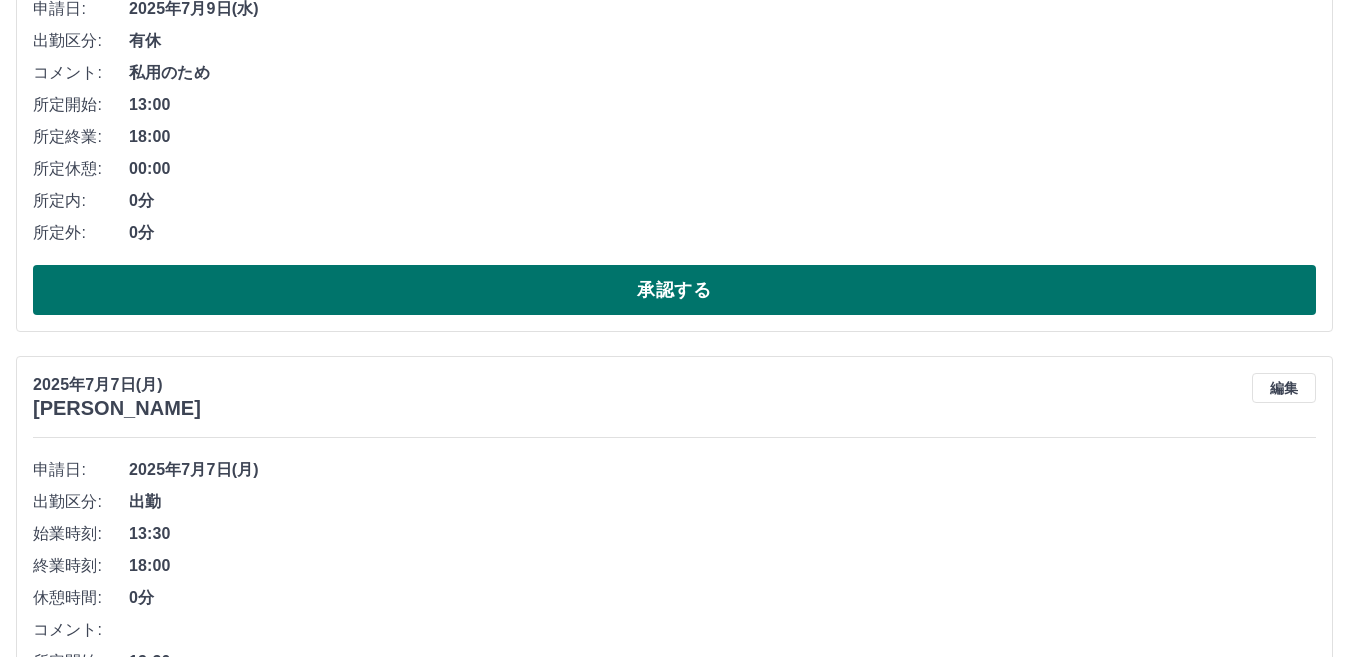 click on "承認する" at bounding box center [674, 290] 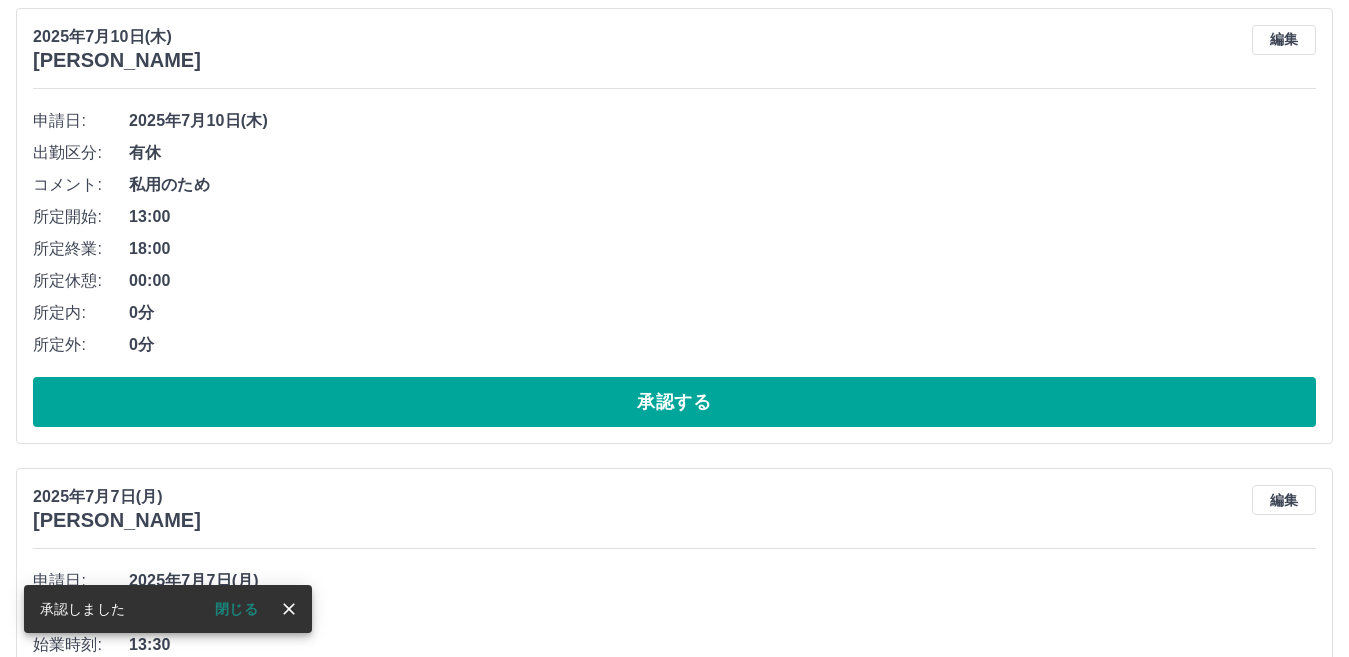 scroll, scrollTop: 240, scrollLeft: 0, axis: vertical 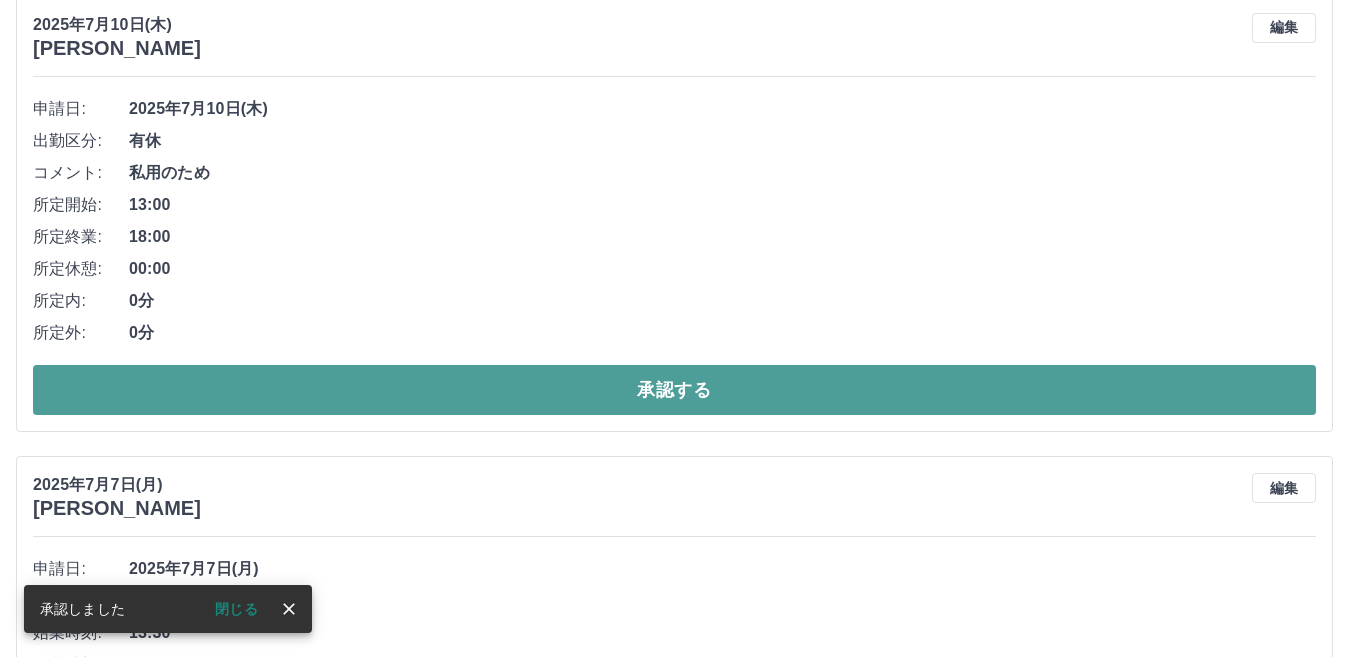 click on "承認する" at bounding box center (674, 390) 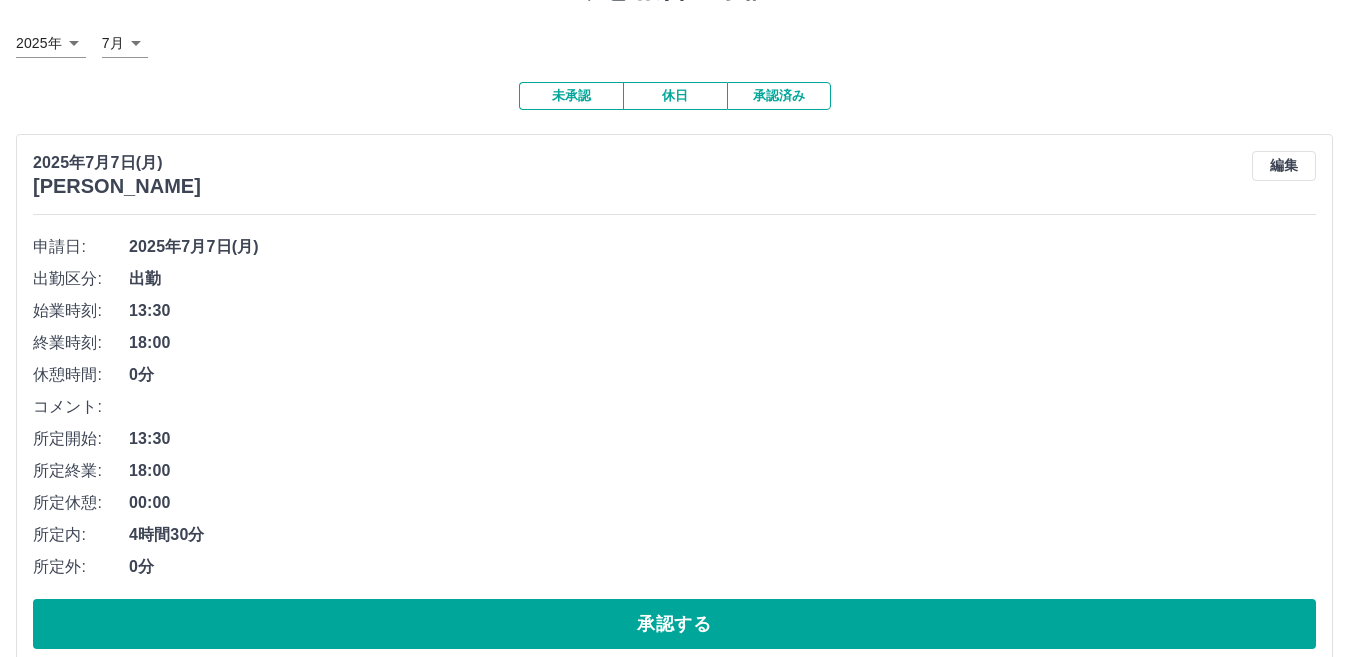 scroll, scrollTop: 200, scrollLeft: 0, axis: vertical 